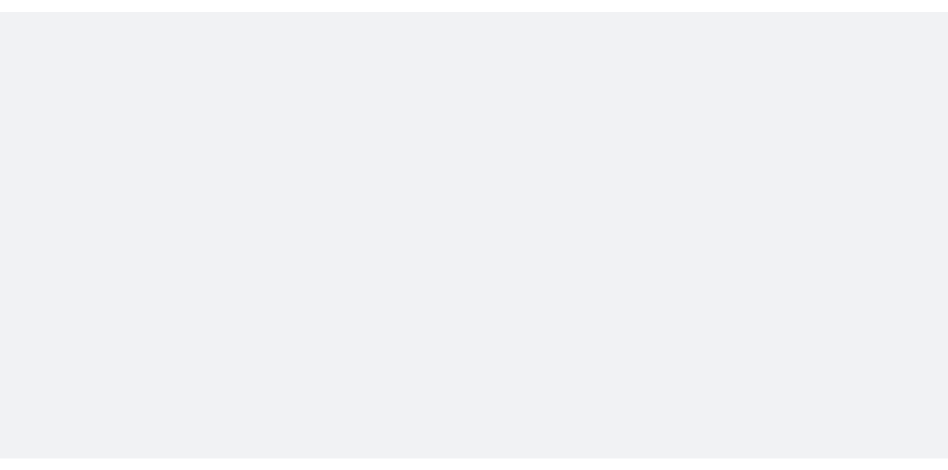 scroll, scrollTop: 0, scrollLeft: 0, axis: both 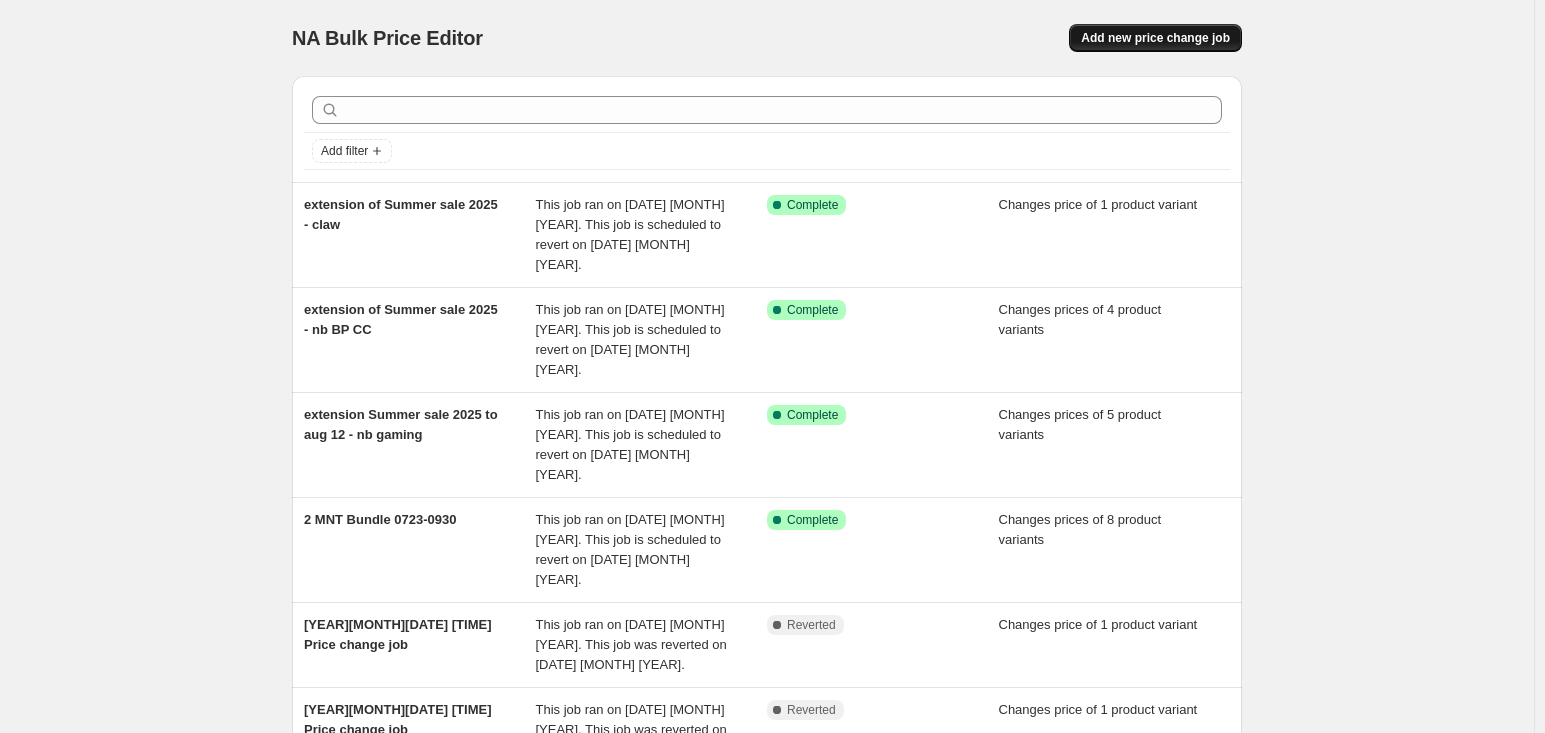 click on "Add new price change job" at bounding box center [1155, 38] 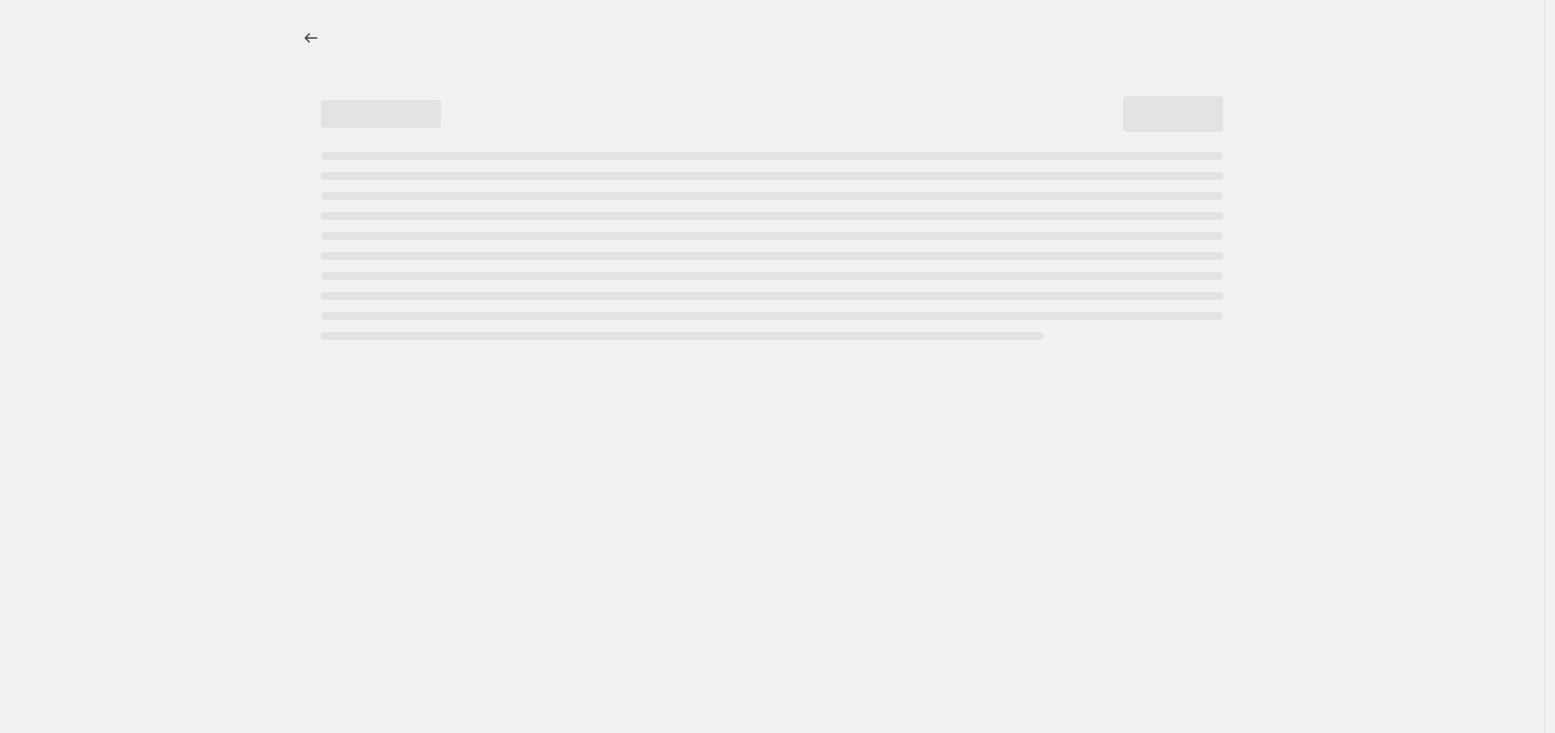 select on "percentage" 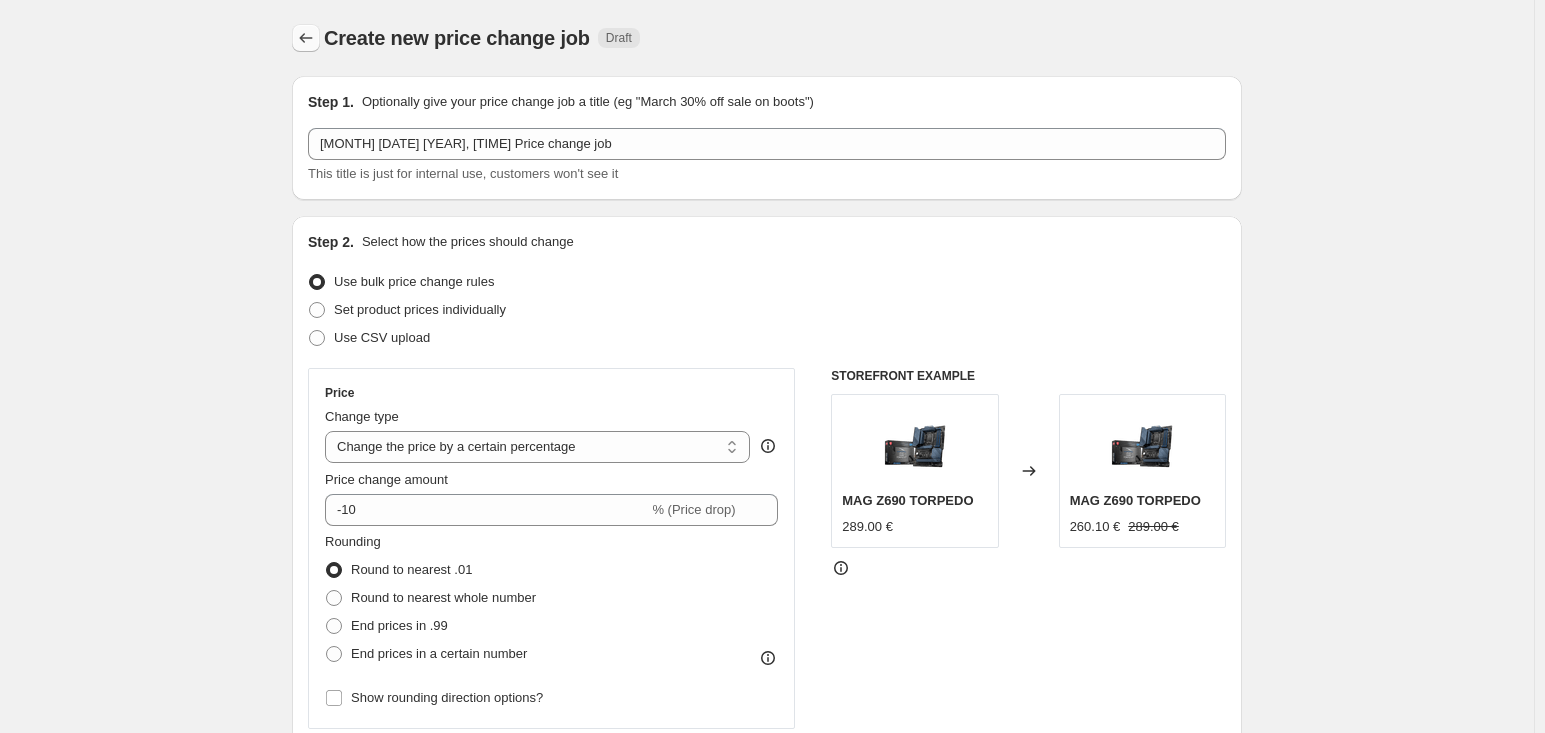 click 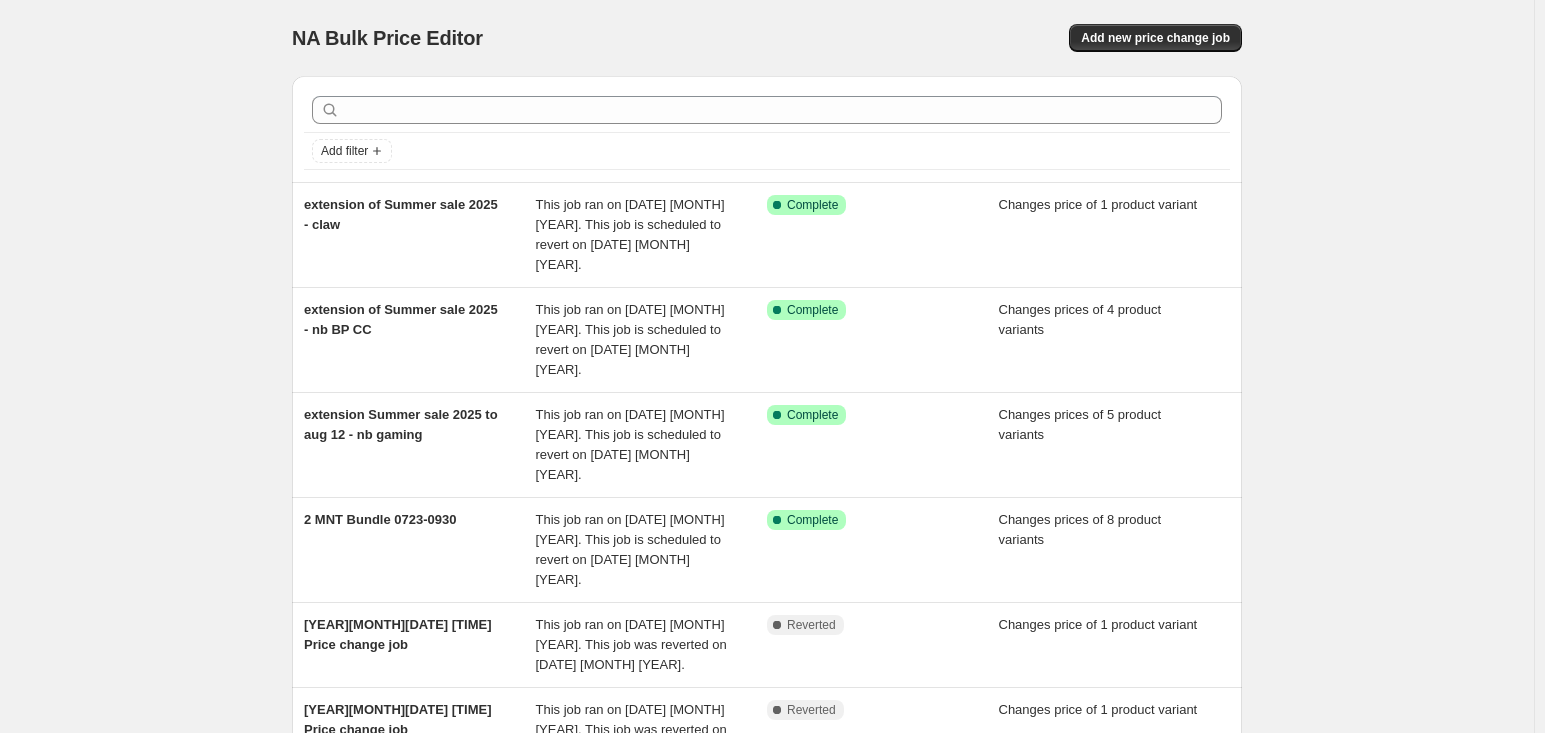 drag, startPoint x: 1144, startPoint y: 33, endPoint x: 1058, endPoint y: 68, distance: 92.84934 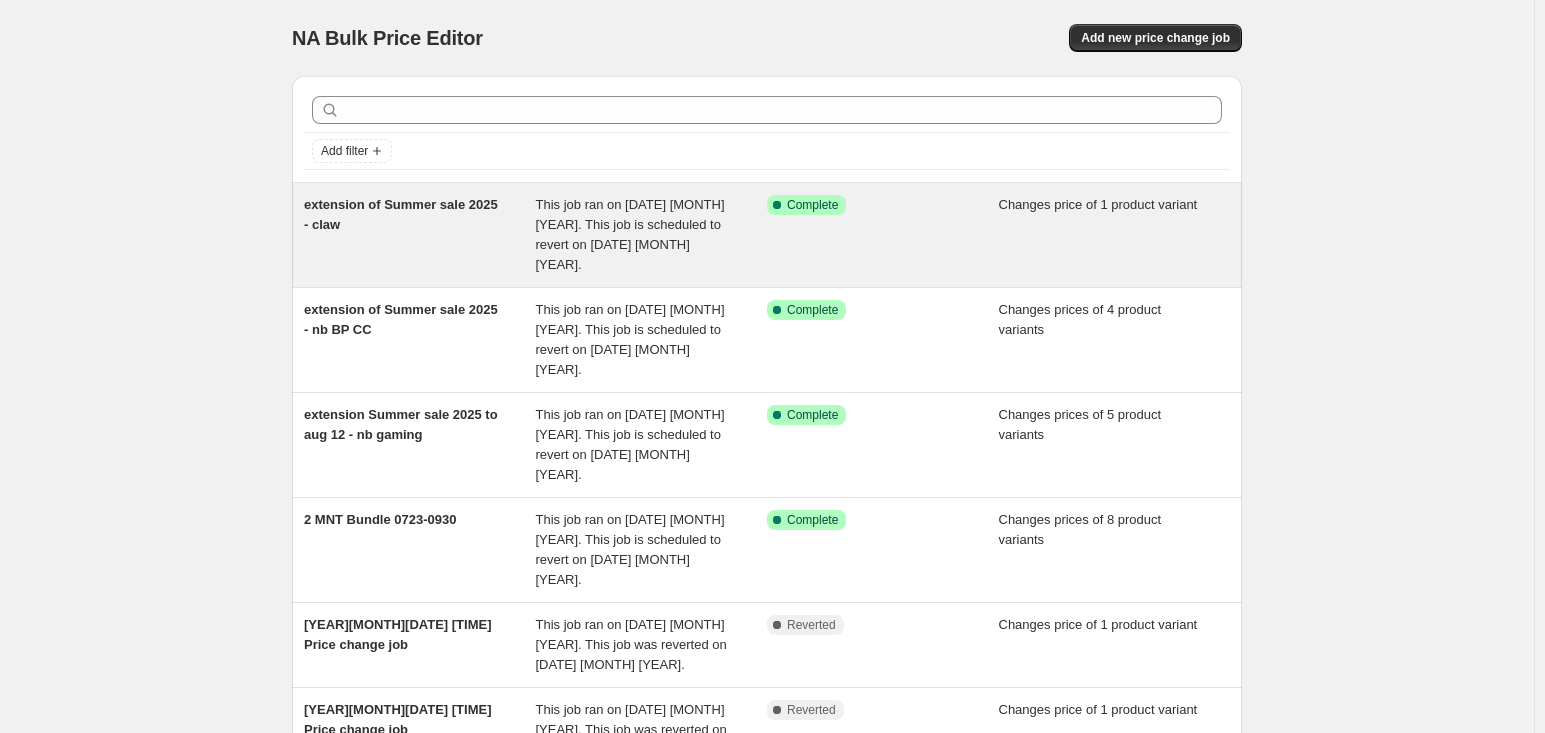 click on "extension of Summer sale 2025 - claw" at bounding box center [401, 214] 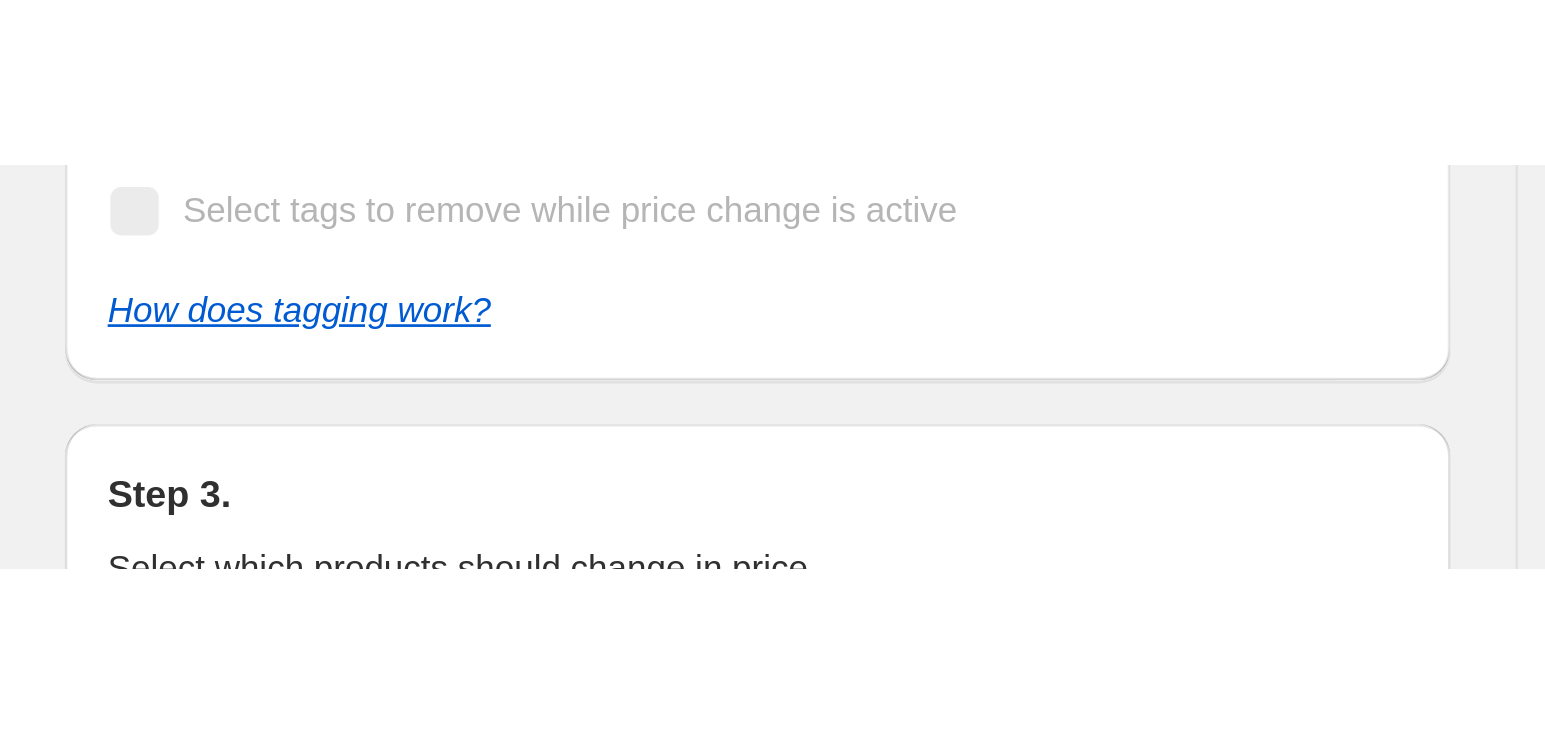 scroll, scrollTop: 832, scrollLeft: 0, axis: vertical 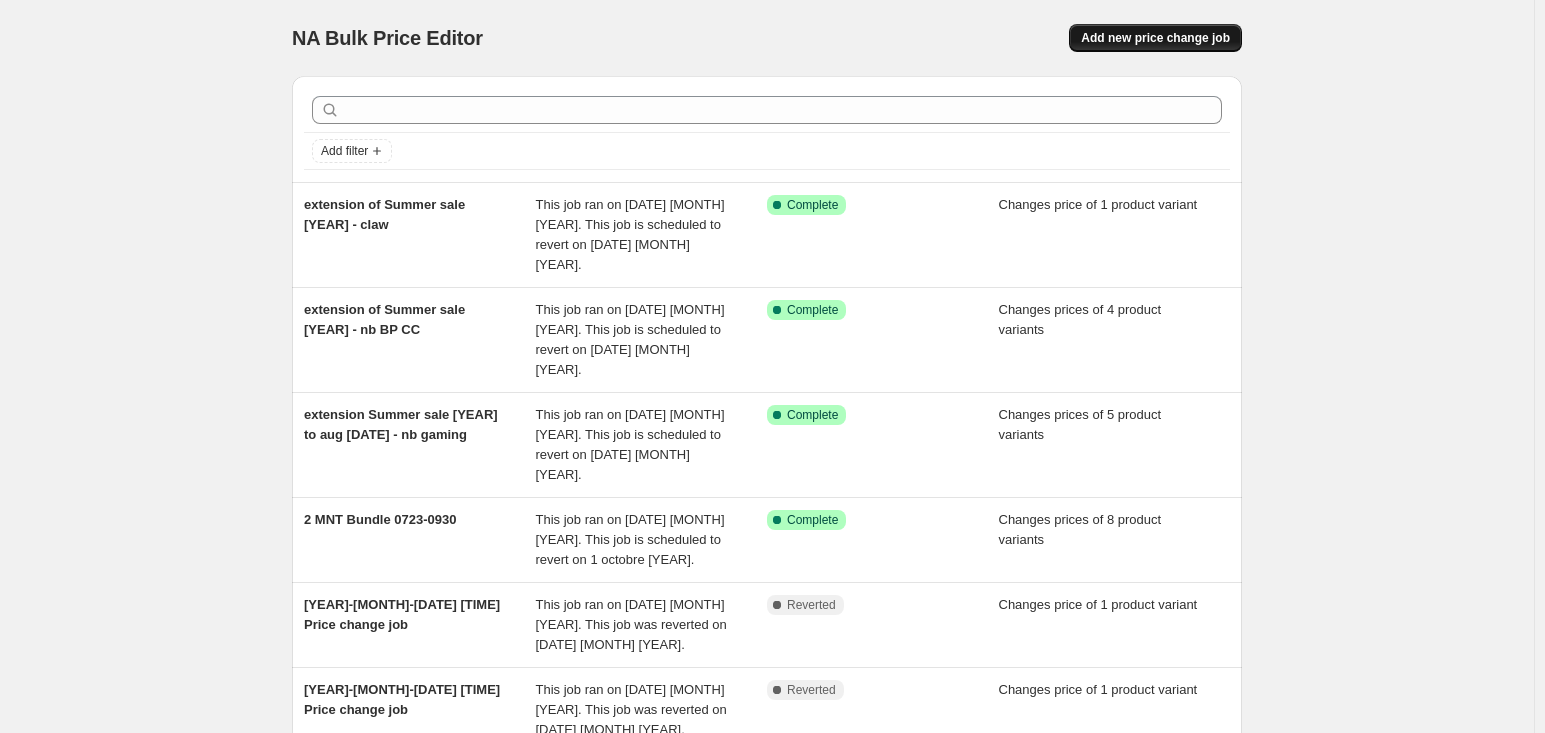 click on "Add new price change job" at bounding box center (1155, 38) 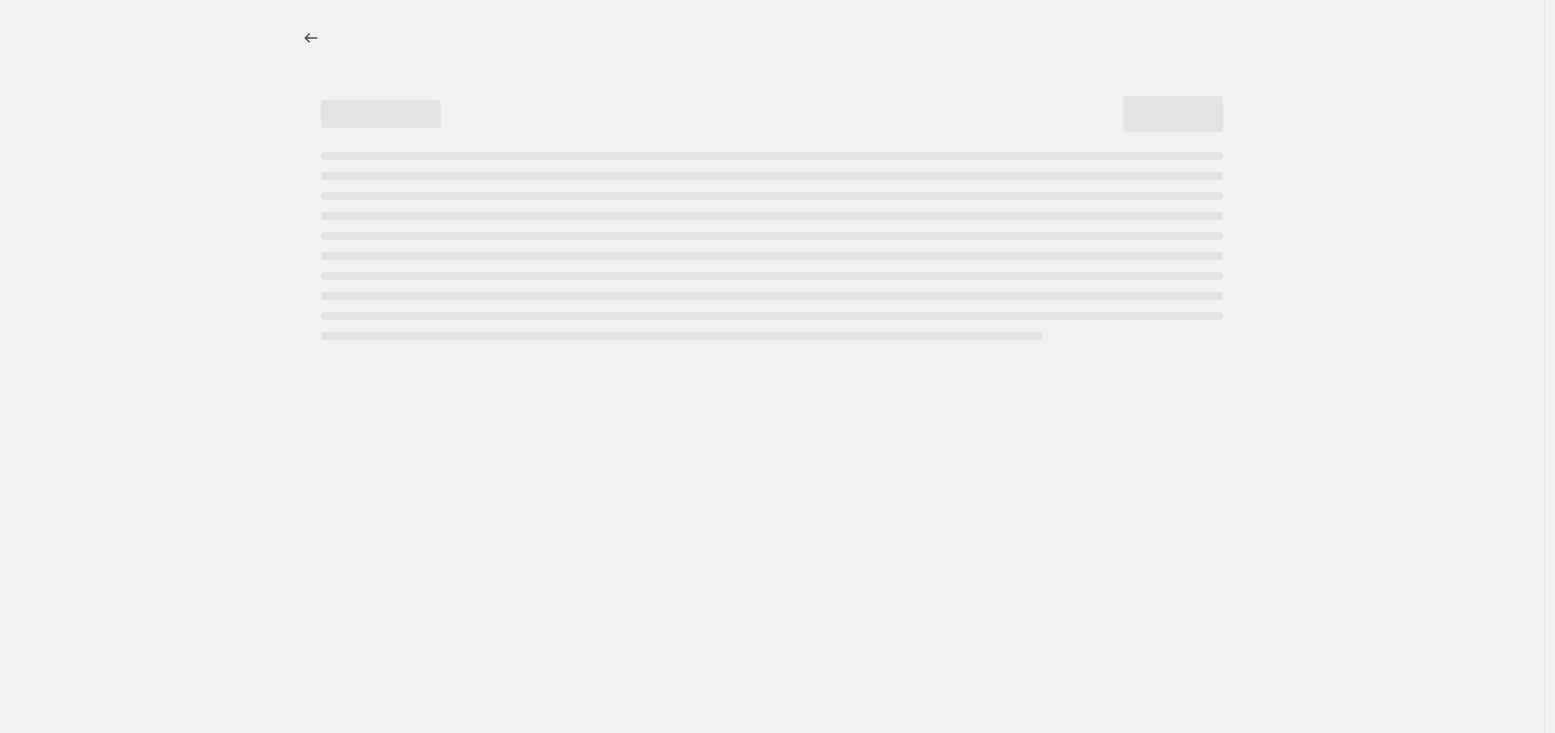 select on "percentage" 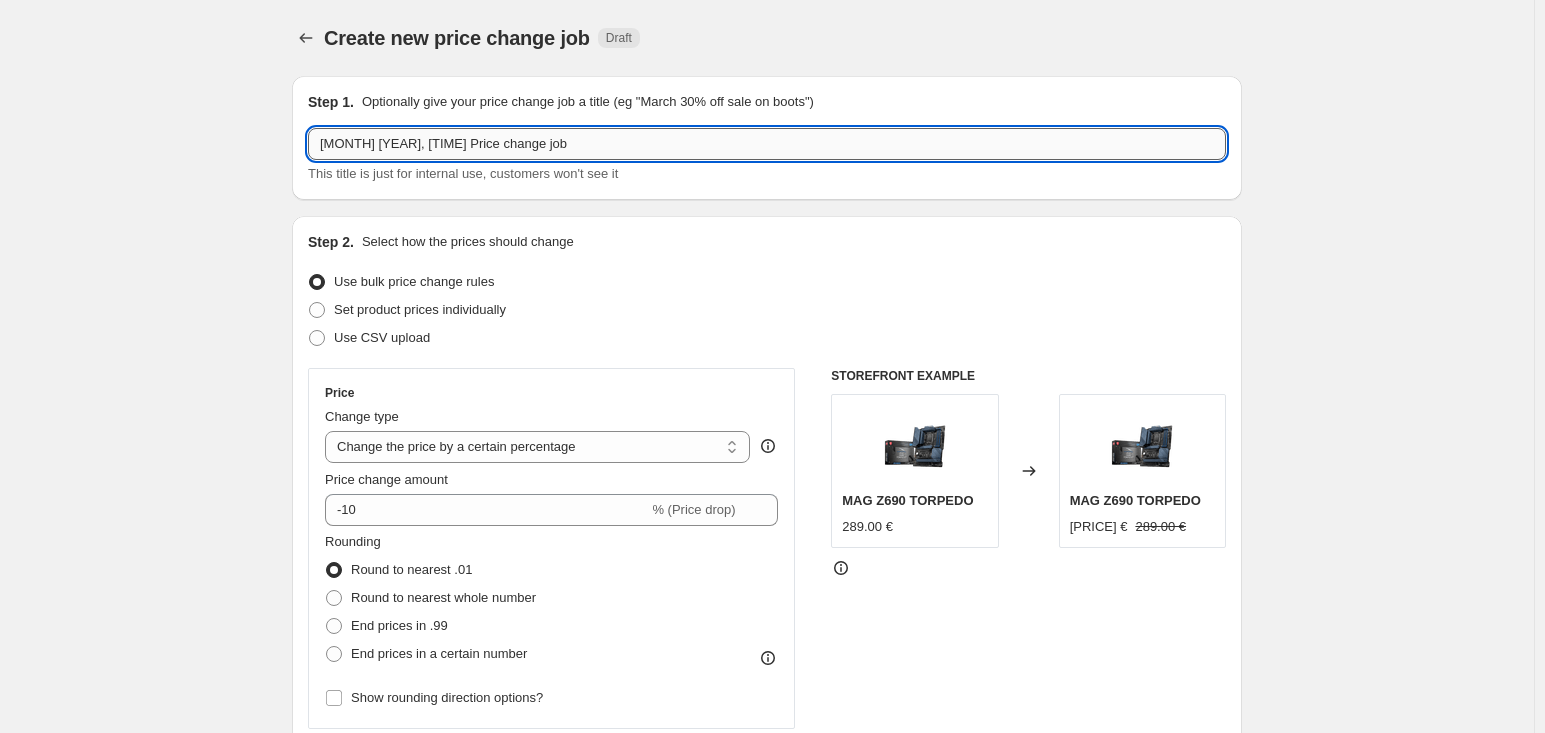 click on "[MONTH] [YEAR], [TIME] Price change job" at bounding box center [767, 144] 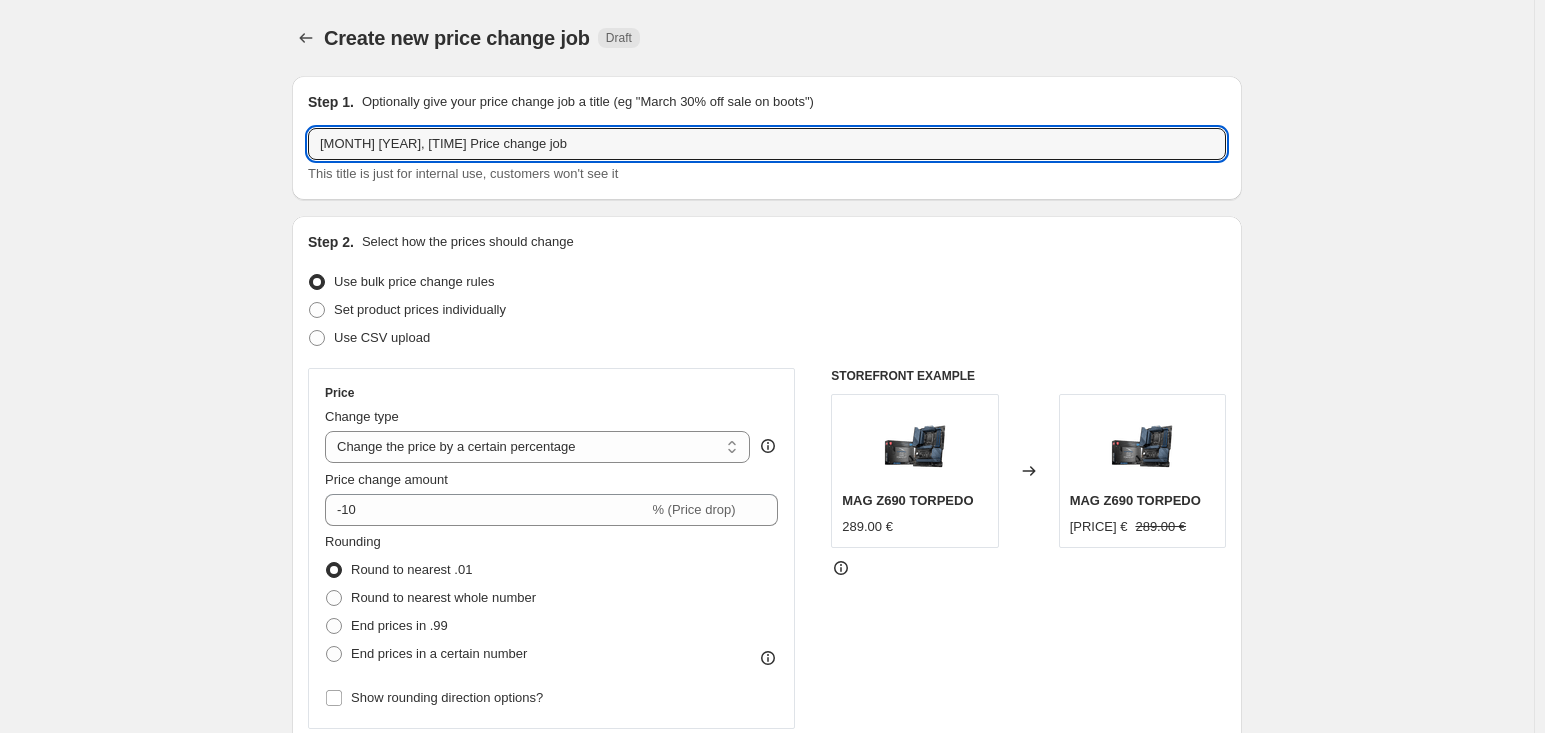drag, startPoint x: 566, startPoint y: 140, endPoint x: 261, endPoint y: 144, distance: 305.0262 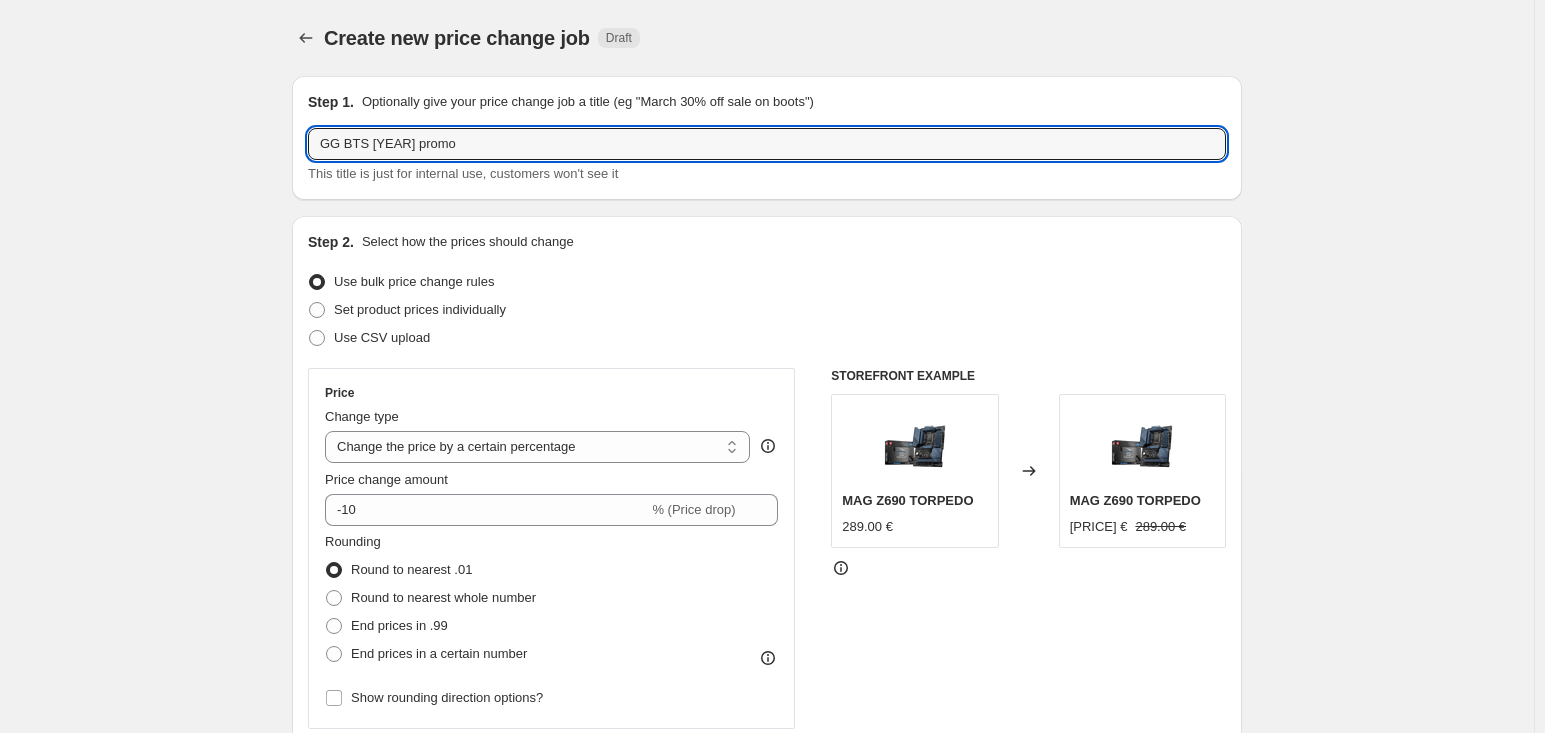 type on "GG BTS [YEAR] promo" 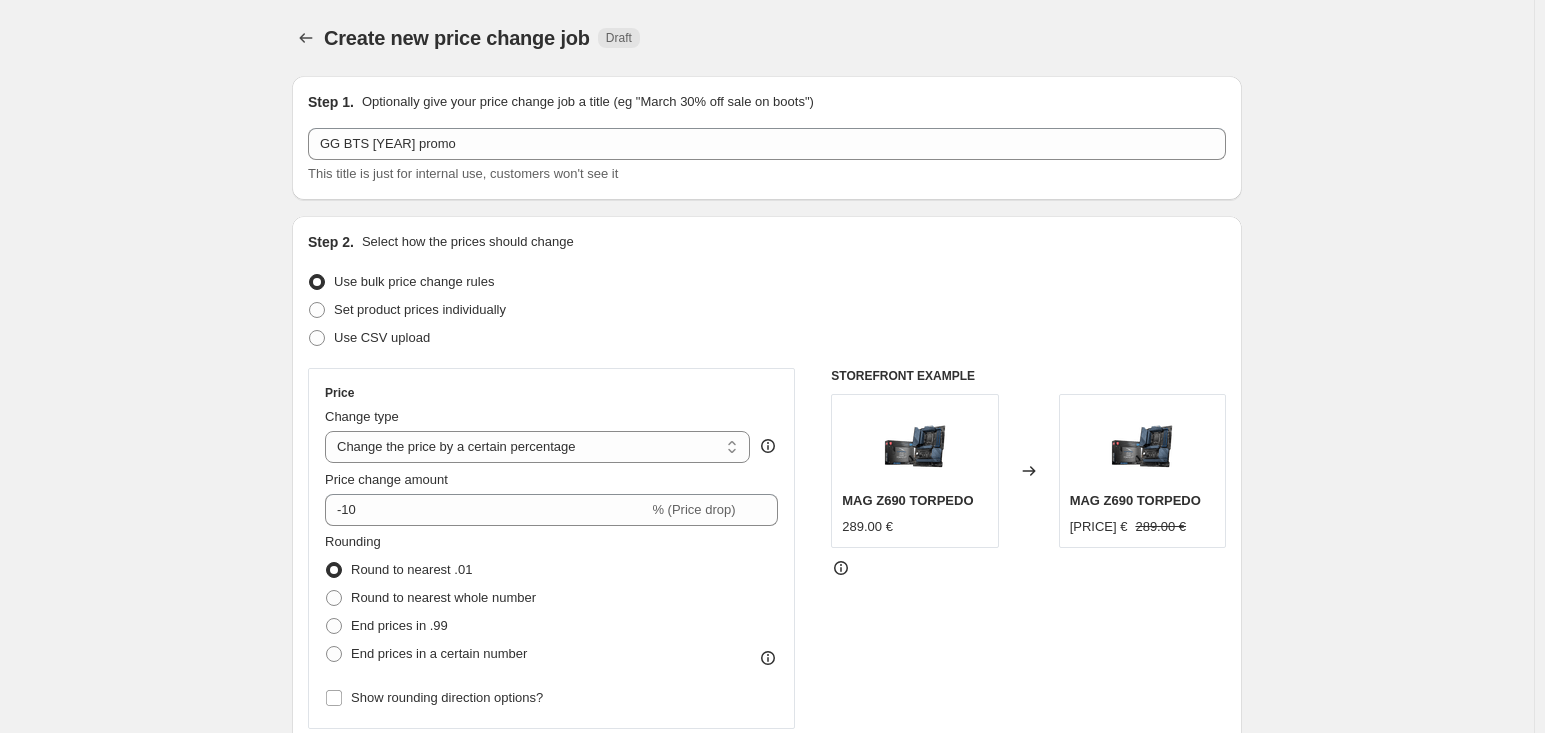 click on "Create new price change job. This page is ready Create new price change job Draft Step 1. Optionally give your price change job a title (eg "March 30% off sale on boots") GG BTS [YEAR] promo This title is just for internal use, customers won't see it Step 2. Select how the prices should change Use bulk price change rules Set product prices individually Use CSV upload Price Change type Change the price to a certain amount Change the price by a certain amount Change the price by a certain percentage Change the price to the current compare at price (price before sale) Change the price by a certain amount relative to the compare at price Change the price by a certain percentage relative to the compare at price Don't change the price Change the price by a certain percentage relative to the cost per item Change price to certain cost margin Change the price by a certain percentage Price change amount -10 % (Price drop) Rounding Round to nearest .01 Round to nearest whole number End prices in .99 Compare at price   FAQ" at bounding box center (767, 1019) 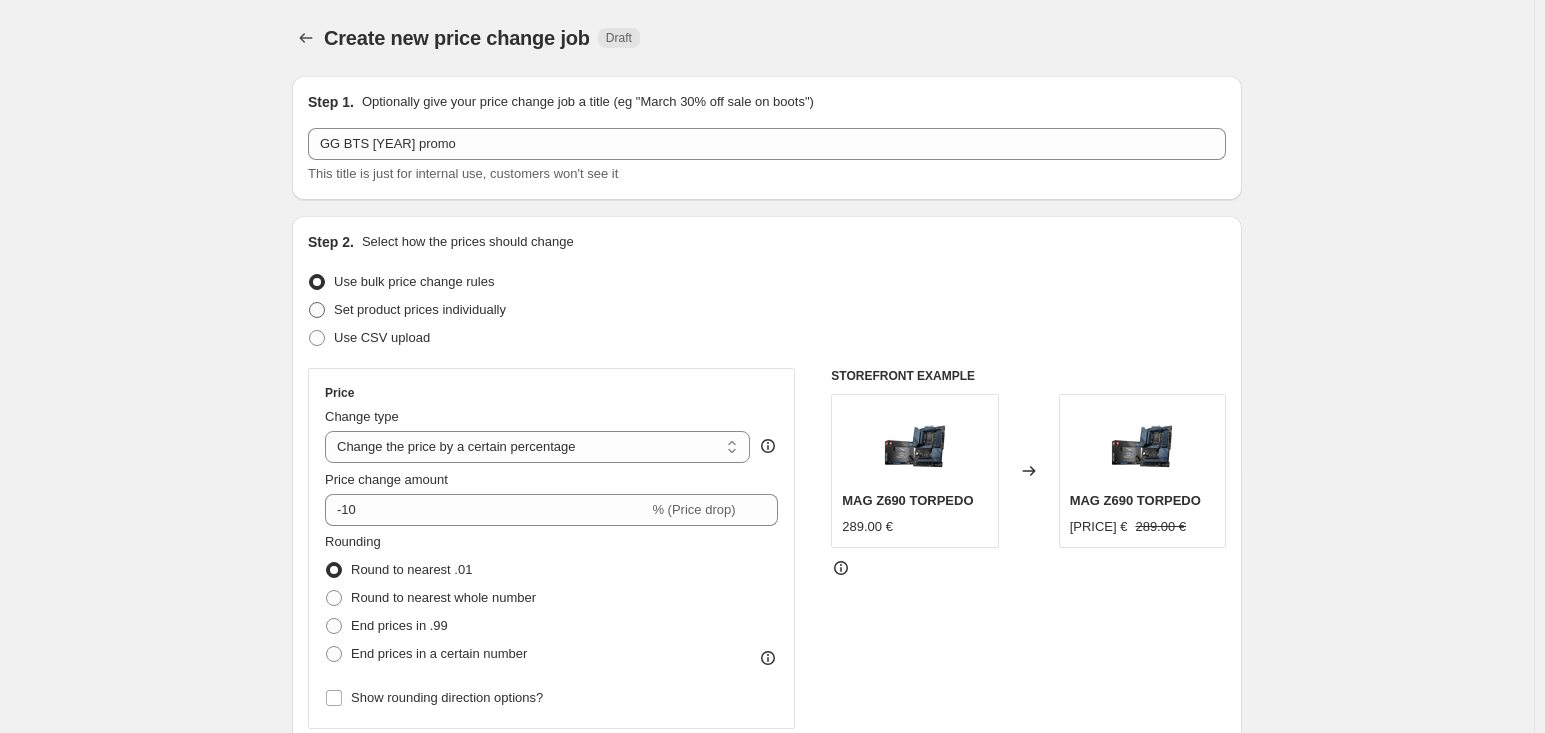 click on "Set product prices individually" at bounding box center [420, 309] 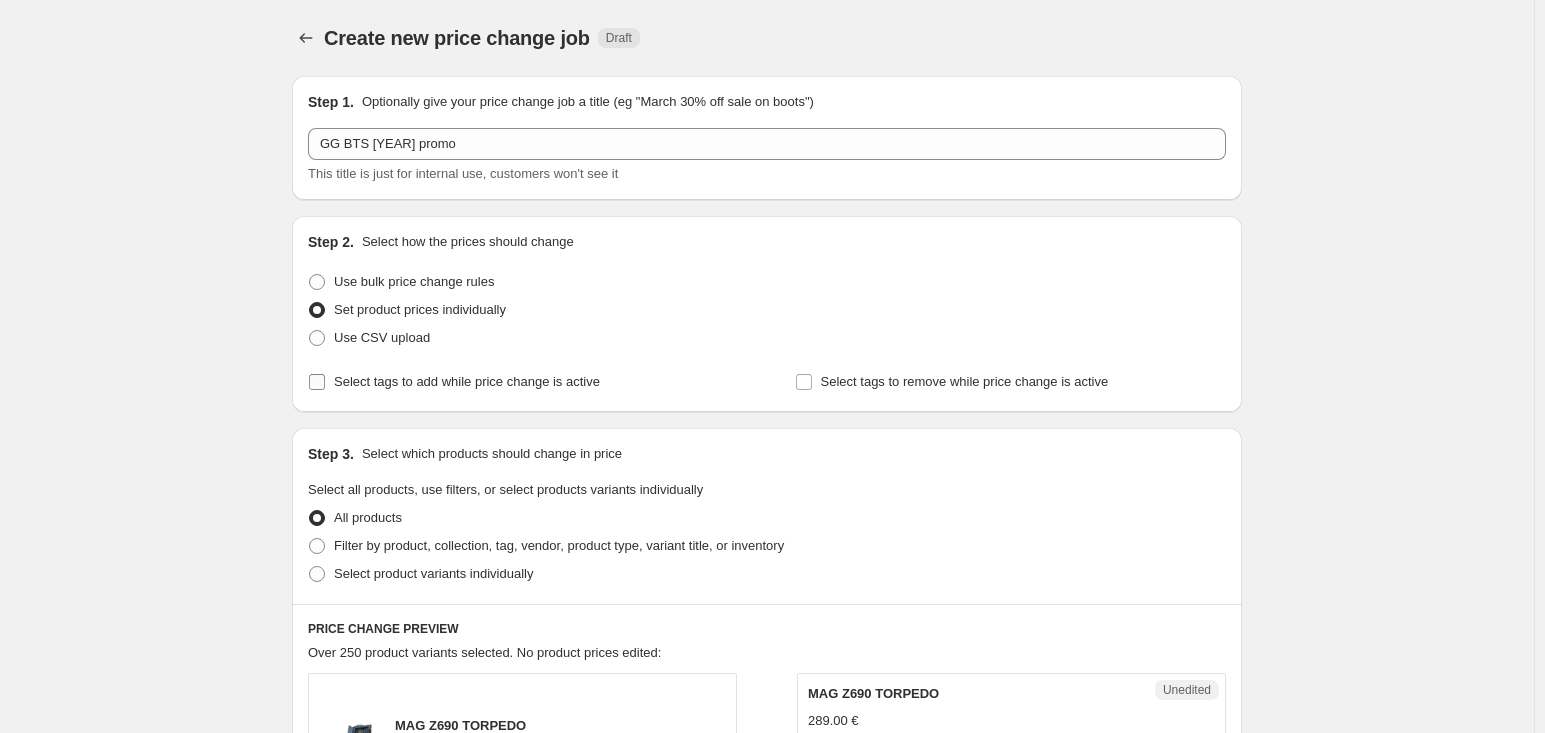 click on "Select tags to add while price change is active" at bounding box center (467, 381) 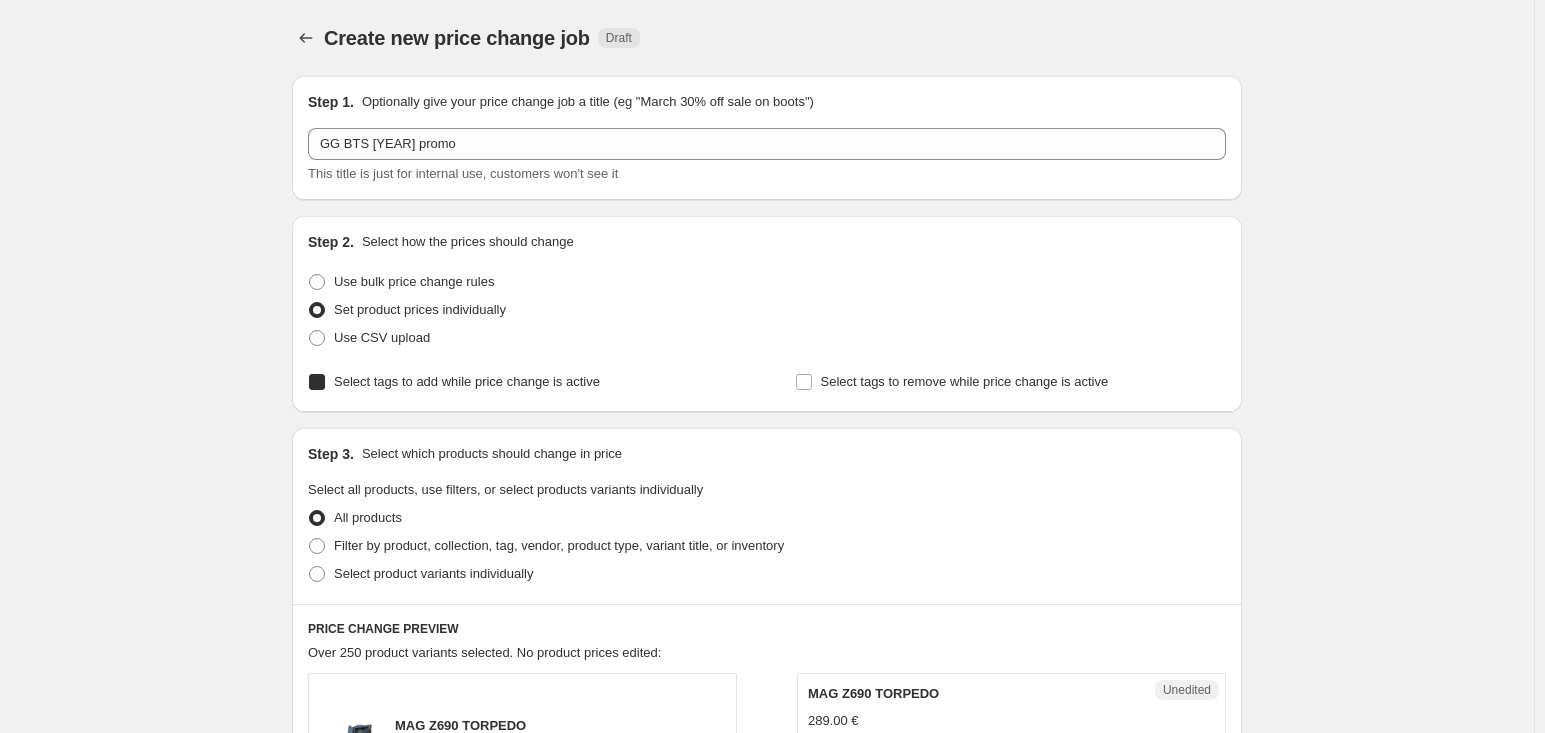 checkbox on "true" 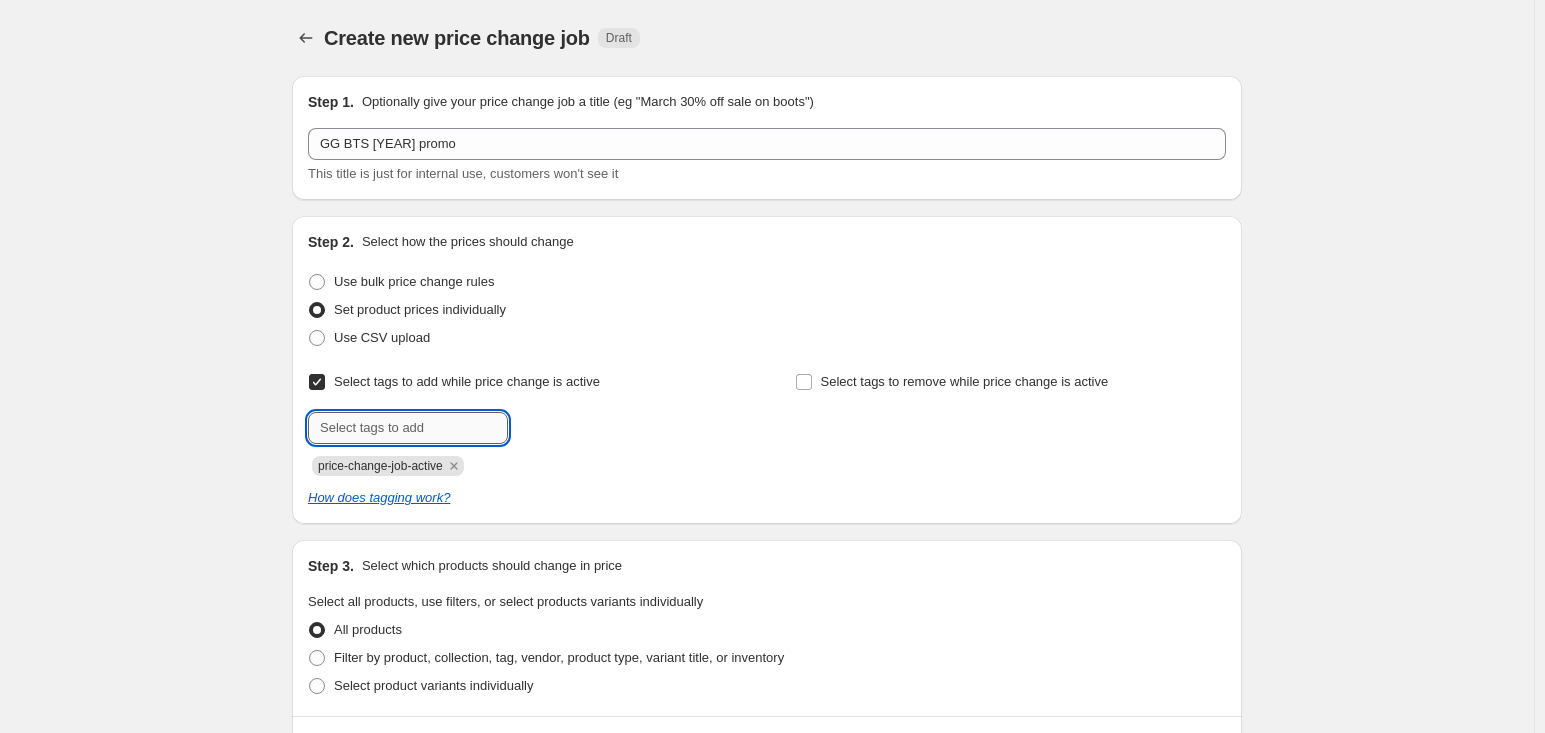 click at bounding box center [408, 428] 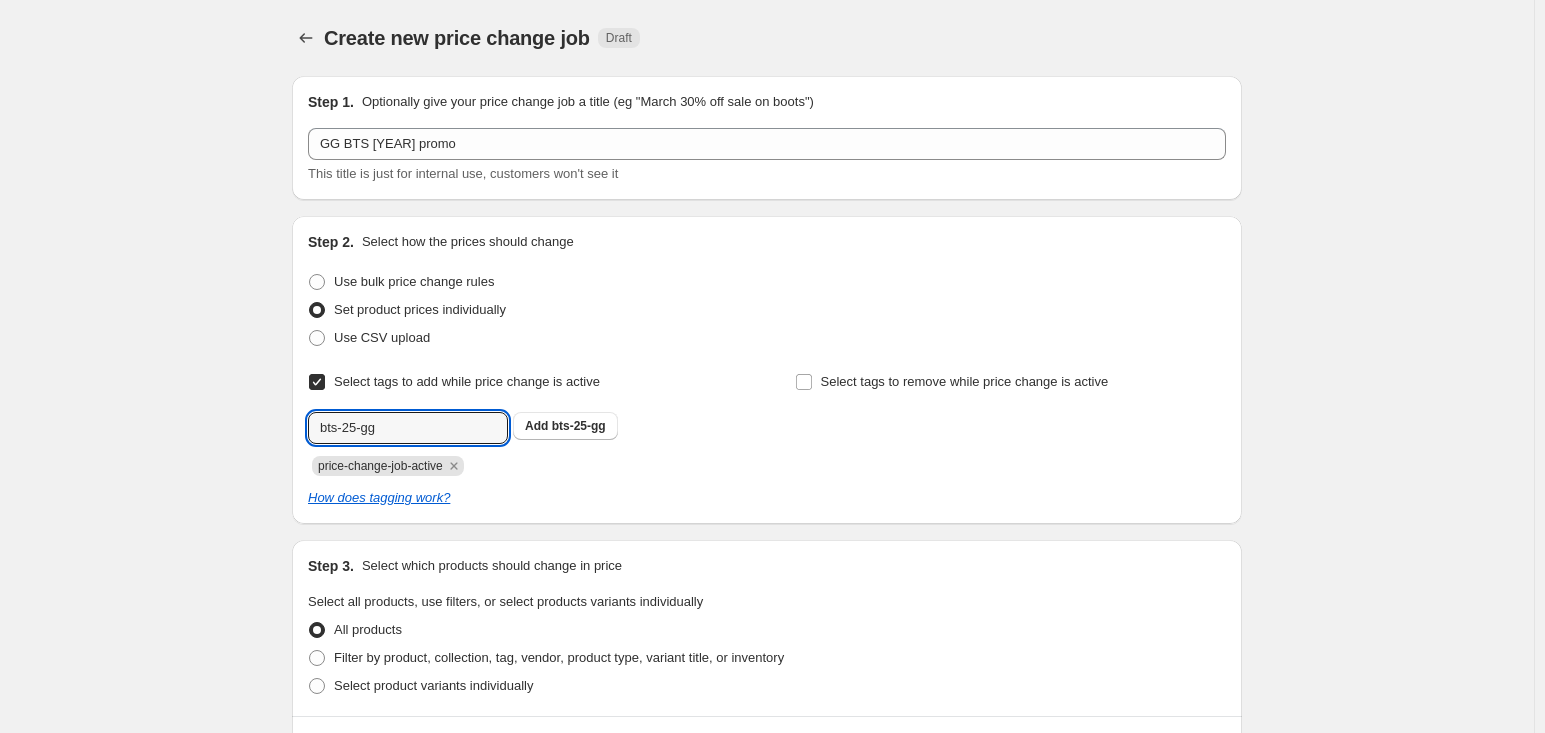 type on "bts-25-gg" 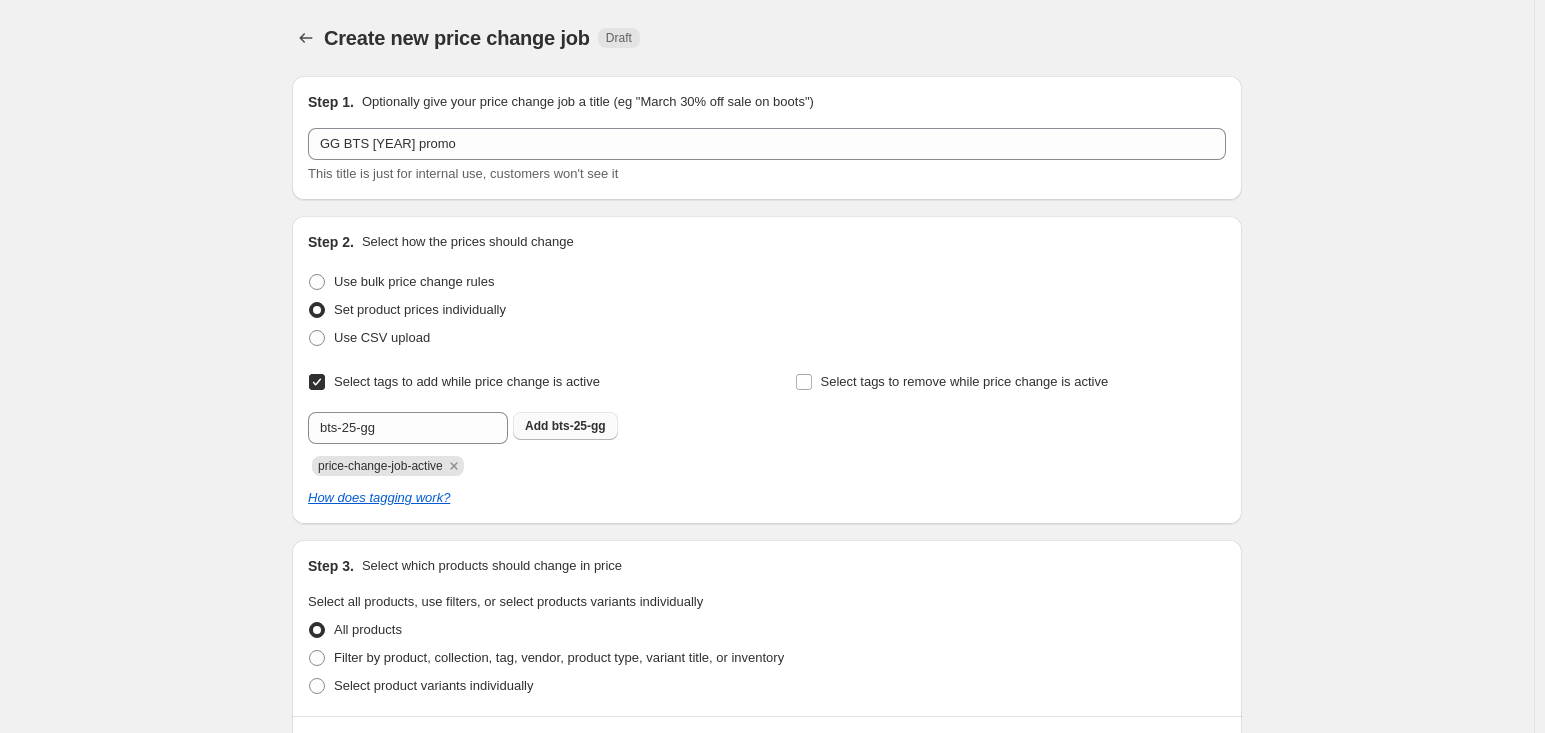 click on "bts-25-gg" at bounding box center (579, 426) 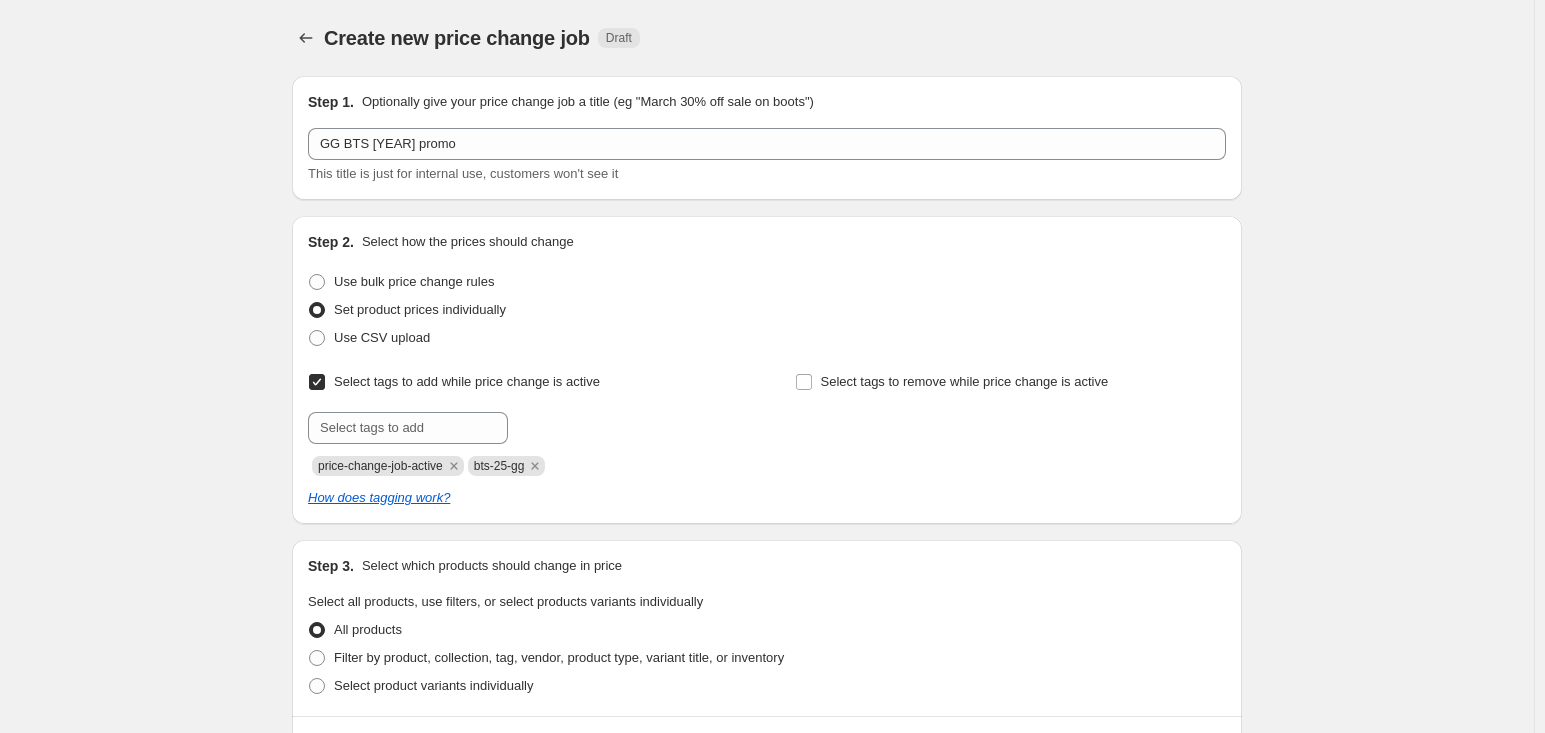 click on "price-change-job-active bts-25-gg" at bounding box center (523, 464) 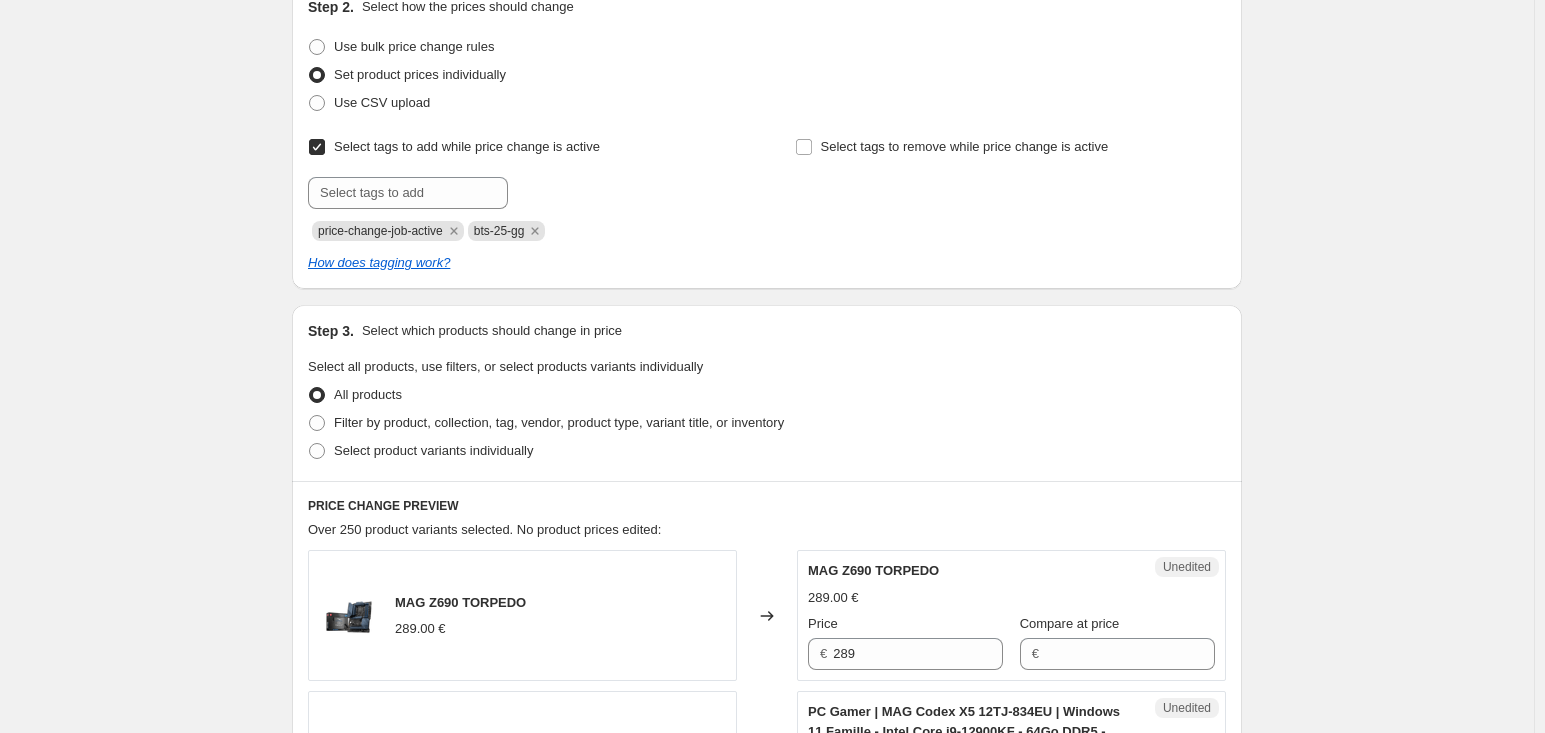scroll, scrollTop: 300, scrollLeft: 0, axis: vertical 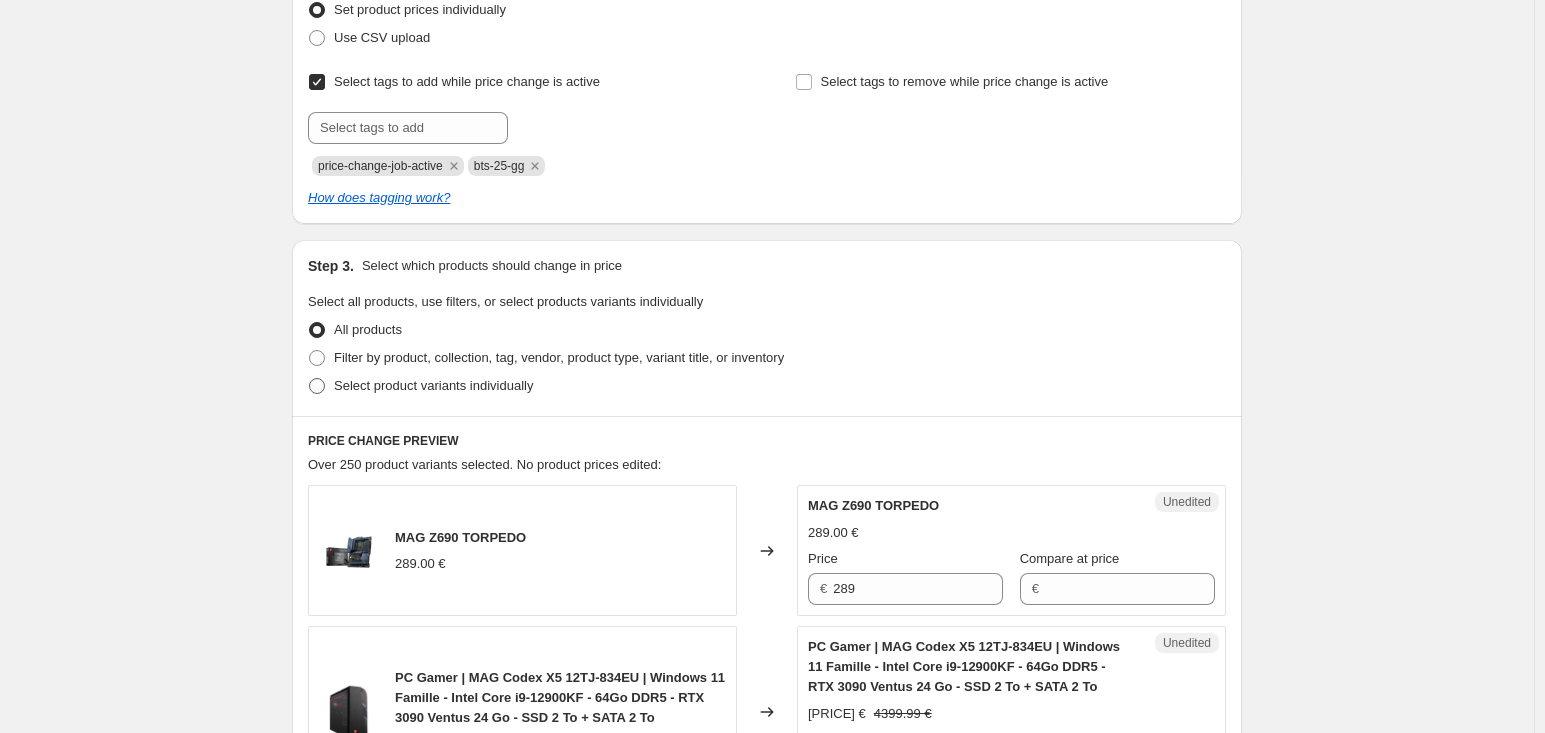 click on "Select product variants individually" at bounding box center (433, 385) 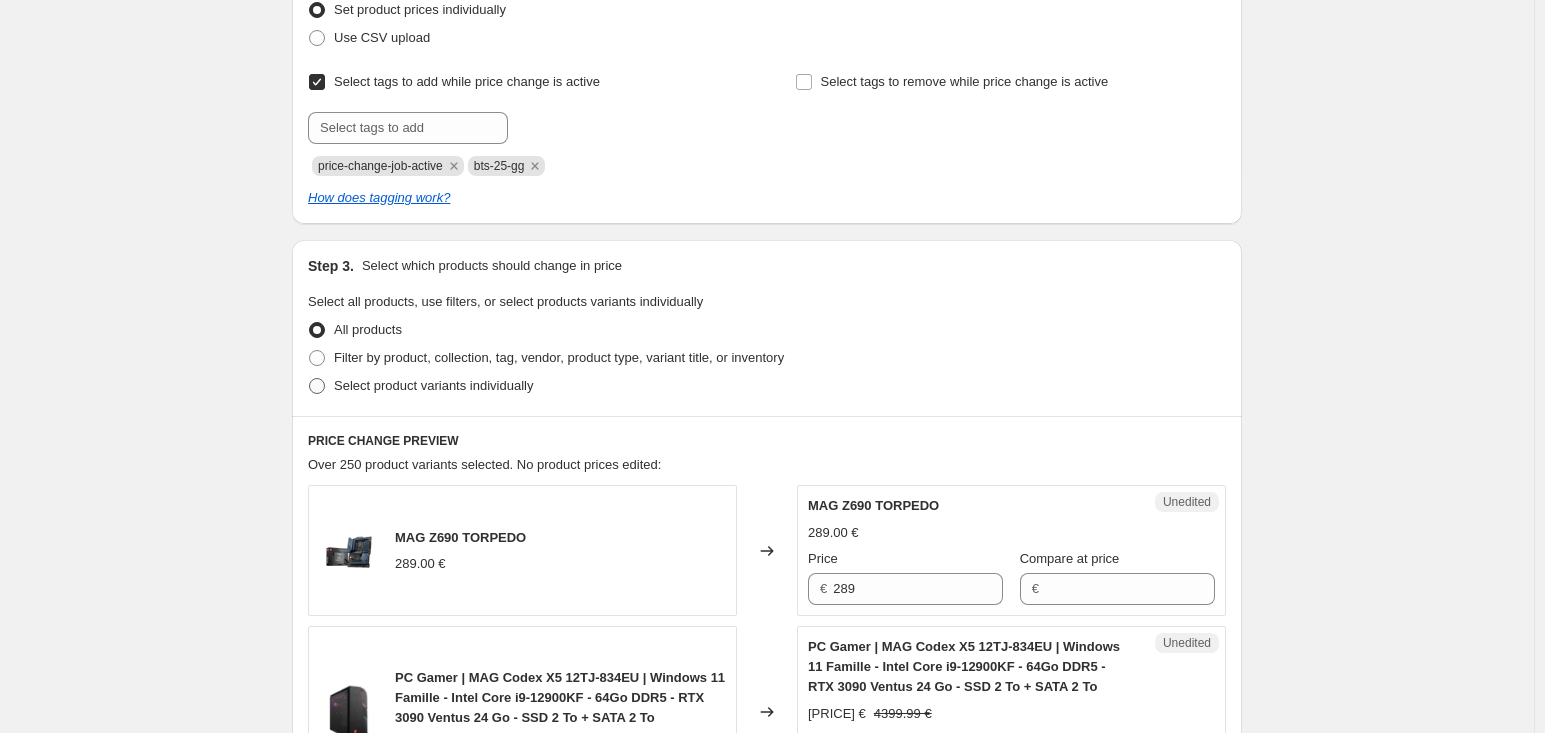 radio on "true" 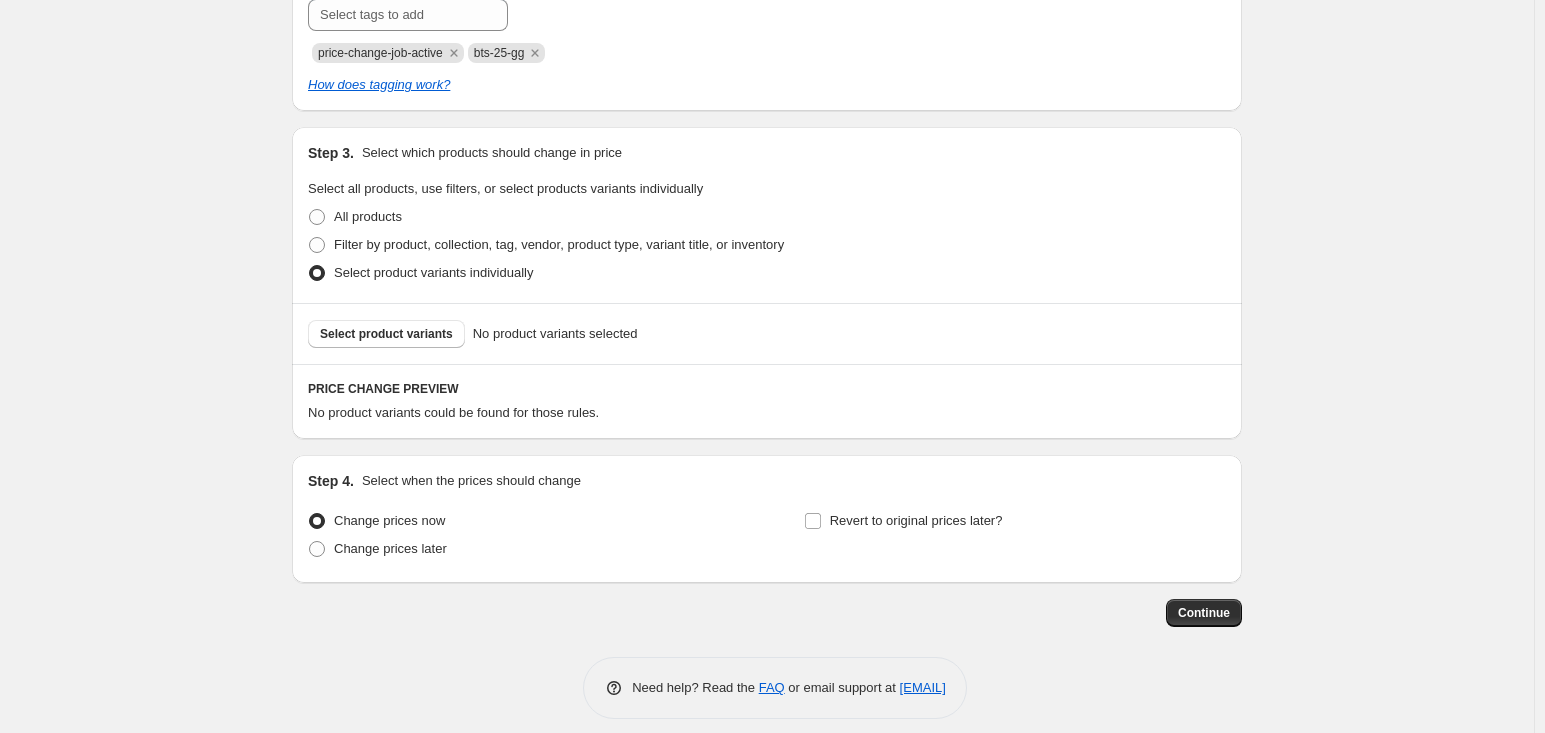 scroll, scrollTop: 428, scrollLeft: 0, axis: vertical 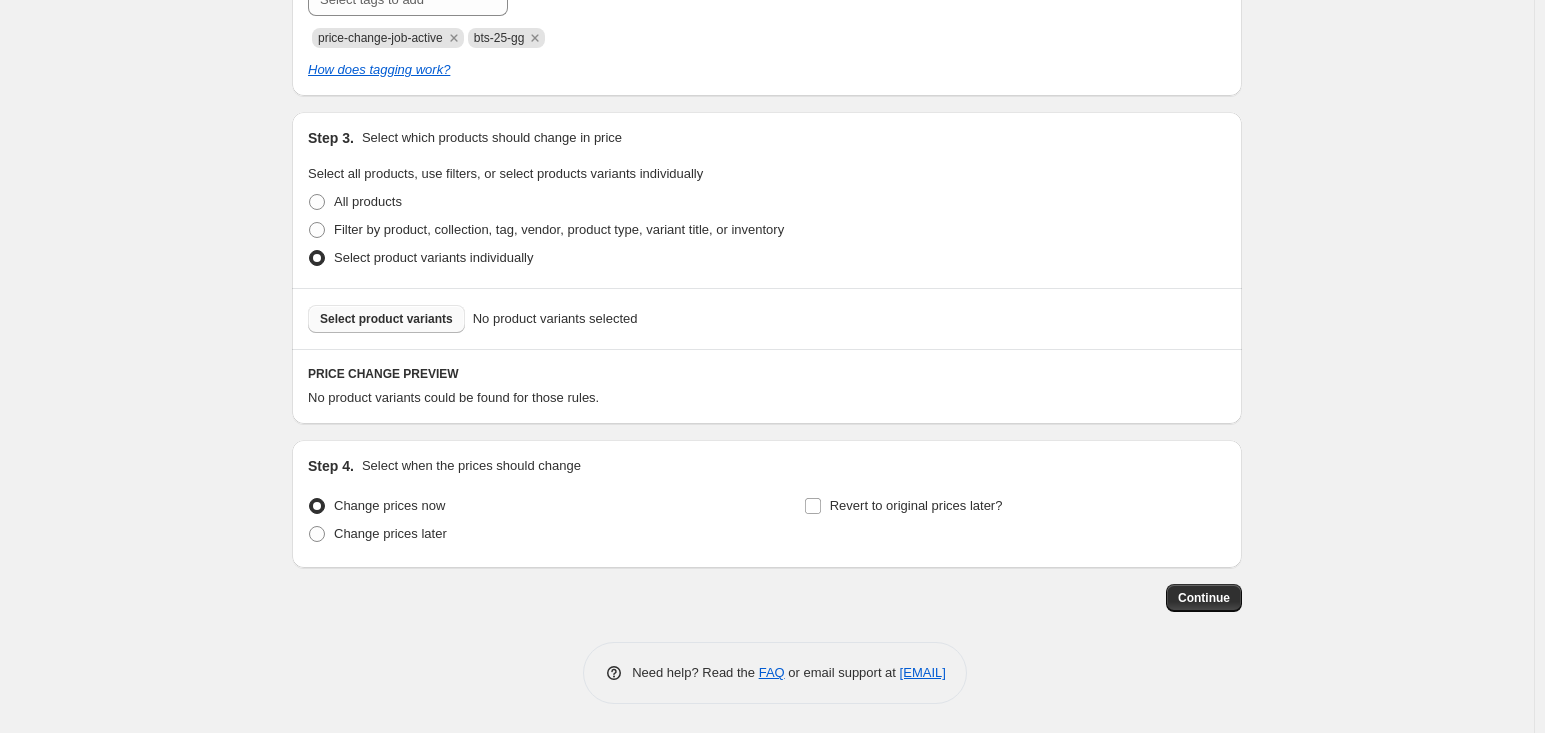 drag, startPoint x: 444, startPoint y: 322, endPoint x: 434, endPoint y: 330, distance: 12.806249 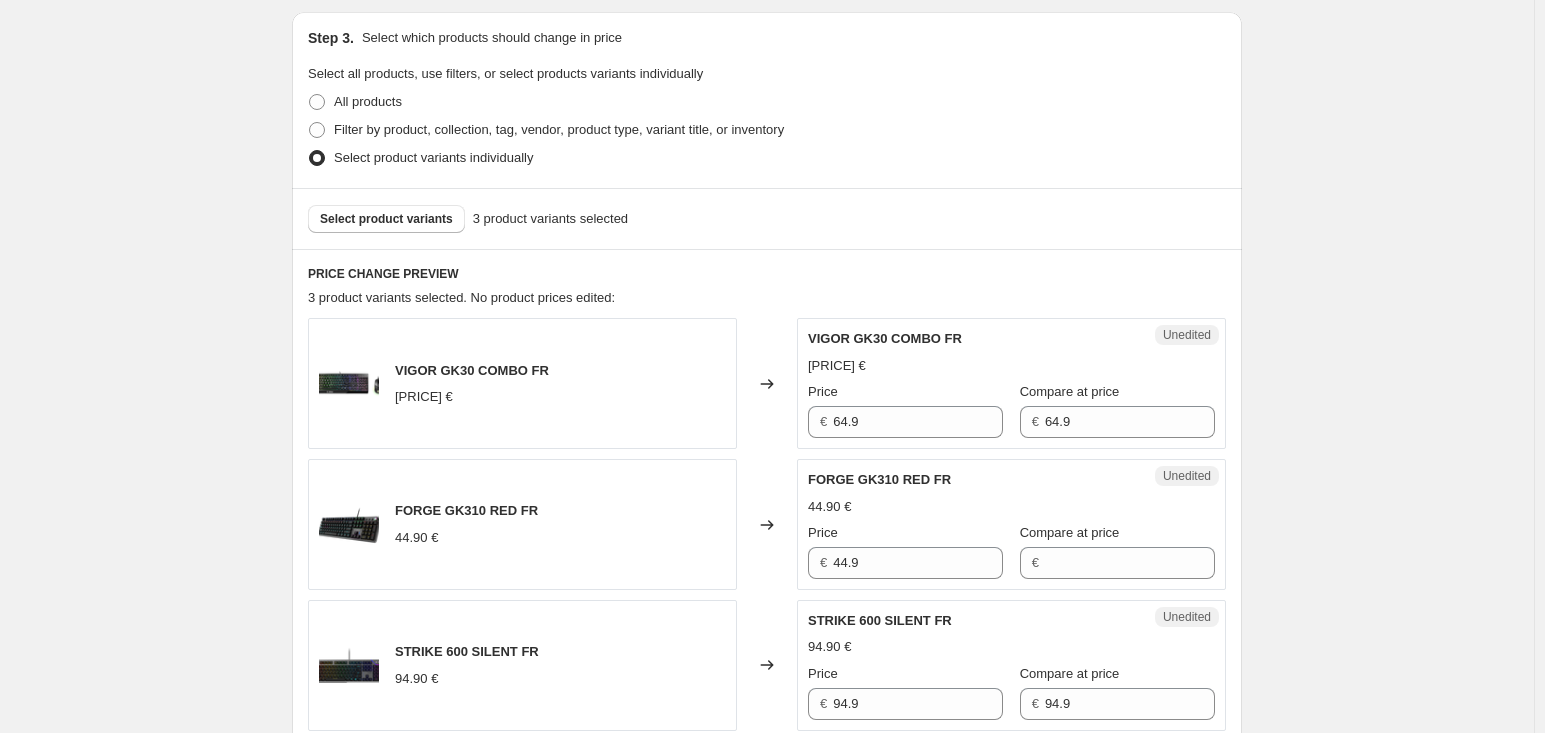 scroll, scrollTop: 628, scrollLeft: 0, axis: vertical 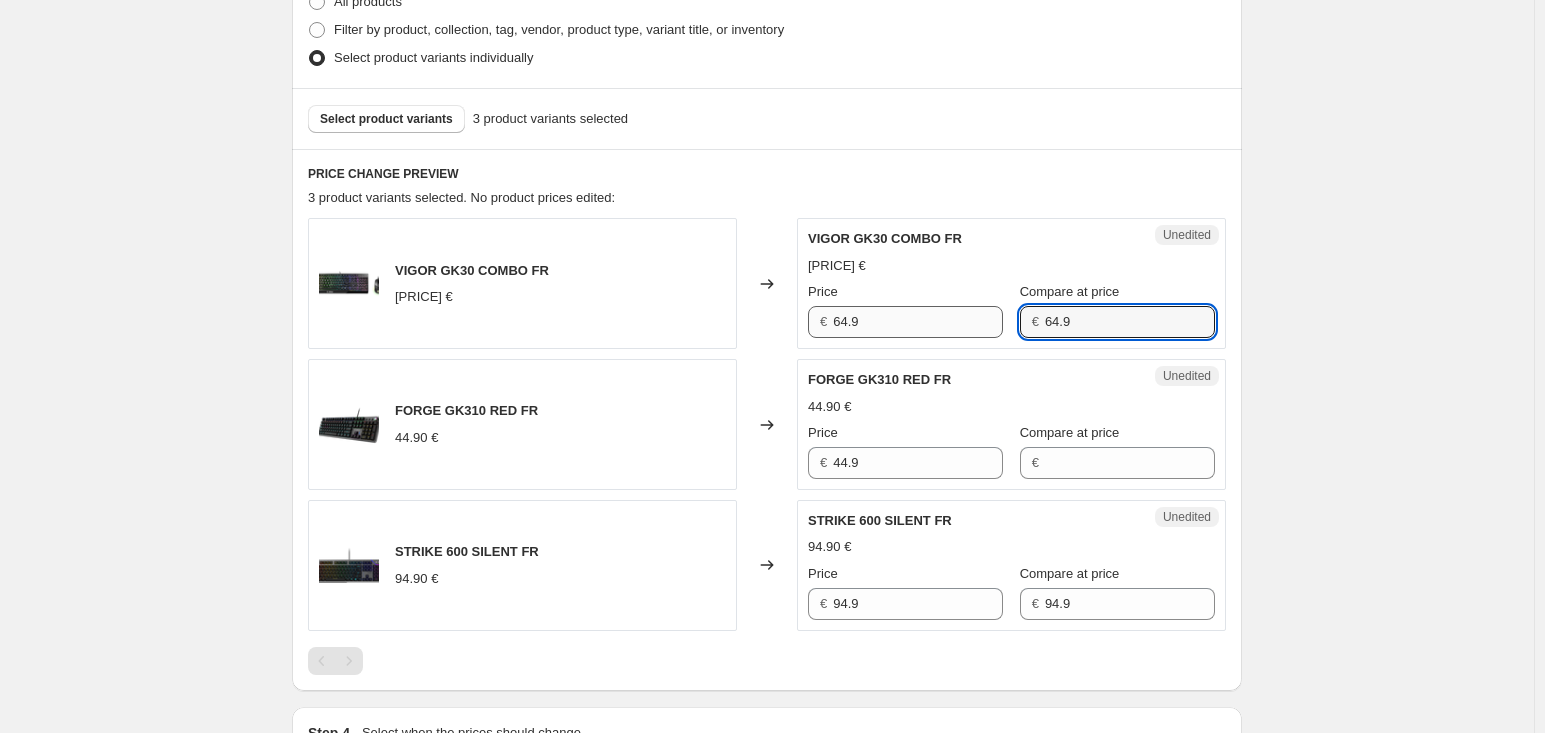 drag, startPoint x: 1069, startPoint y: 320, endPoint x: 954, endPoint y: 321, distance: 115.00435 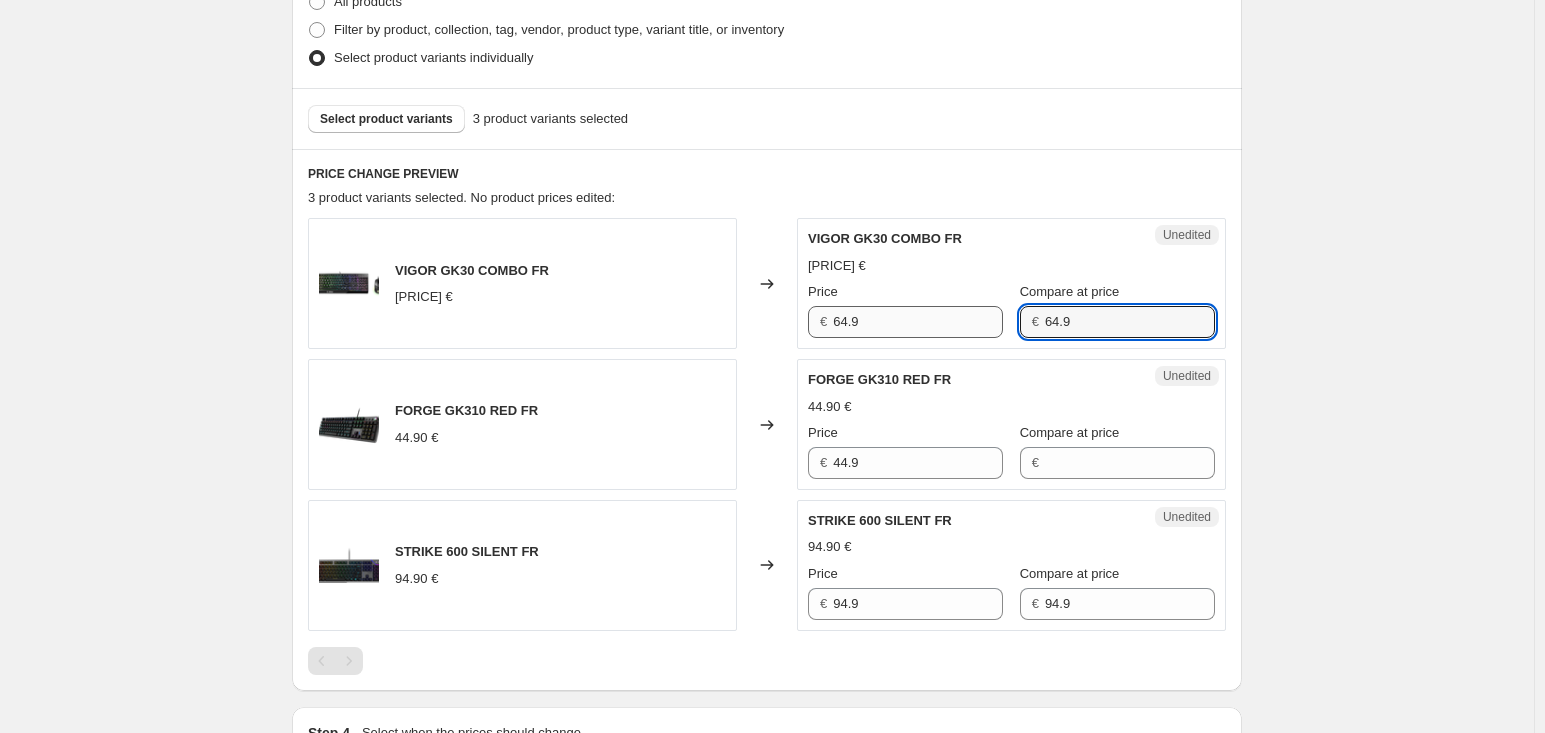 click on "Price € [PRICE] Compare at price € [PRICE]" at bounding box center (1011, 310) 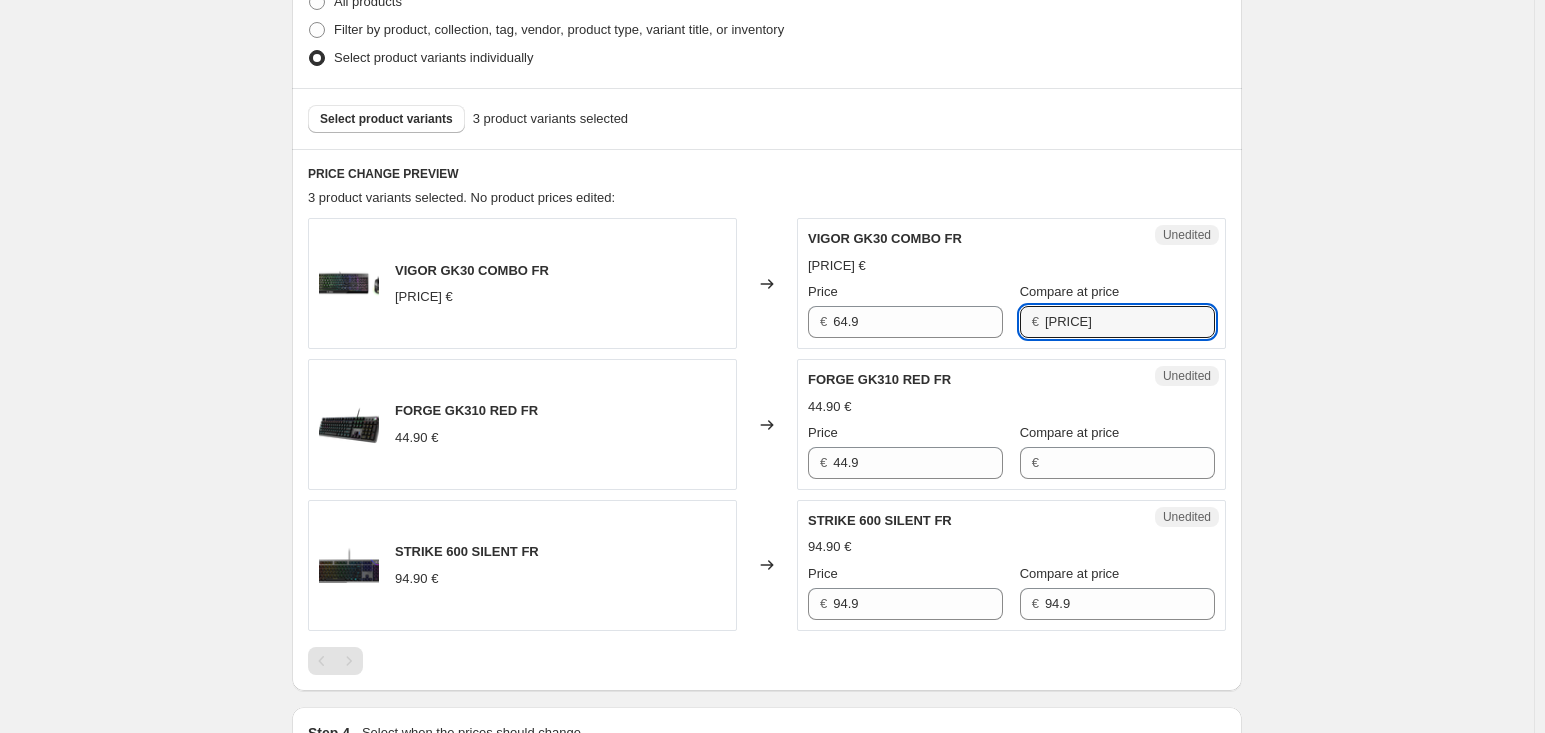 type on "[PRICE]" 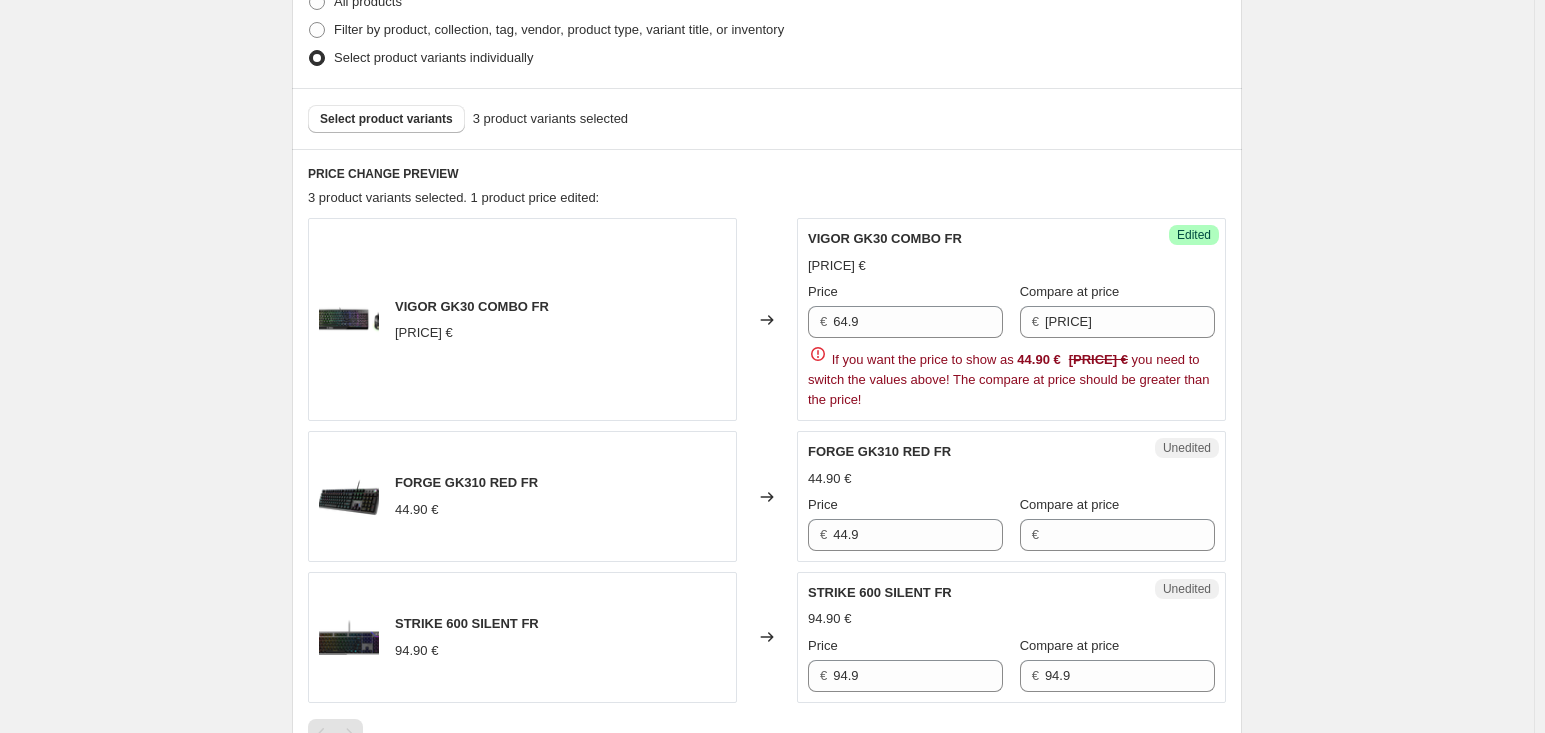 click on "Create new price change job. This page is ready Create new price change job Draft Step 1. Optionally give your price change job a title (eg "March 30% off sale on boots") GG BTS [YEAR] promo This title is just for internal use, customers won't see it Step 2. Select how the prices should change Use bulk price change rules Set product prices individually Use CSV upload Select tags to add while price change is active Submit price-change-job-active bts-[YEAR]-gg Select tags to remove while price change is active How does tagging work? Step 3. Select which products should change in price Select all products, use filters, or select products variants individually All products Filter by product, collection, tag, vendor, product type, variant title, or inventory Select product variants individually Select product variants 3   product variants selected PRICE CHANGE PREVIEW 3 product variants selected. 1 product price edited: VIGOR GK30 COMBO FR [PRICE] € Changed to Success Edited VIGOR GK30 COMBO FR [PRICE] € Price € [PRICE]" at bounding box center [767, 222] 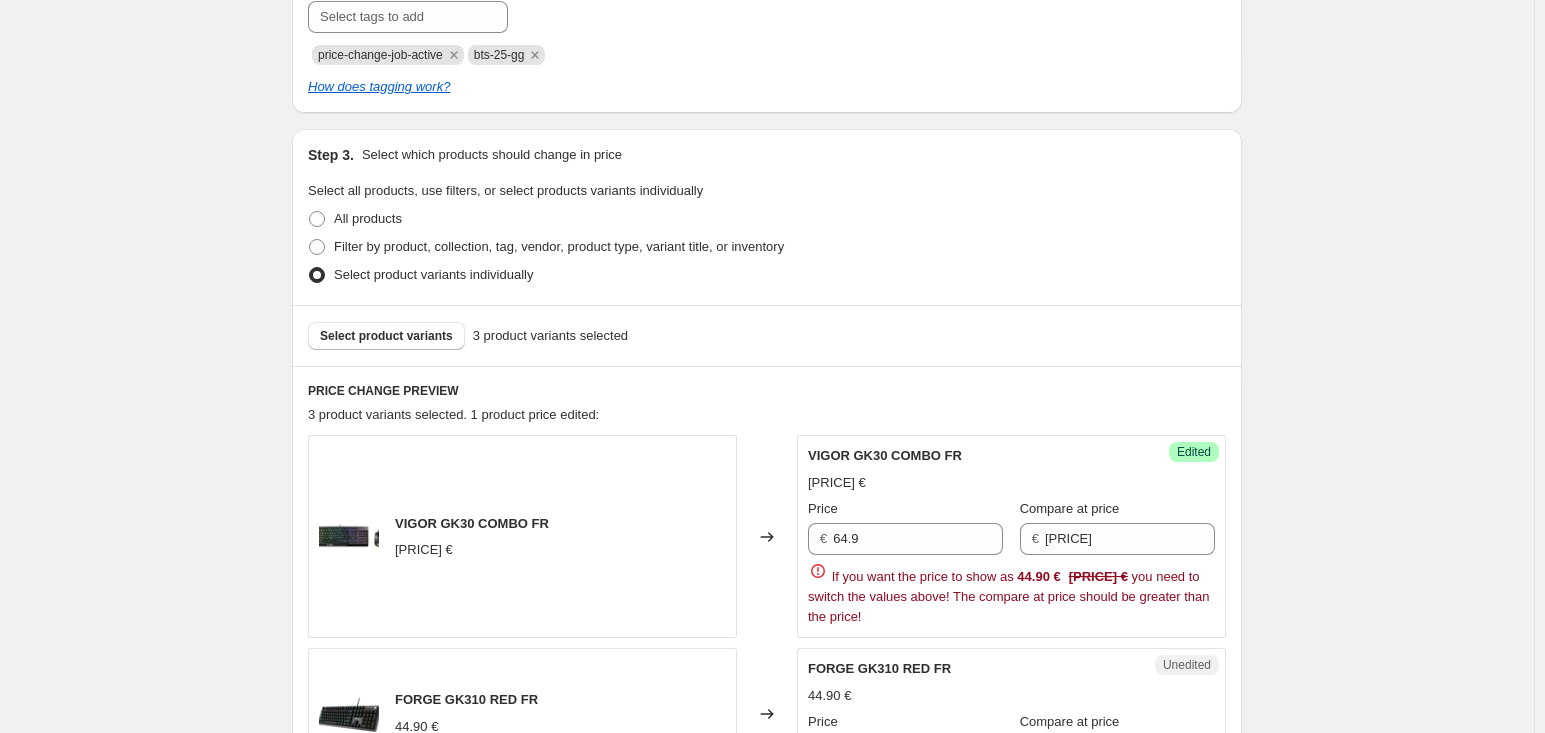 scroll, scrollTop: 528, scrollLeft: 0, axis: vertical 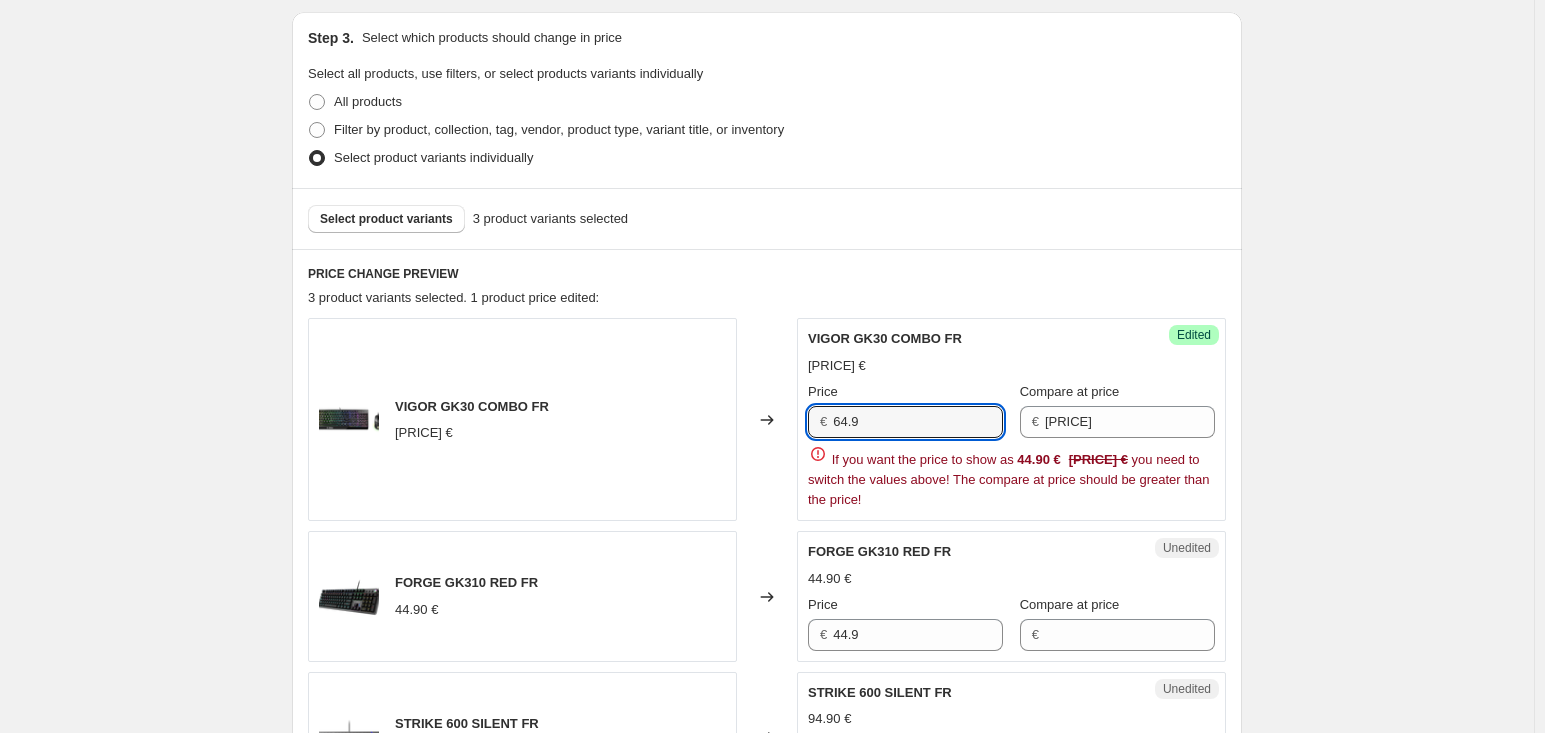 drag, startPoint x: 951, startPoint y: 422, endPoint x: 761, endPoint y: 427, distance: 190.06578 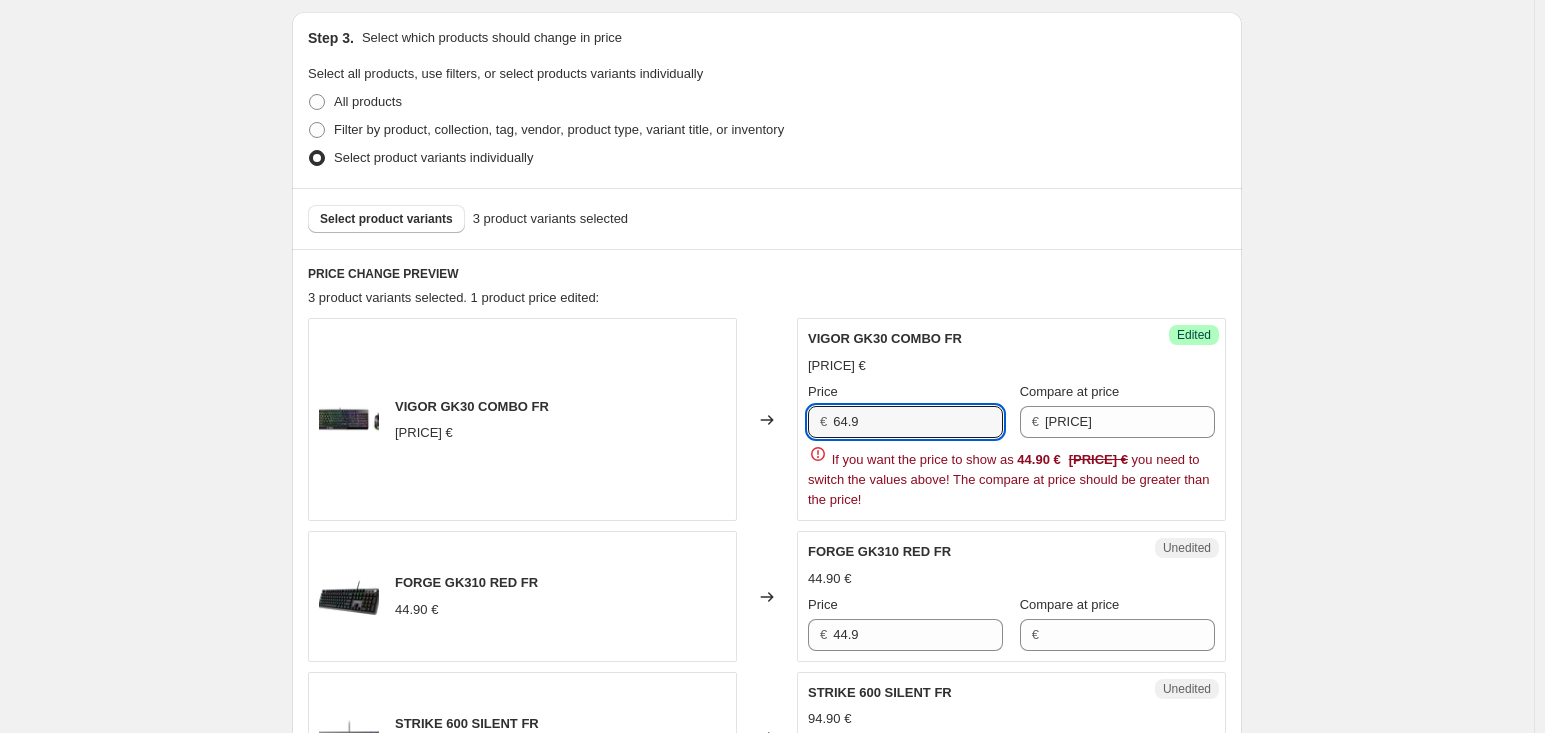 click on "VIGOR GK30 COMBO FR [PRICE] € Changed to Success Edited VIGOR GK30 COMBO FR [PRICE] € Price € [PRICE] Compare at price € [PRICE]   If you want the price to show as   [PRICE] € [PRICE] €   you need to switch the values above! The compare at price should be greater than the price!" at bounding box center (767, 419) 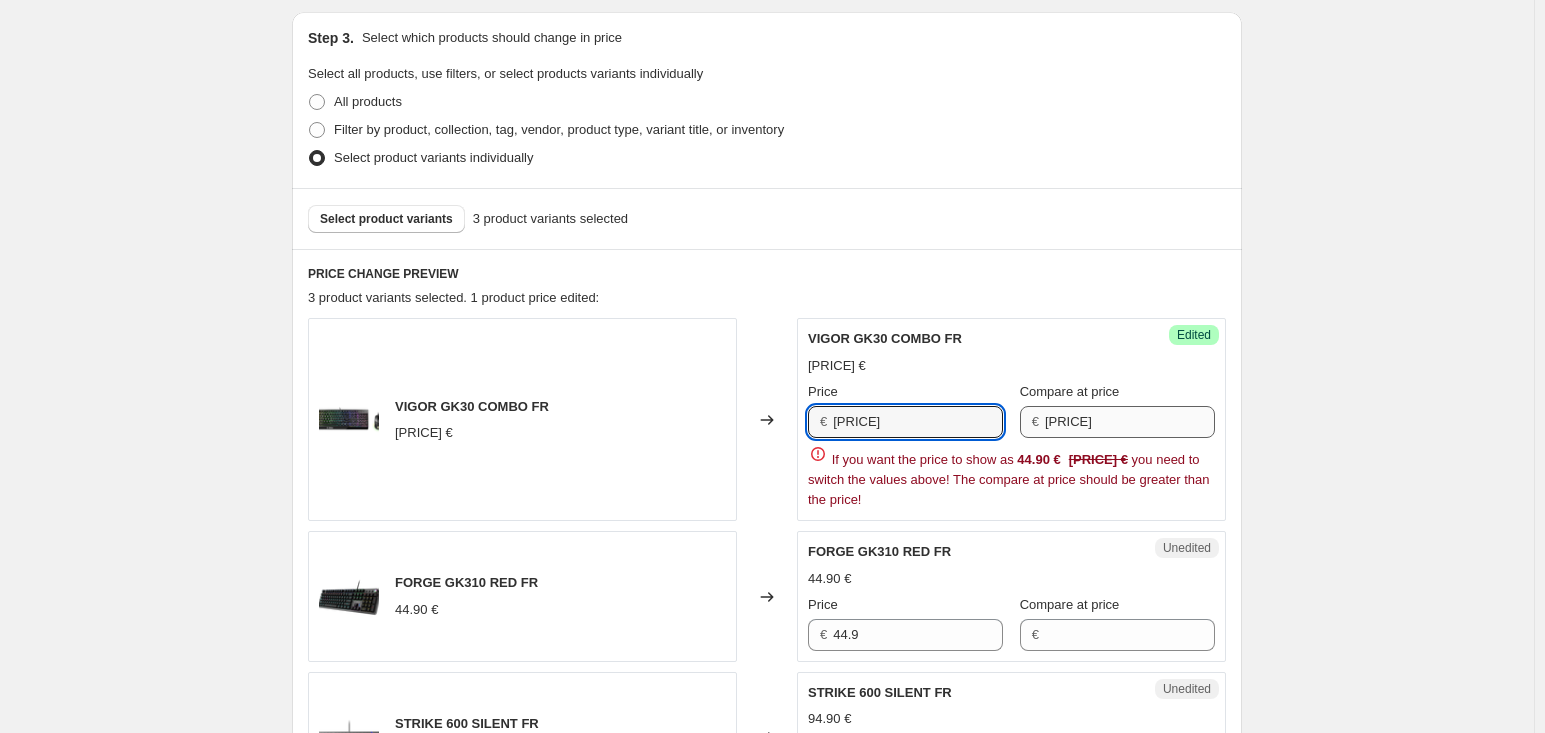 type on "[PRICE]" 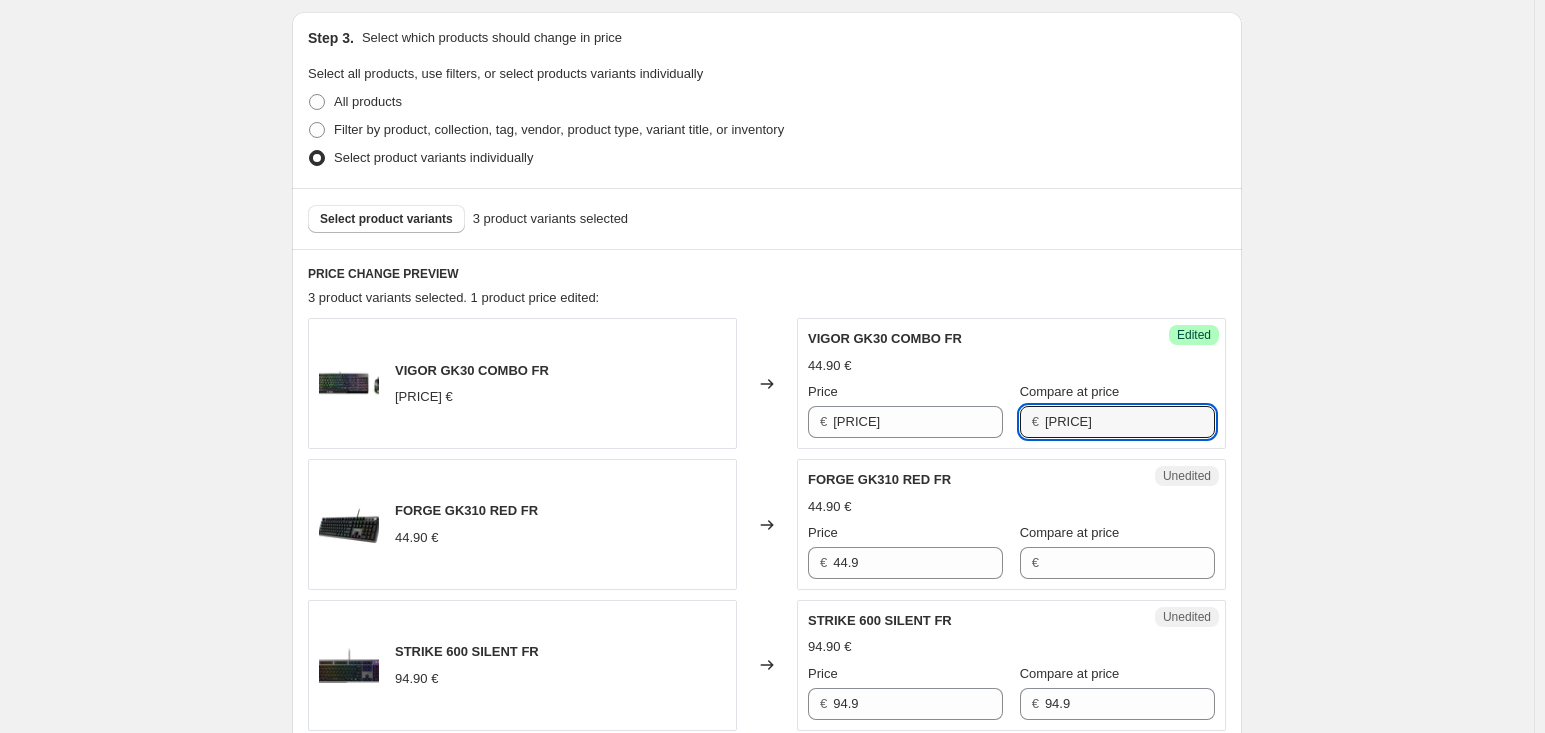 drag, startPoint x: 1117, startPoint y: 417, endPoint x: 936, endPoint y: 381, distance: 184.5454 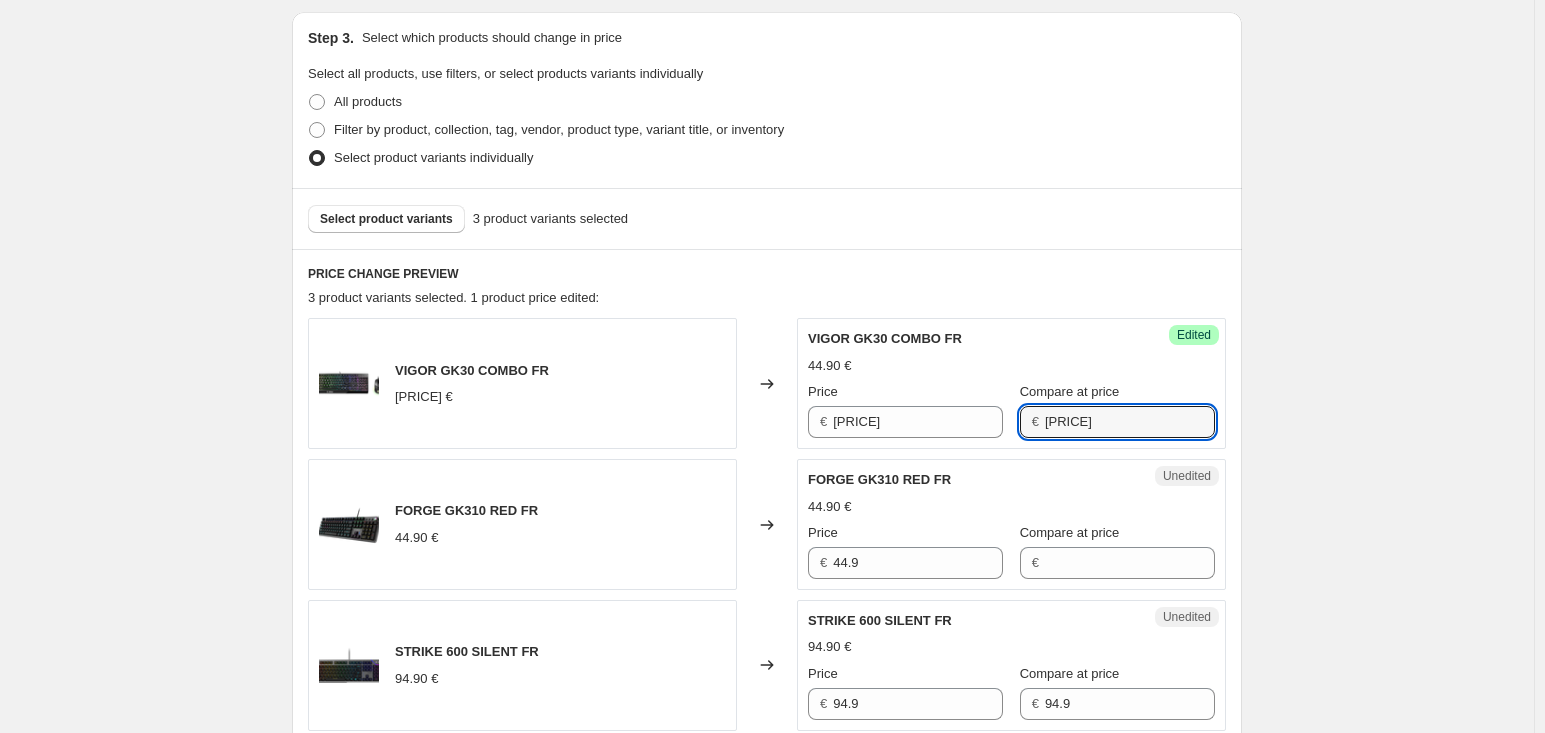 click on "Price € [PRICE] Compare at price € [PRICE]" at bounding box center (1011, 410) 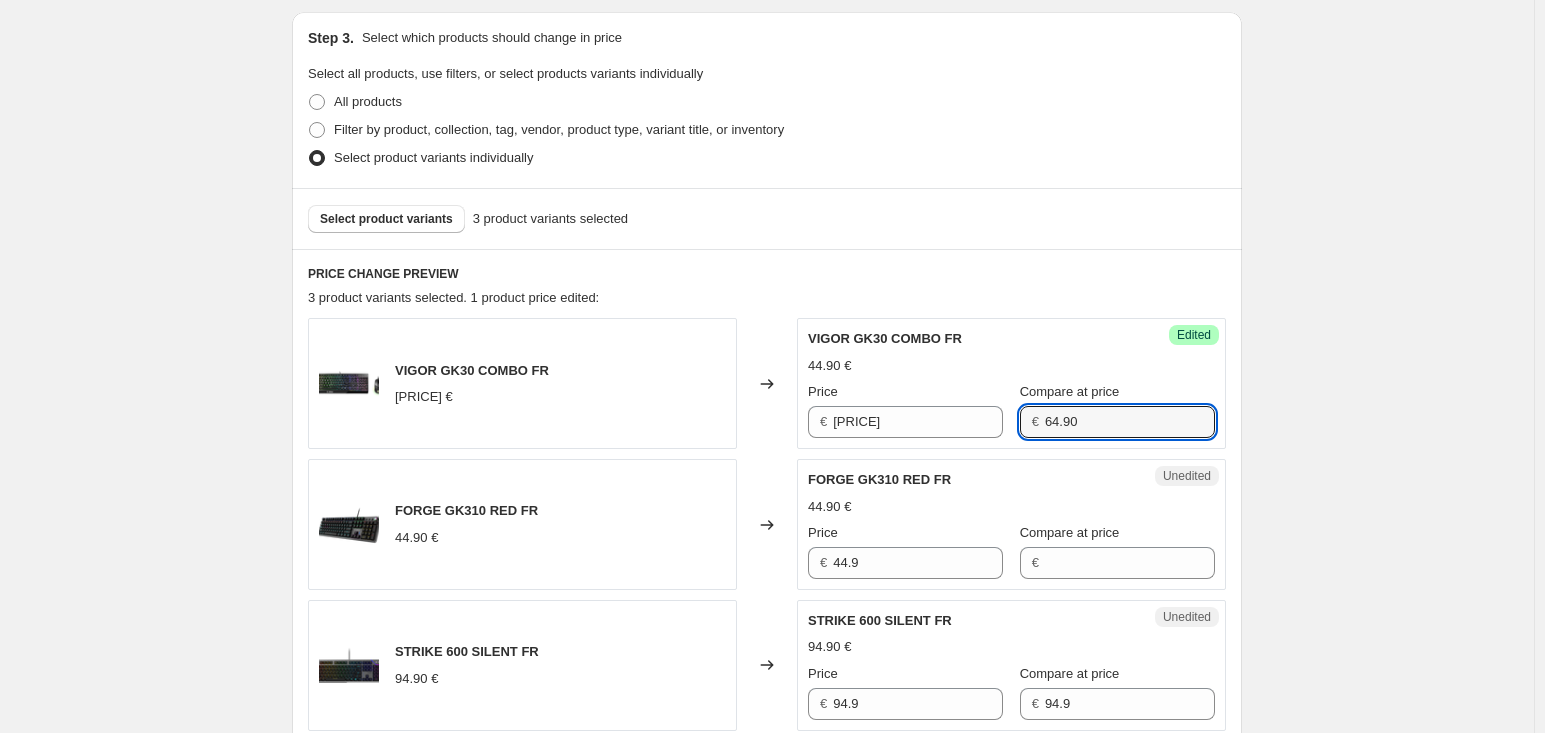 type on "64.90" 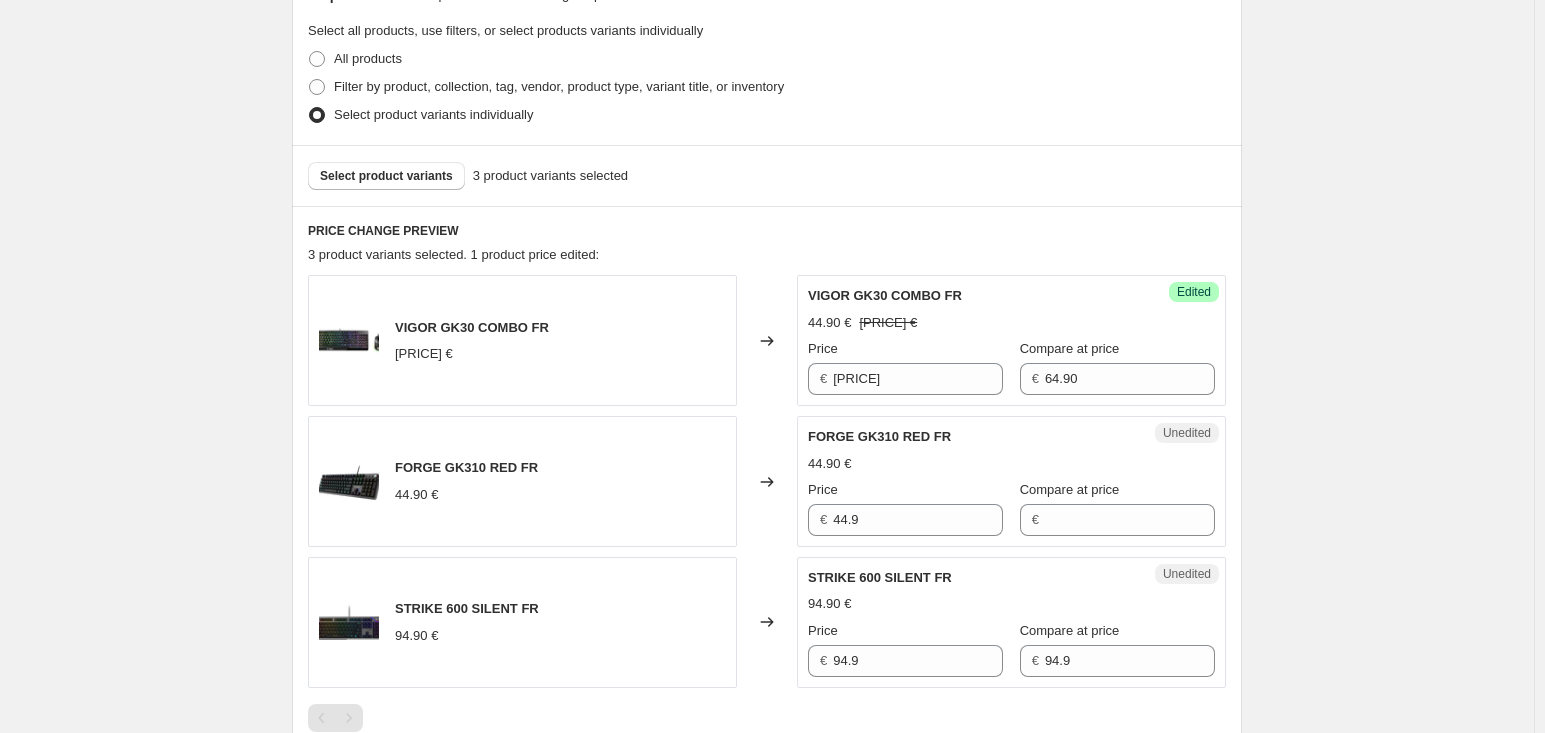 scroll, scrollTop: 628, scrollLeft: 0, axis: vertical 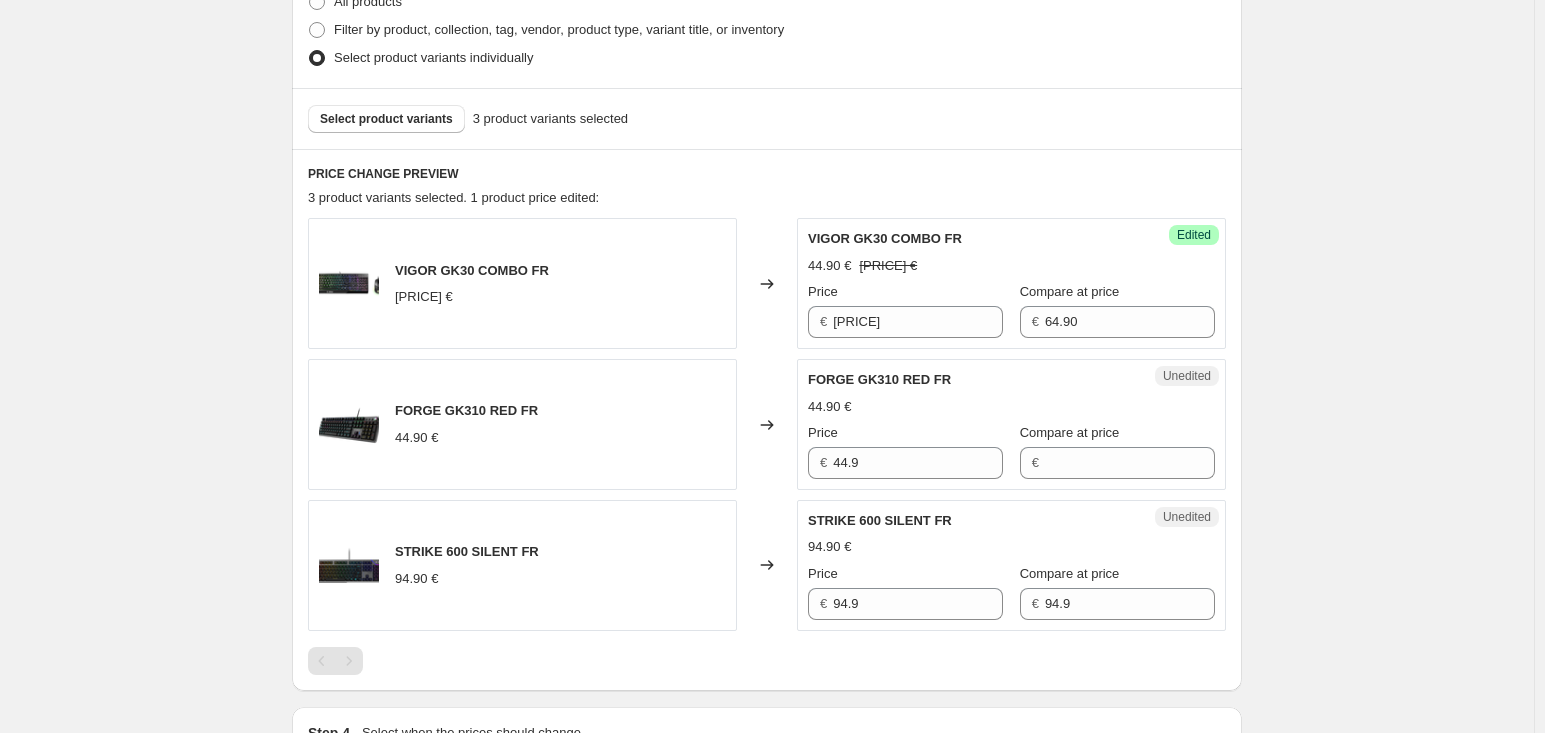 click on "Create new price change job. This page is ready Create new price change job Draft Step 1. Optionally give your price change job a title (eg "March 30% off sale on boots") GG BTS [YEAR] promo This title is just for internal use, customers won't see it Step 2. Select how the prices should change Use bulk price change rules Set product prices individually Use CSV upload Select tags to add while price change is active Submit price-change-job-active bts-[YEAR]-gg Select tags to remove while price change is active How does tagging work? Step 3. Select which products should change in price Select all products, use filters, or select products variants individually All products Filter by product, collection, tag, vendor, product type, variant title, or inventory Select product variants individually Select product variants 3   product variants selected PRICE CHANGE PREVIEW 3 product variants selected. 1 product price edited: VIGOR GK30 COMBO FR [PRICE] € Changed to Success Edited VIGOR GK30 COMBO FR [PRICE] € [PRICE] € Price" at bounding box center (767, 186) 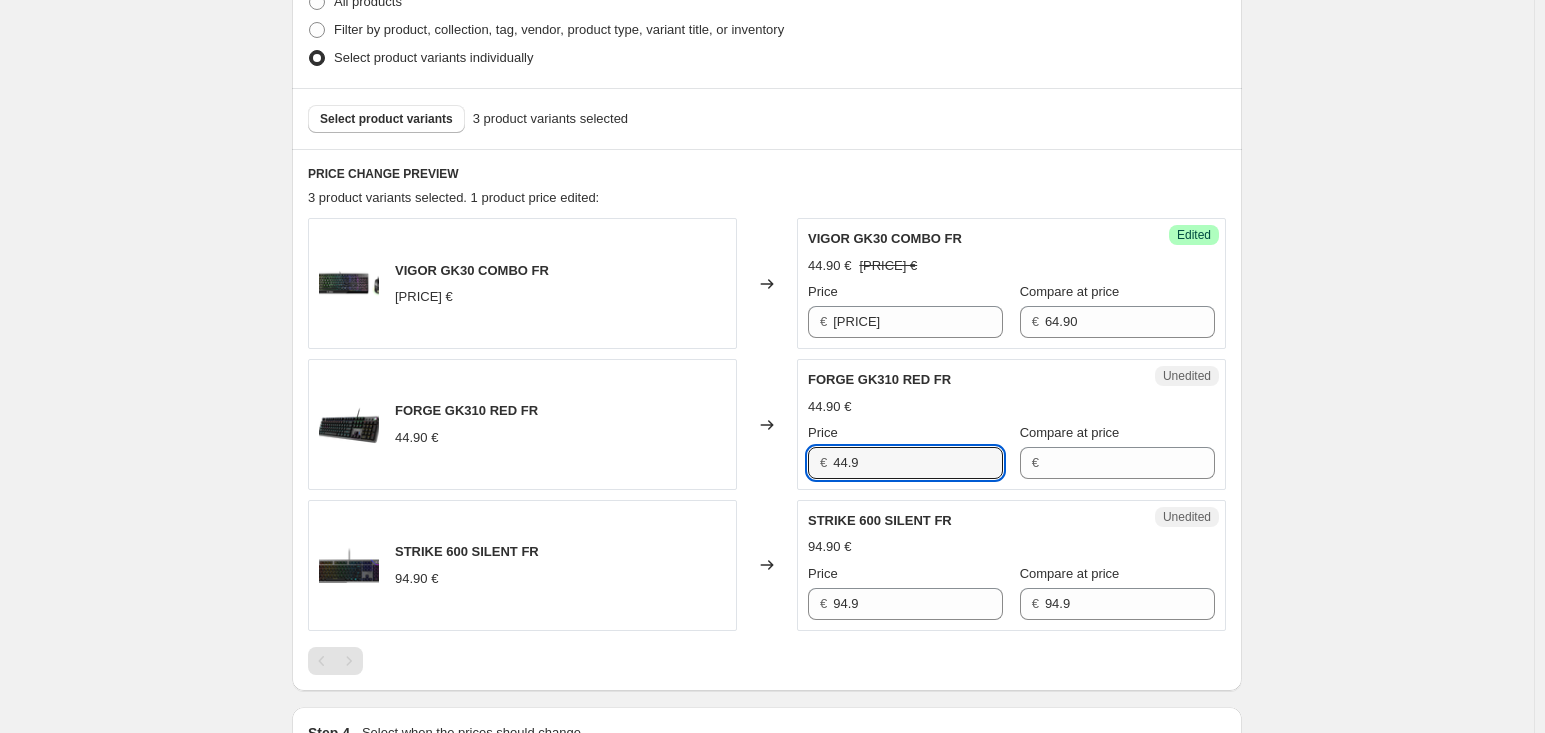 drag, startPoint x: 920, startPoint y: 470, endPoint x: 689, endPoint y: 451, distance: 231.78008 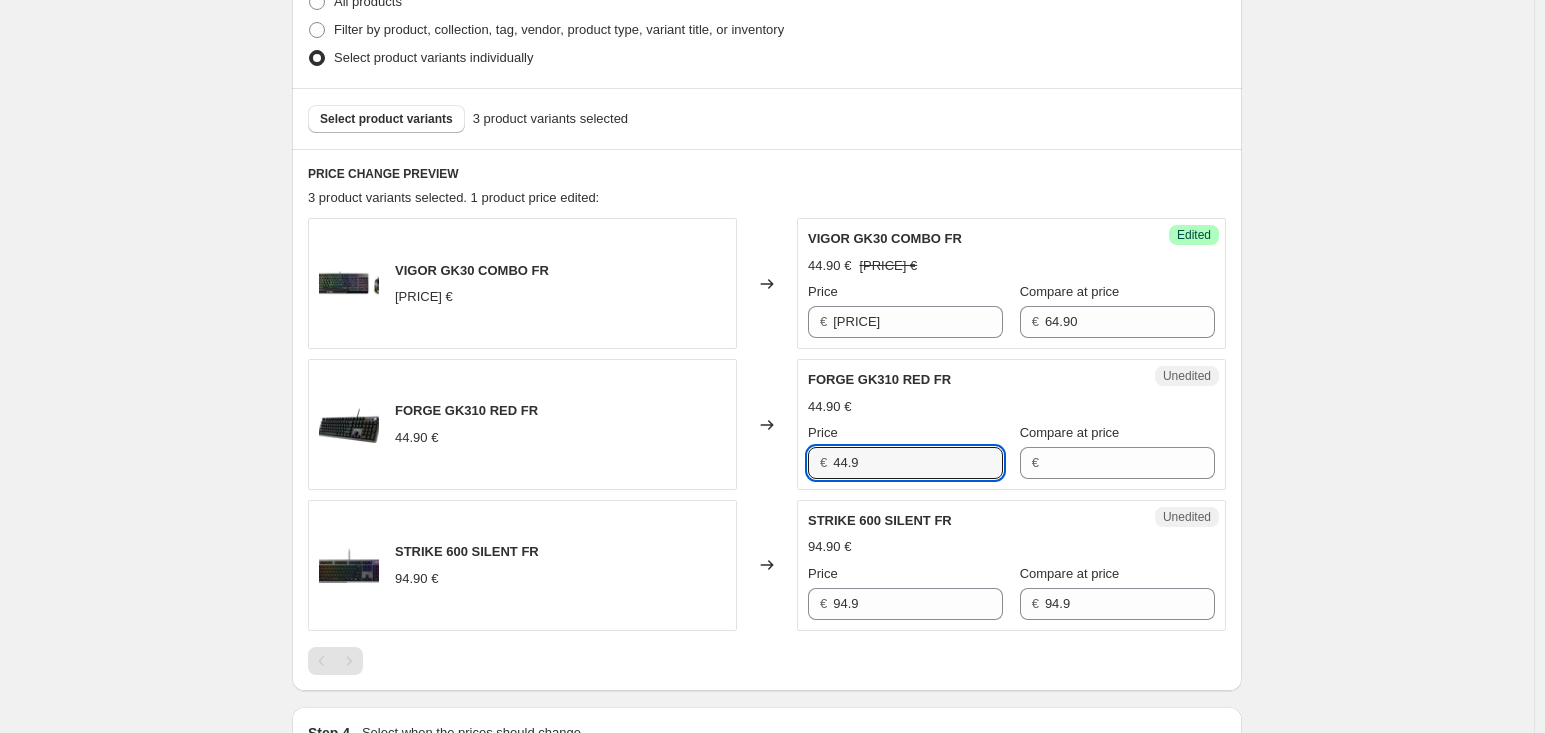 click on "FORGE GK310 RED FR [PRICE] € Changed to Unedited FORGE GK310 RED FR [PRICE] € Price € [PRICE] Compare at price €" at bounding box center [767, 424] 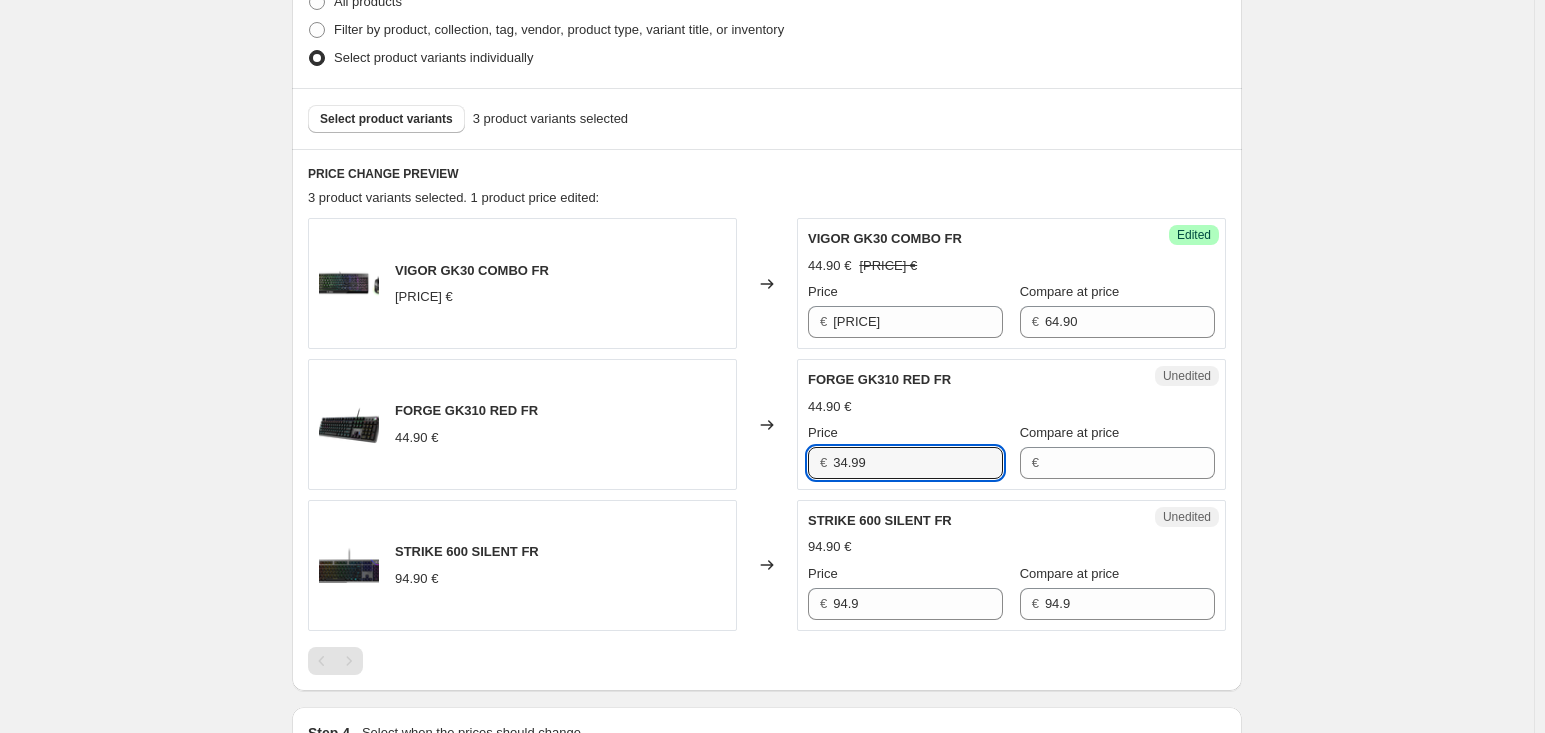 type on "34.99" 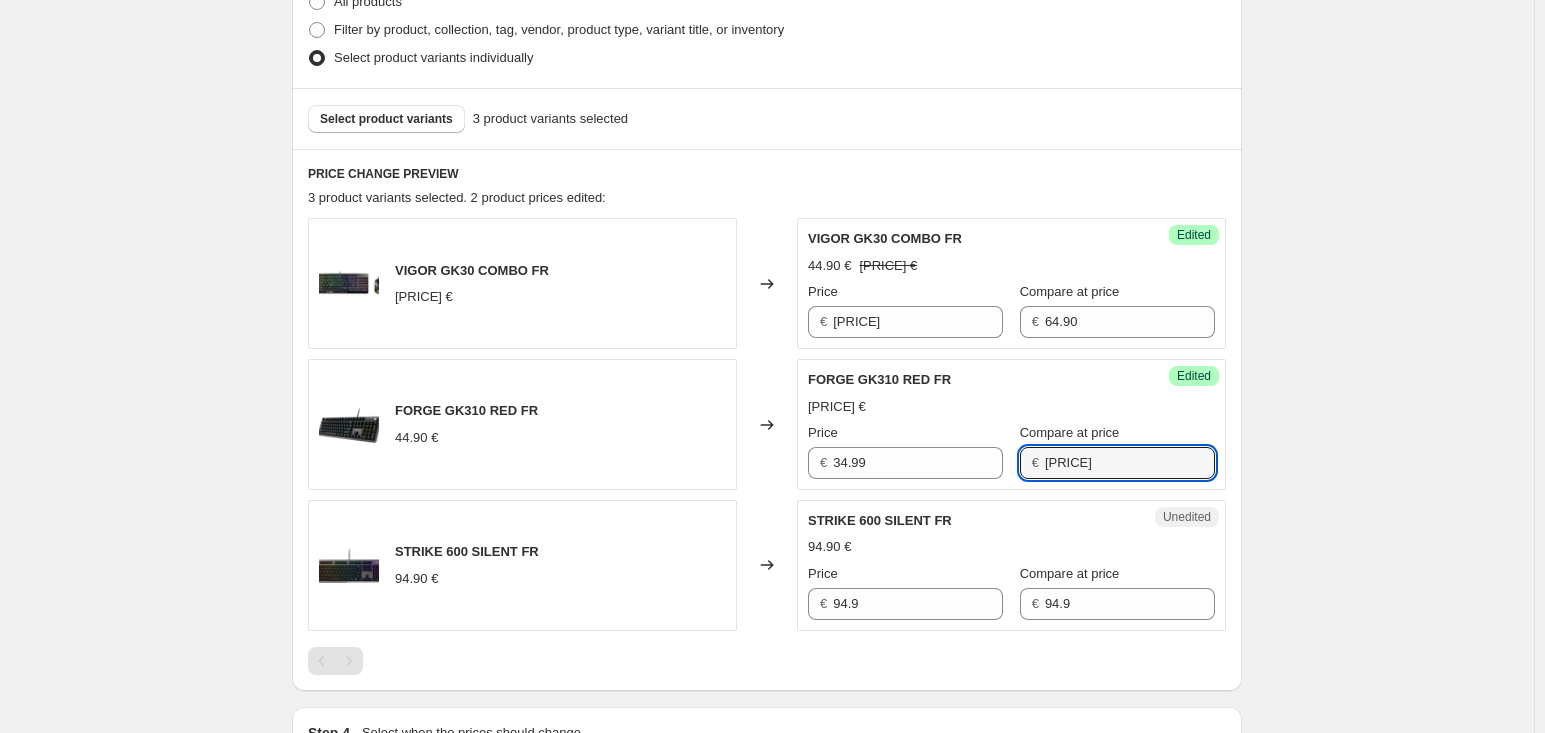 type on "[PRICE]" 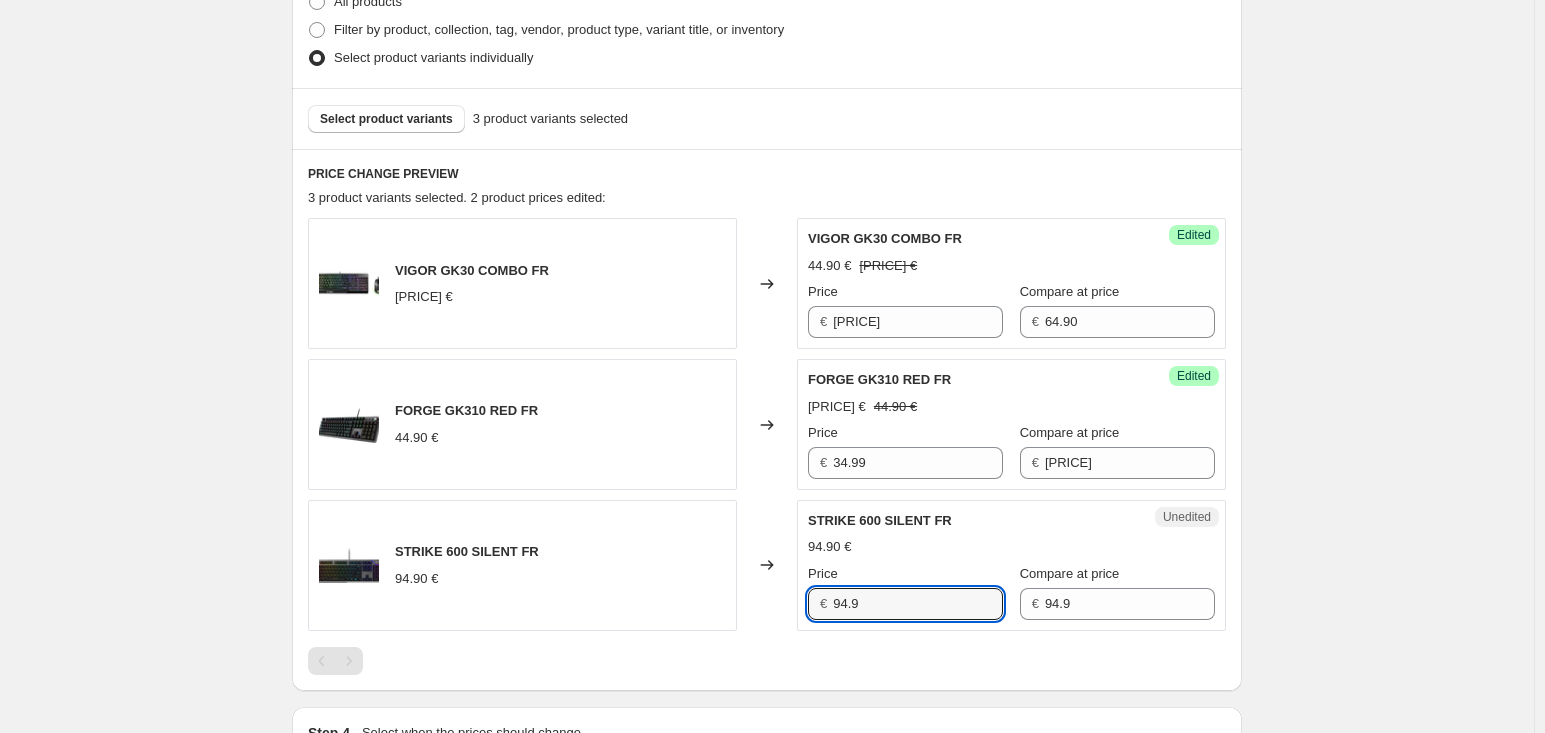 drag, startPoint x: 882, startPoint y: 612, endPoint x: 766, endPoint y: 588, distance: 118.45674 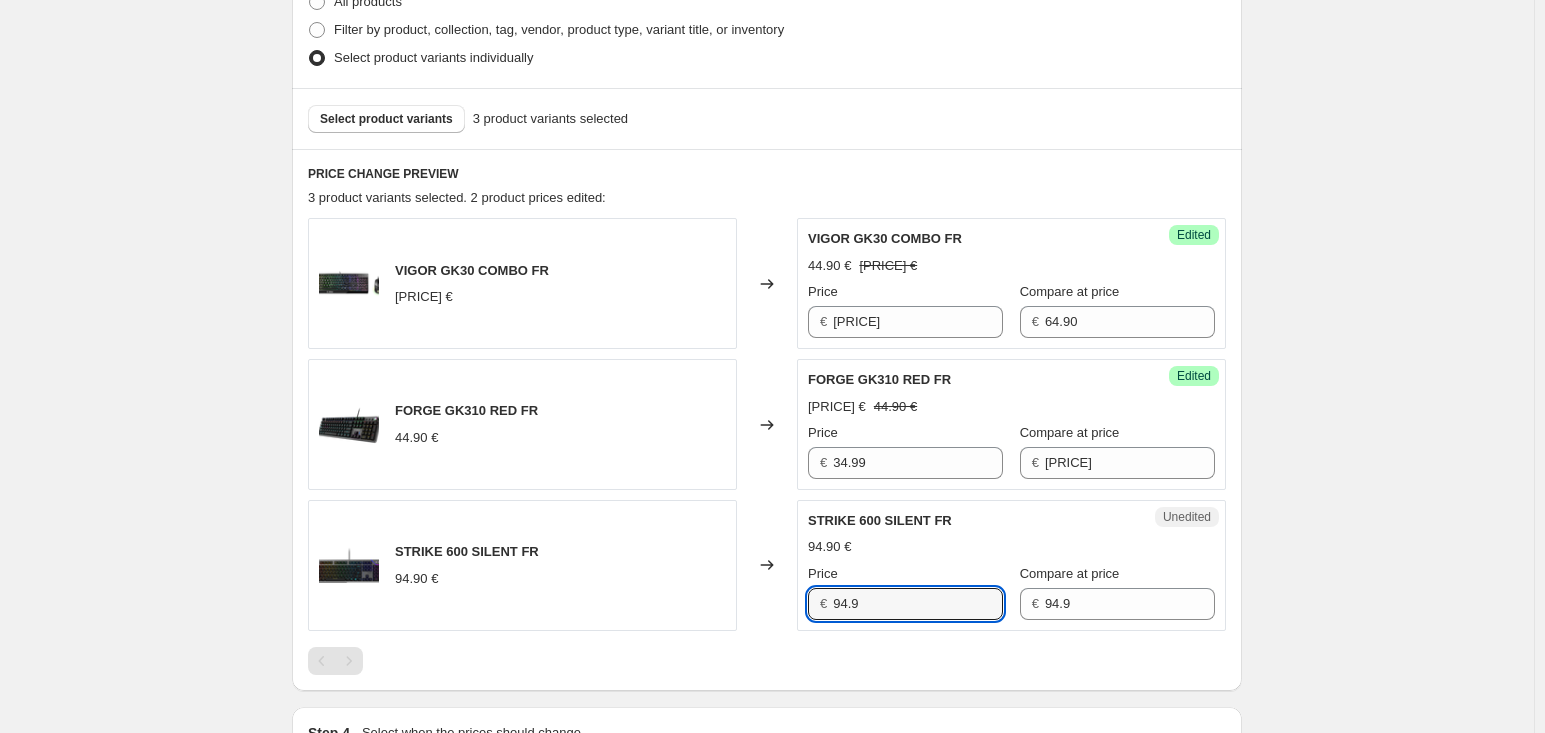 click on "STRIKE 600 SILENT FR [PRICE] € Changed to Unedited STRIKE 600 SILENT FR [PRICE] € Price € [PRICE] Compare at price € [PRICE]" at bounding box center (767, 565) 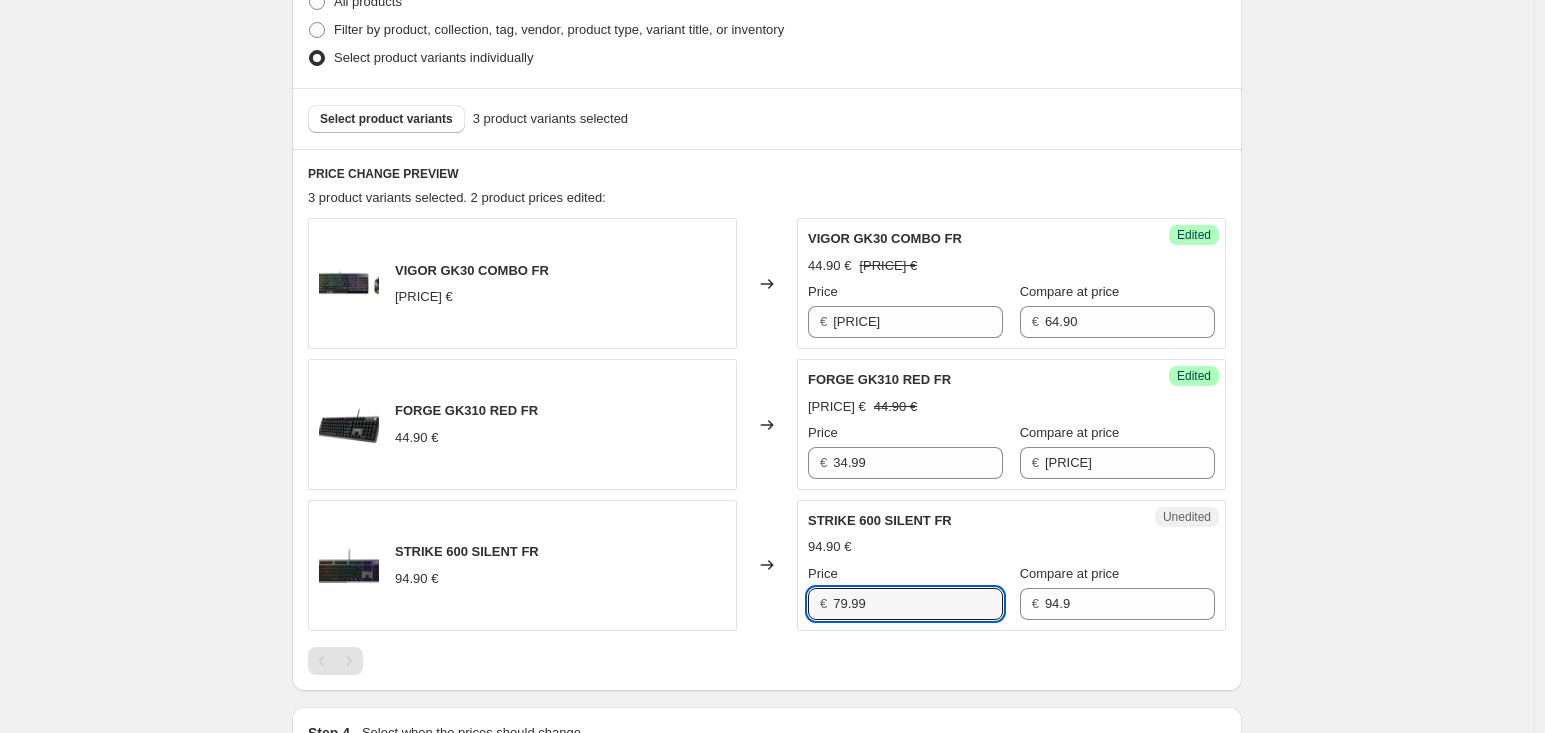 type on "79.99" 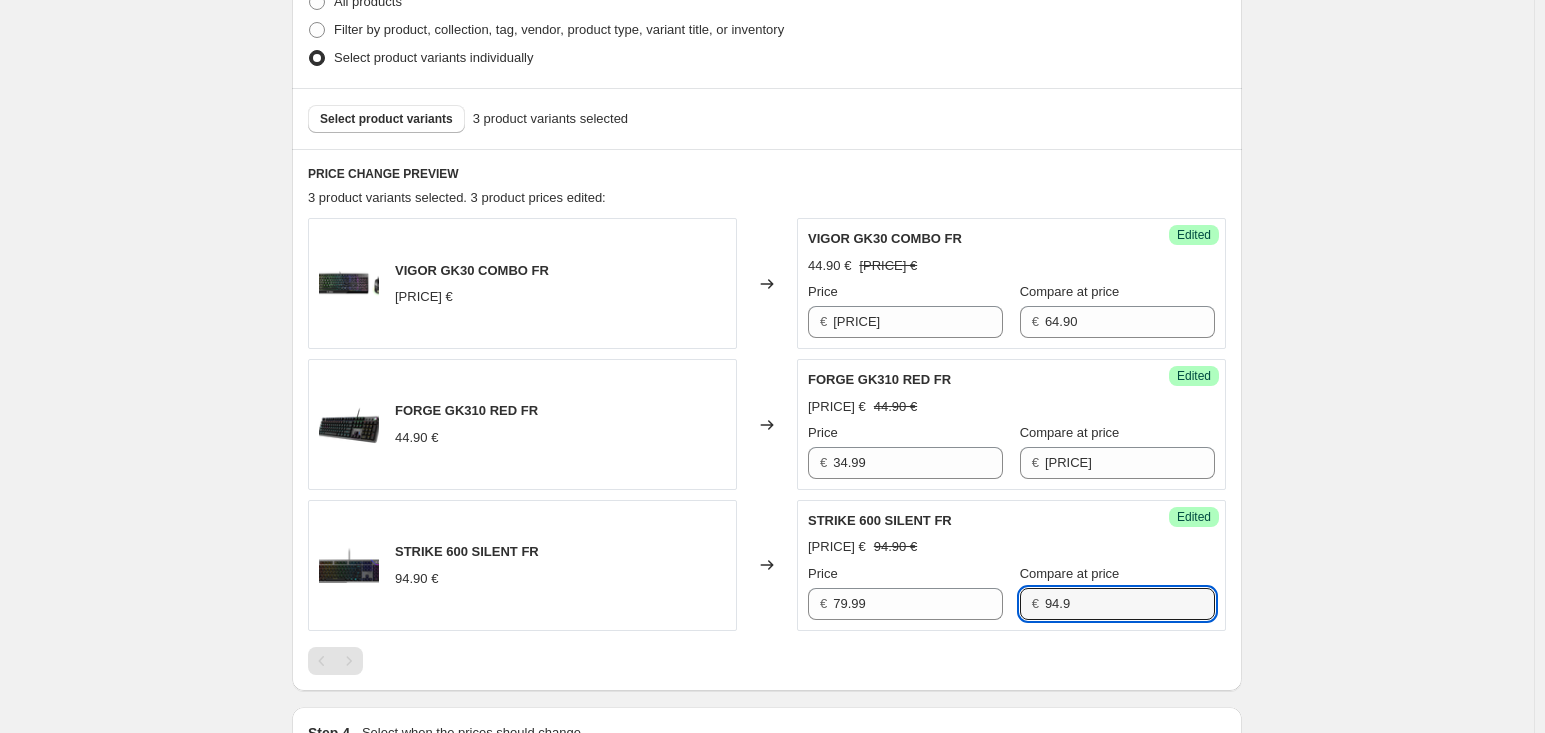 scroll, scrollTop: 894, scrollLeft: 0, axis: vertical 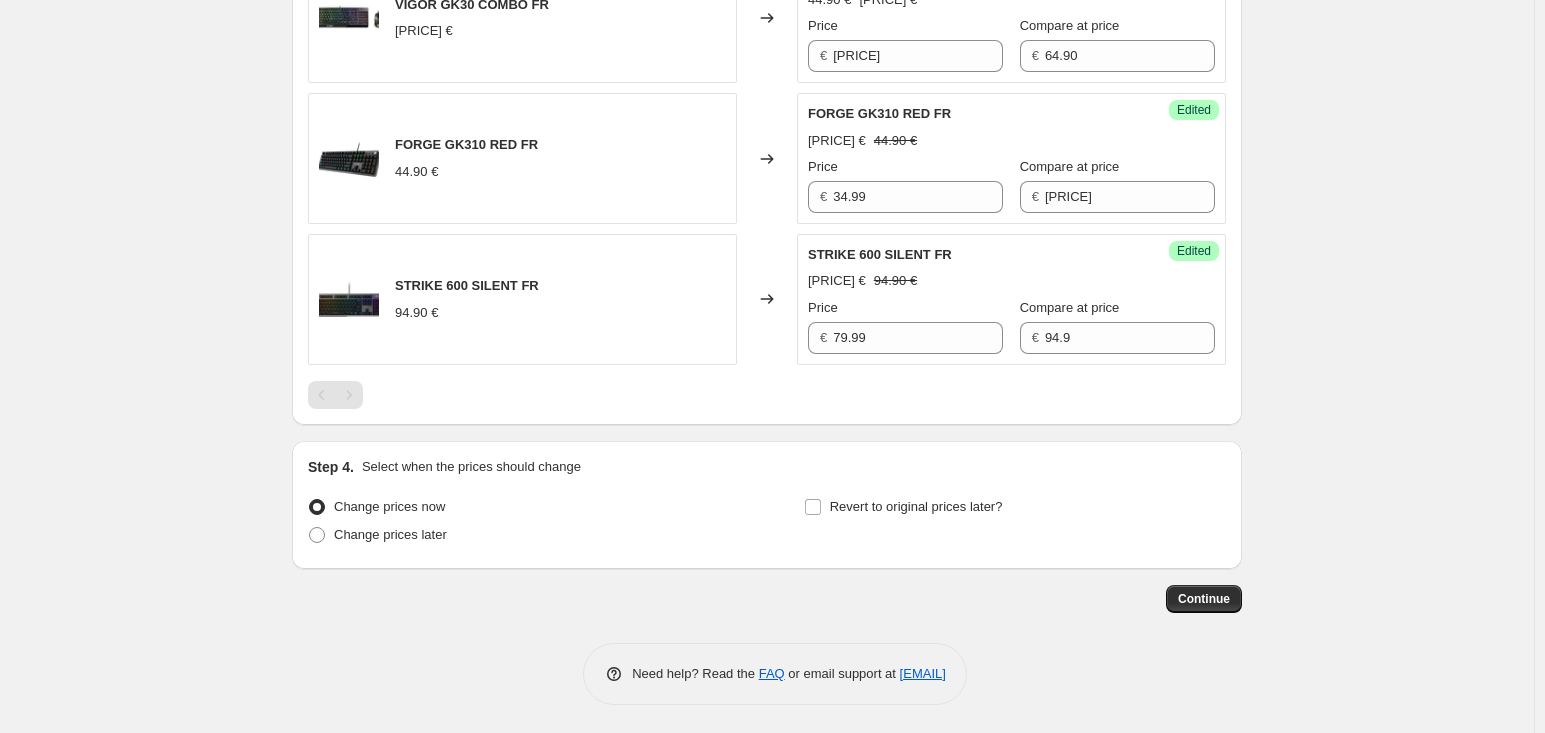 click on "Create new price change job. This page is ready Create new price change job Draft Step 1. Optionally give your price change job a title (eg "March 30% off sale on boots") GG BTS 2025 promo This title is just for internal use, customers won't see it Step 2. Select how the prices should change Use bulk price change rules Set product prices individually Use CSV upload Select tags to add while price change is active Submit price-change-job-active bts-25-gg Select tags to remove while price change is active How does tagging work? Step 3. Select which products should change in price Select all products, use filters, or select products variants individually All products Filter by product, collection, tag, vendor, product type, variant title, or inventory Select product variants individually Select product variants 3   product variants selected PRICE CHANGE PREVIEW 3 product variants selected. 3 product prices edited: VIGOR GK30 COMBO FR 64.90 € Changed to Success Edited VIGOR GK30 COMBO FR 44.90 € 64.90 € €" at bounding box center (767, -80) 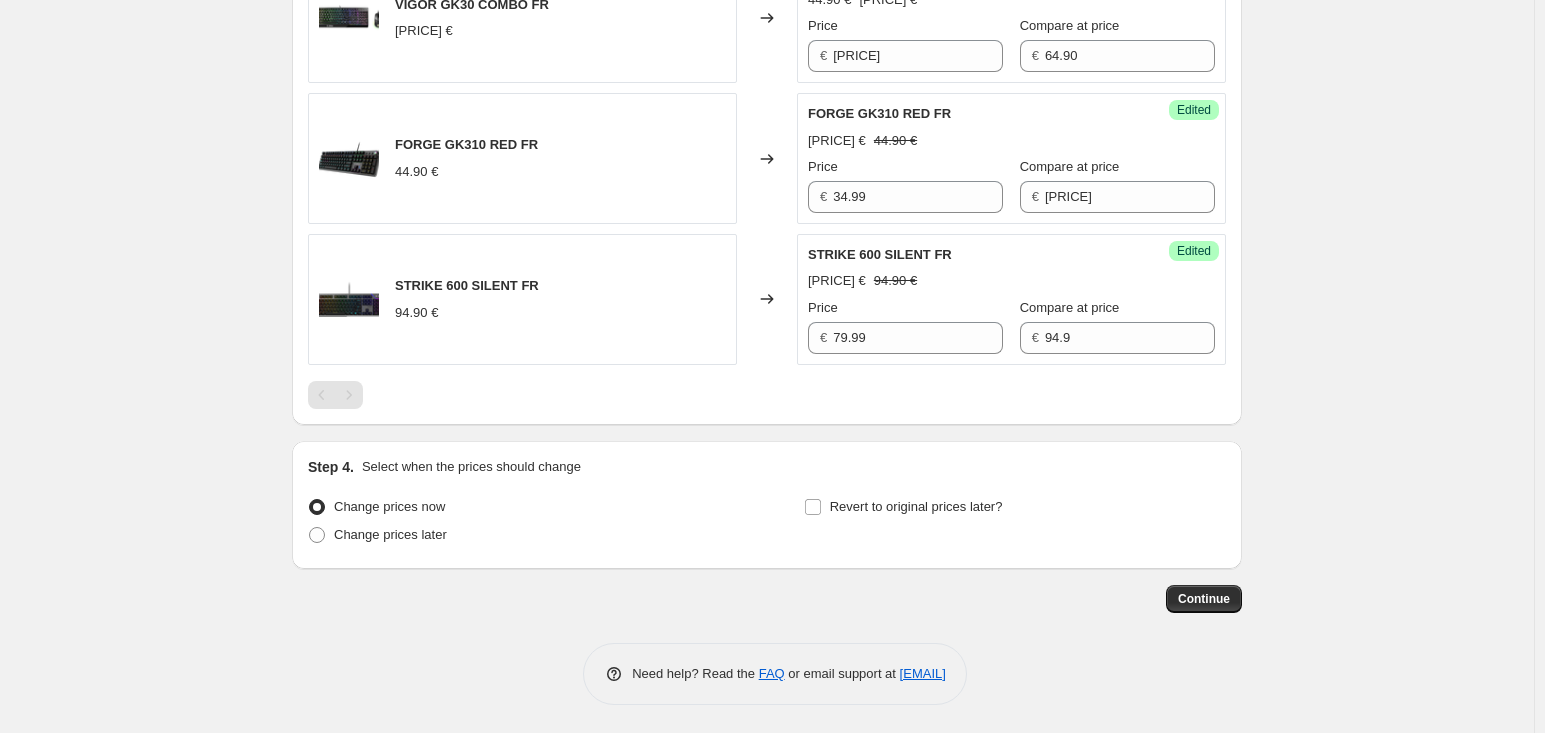 scroll, scrollTop: 794, scrollLeft: 0, axis: vertical 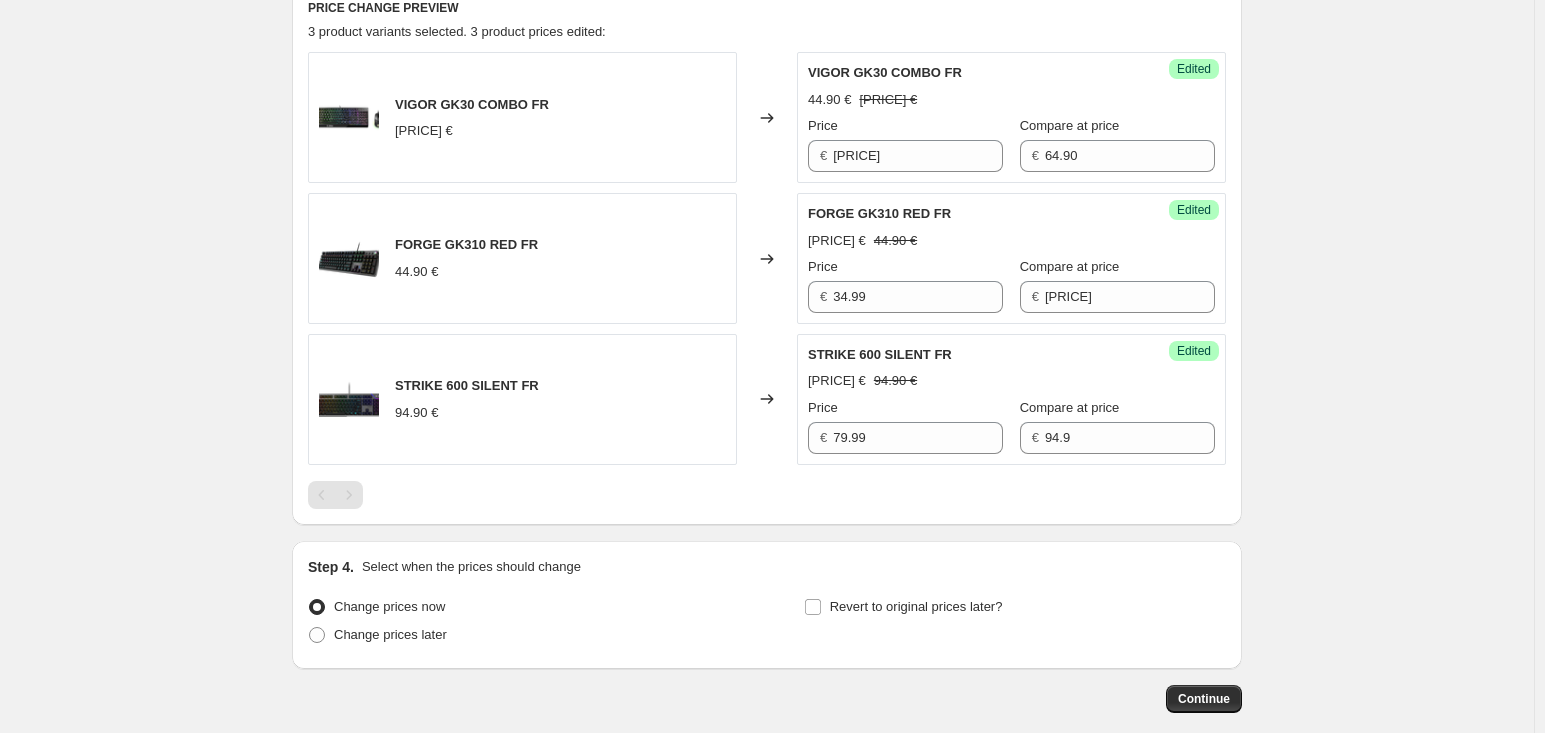 click on "Create new price change job. This page is ready Create new price change job Draft Step 1. Optionally give your price change job a title (eg "March 30% off sale on boots") GG BTS 2025 promo This title is just for internal use, customers won't see it Step 2. Select how the prices should change Use bulk price change rules Set product prices individually Use CSV upload Select tags to add while price change is active Submit price-change-job-active bts-25-gg Select tags to remove while price change is active How does tagging work? Step 3. Select which products should change in price Select all products, use filters, or select products variants individually All products Filter by product, collection, tag, vendor, product type, variant title, or inventory Select product variants individually Select product variants 3   product variants selected PRICE CHANGE PREVIEW 3 product variants selected. 3 product prices edited: VIGOR GK30 COMBO FR 64.90 € Changed to Success Edited VIGOR GK30 COMBO FR 44.90 € 64.90 € €" at bounding box center [767, 20] 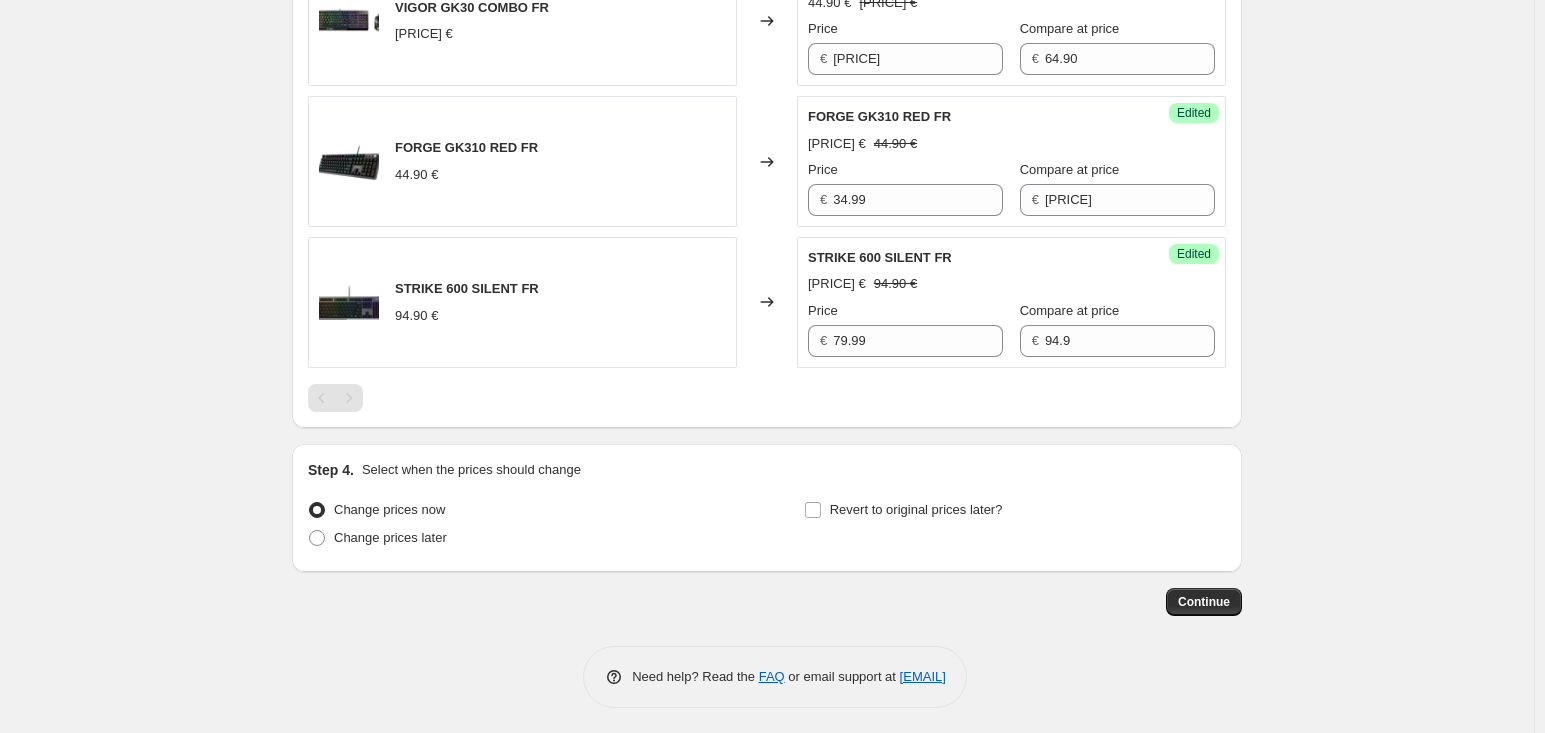 scroll, scrollTop: 894, scrollLeft: 0, axis: vertical 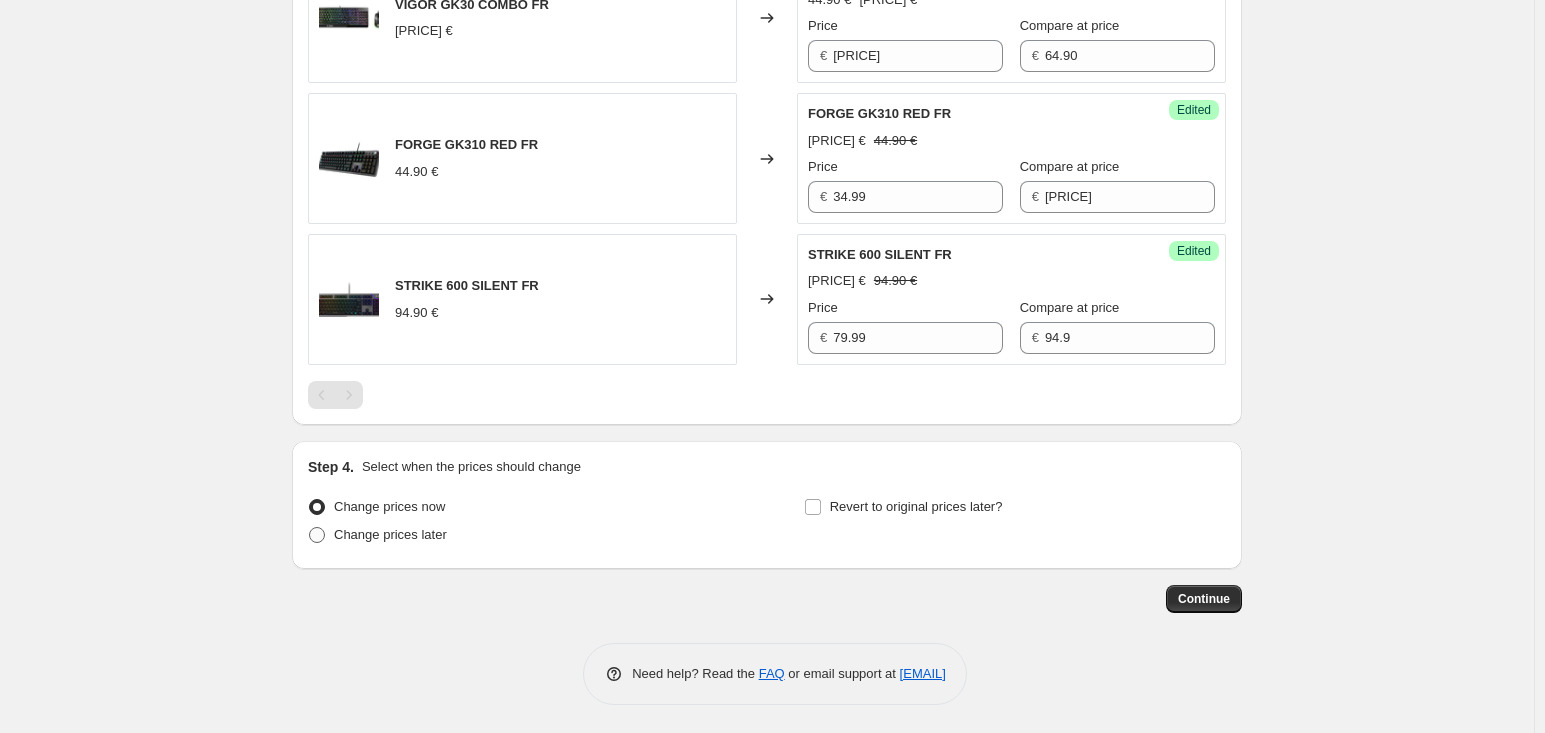 click on "Change prices later" at bounding box center [390, 534] 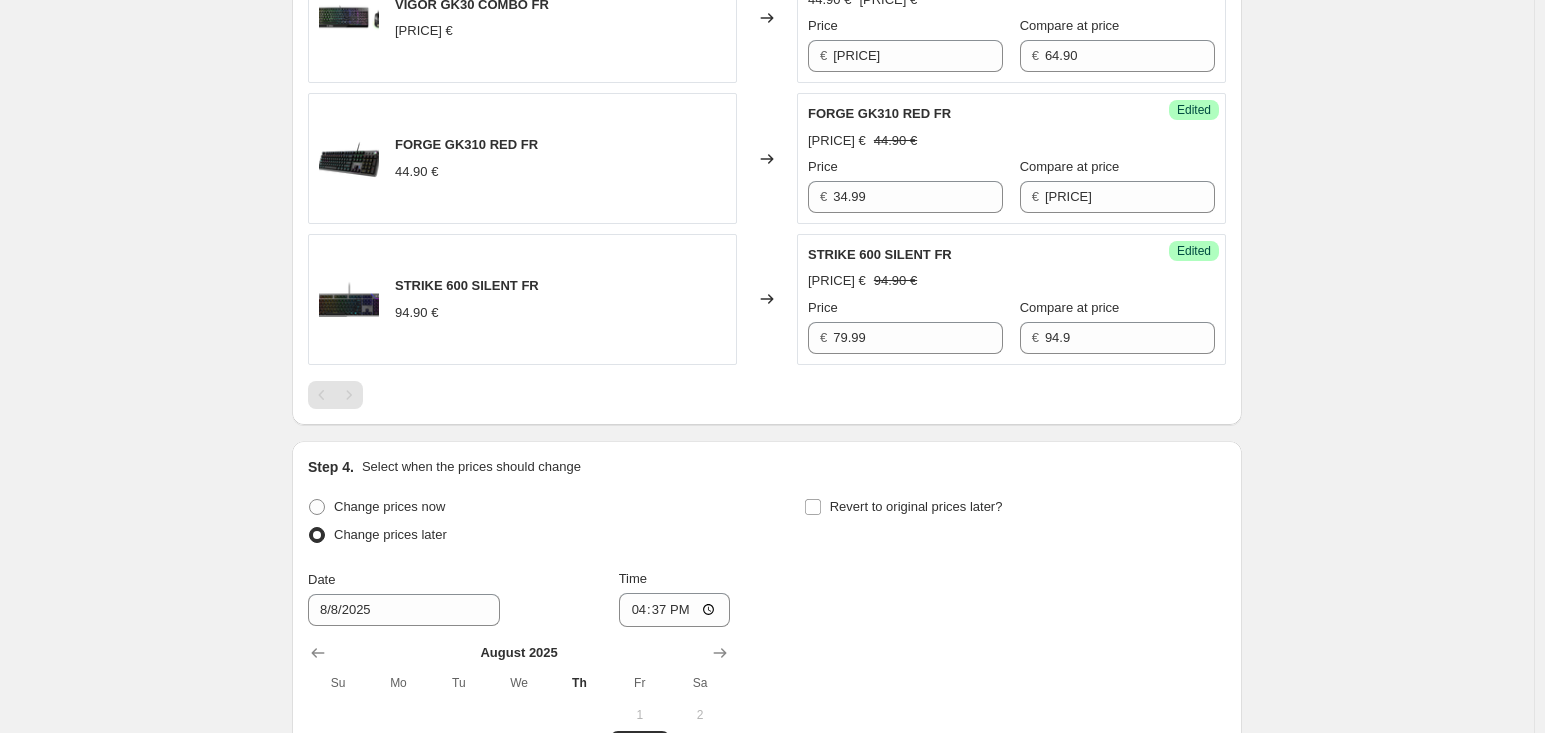 scroll, scrollTop: 994, scrollLeft: 0, axis: vertical 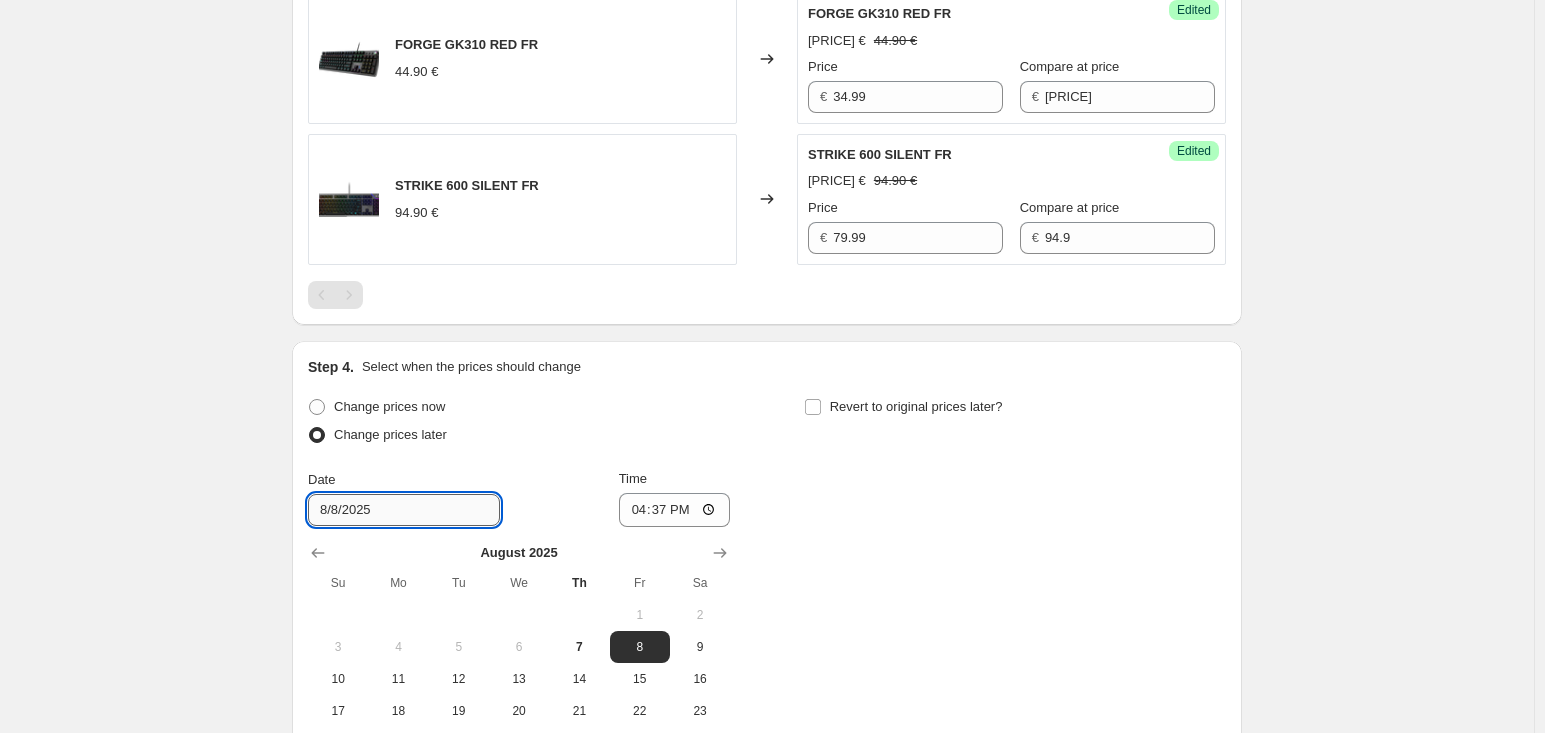 click on "8/8/2025" at bounding box center (404, 510) 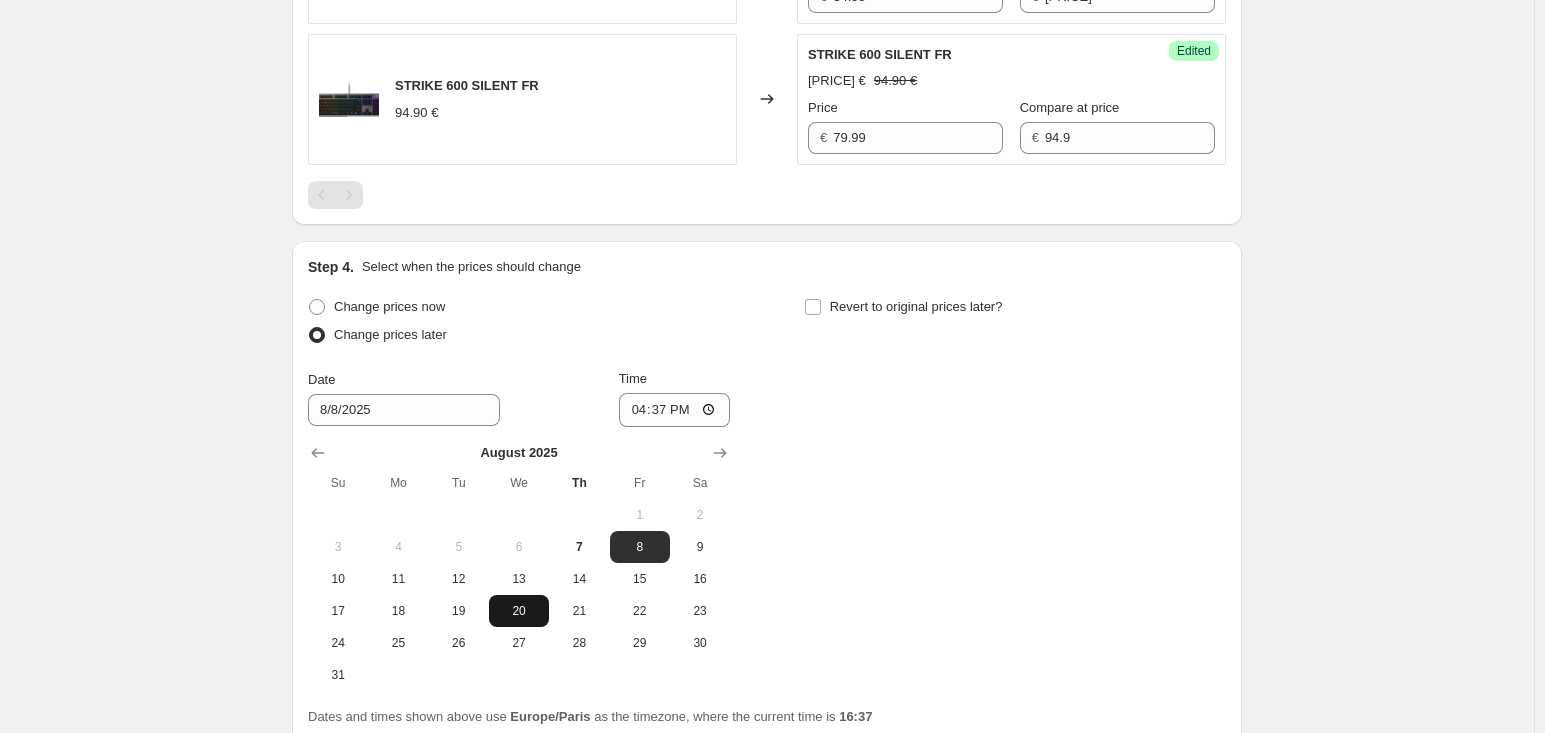 click on "20" at bounding box center [519, 611] 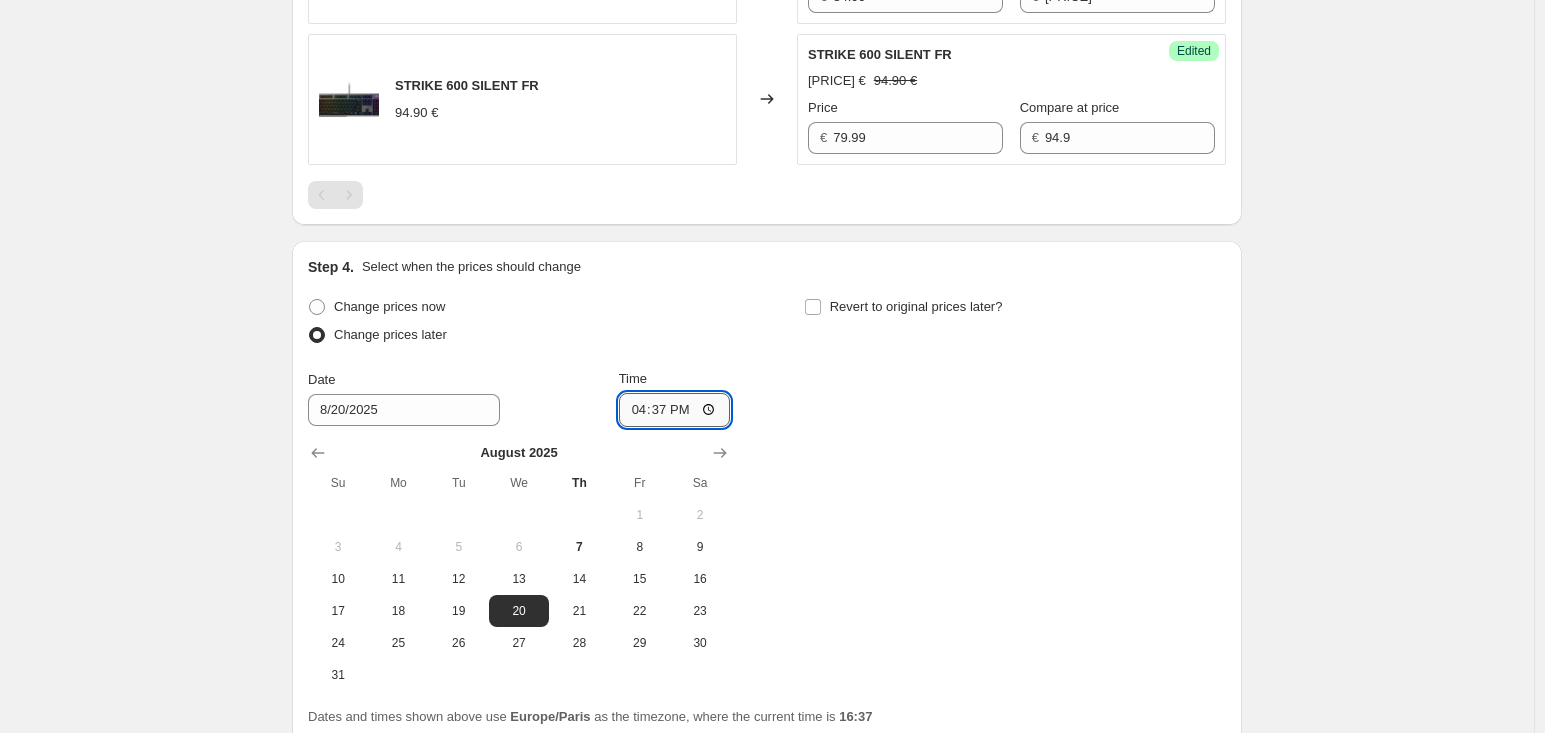 click on "16:37" at bounding box center (675, 410) 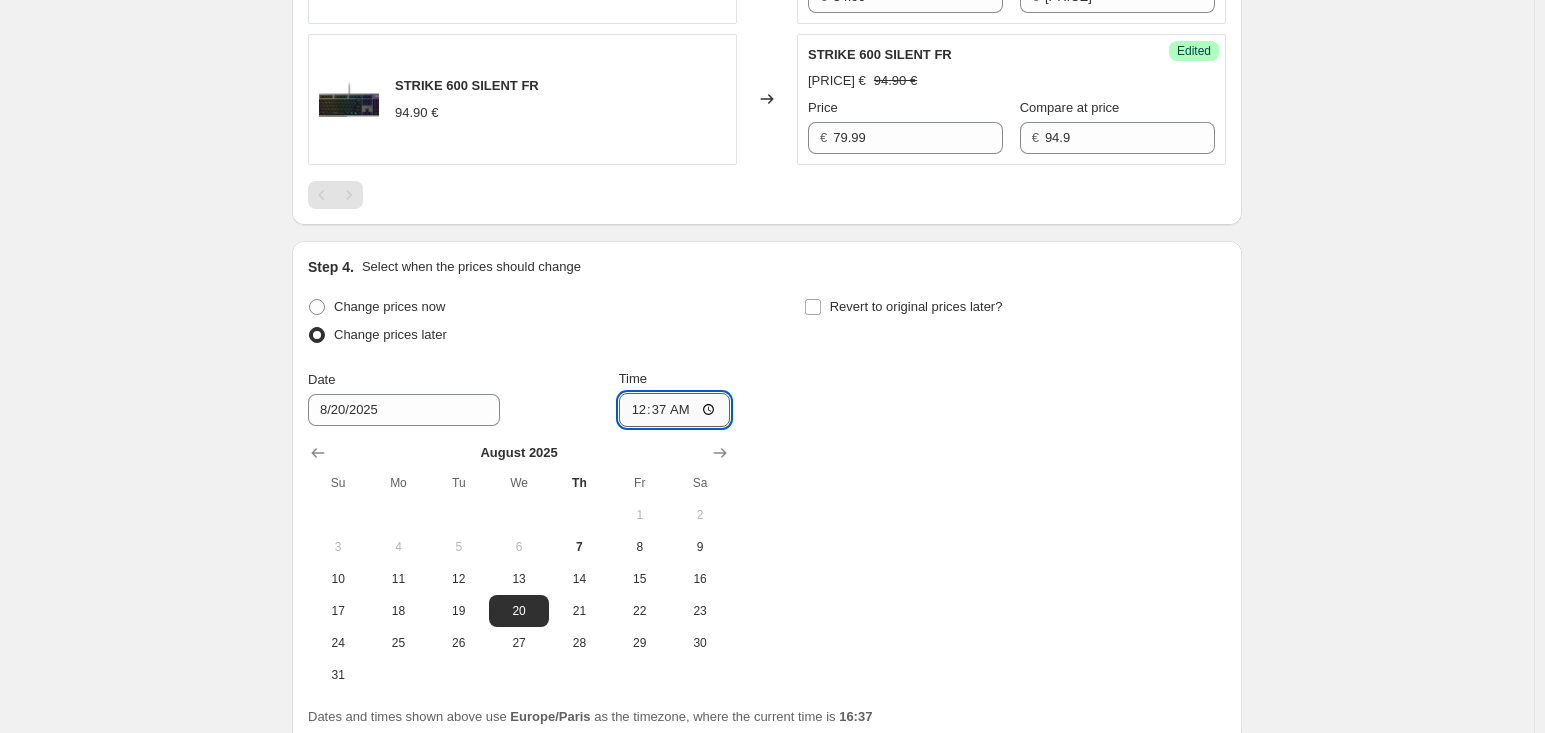 type on "00:00" 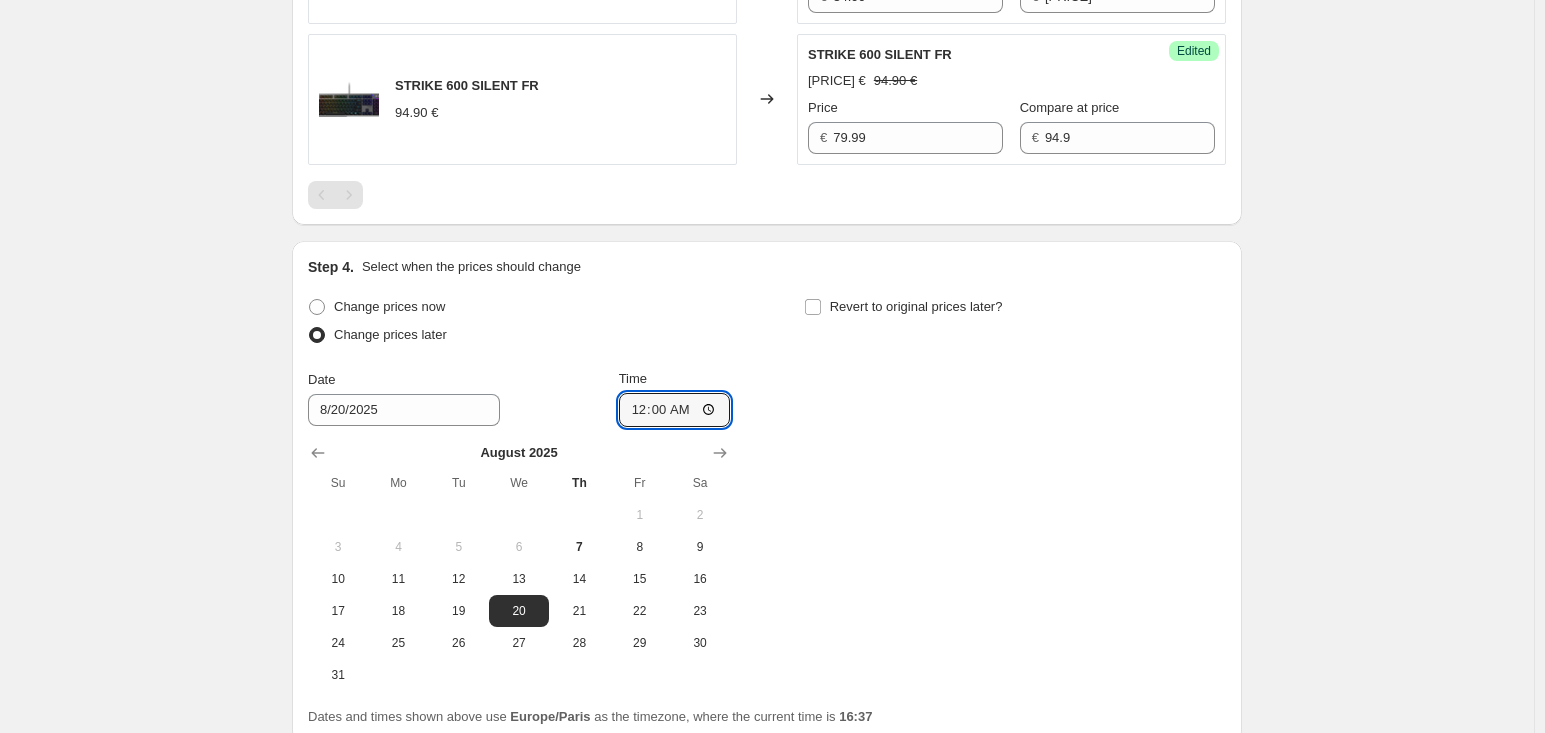 click on "Change prices now Change prices later Date [MONTH]/[DATE]/[YEAR] Time [TIME] August   [YEAR] Su Mo Tu We Th Fr Sa 1 2 3 4 5 6 7 8 9 10 11 12 13 14 15 16 17 18 19 20 21 22 23 24 25 26 27 28 29 30 31 Revert to original prices later?" at bounding box center (767, 492) 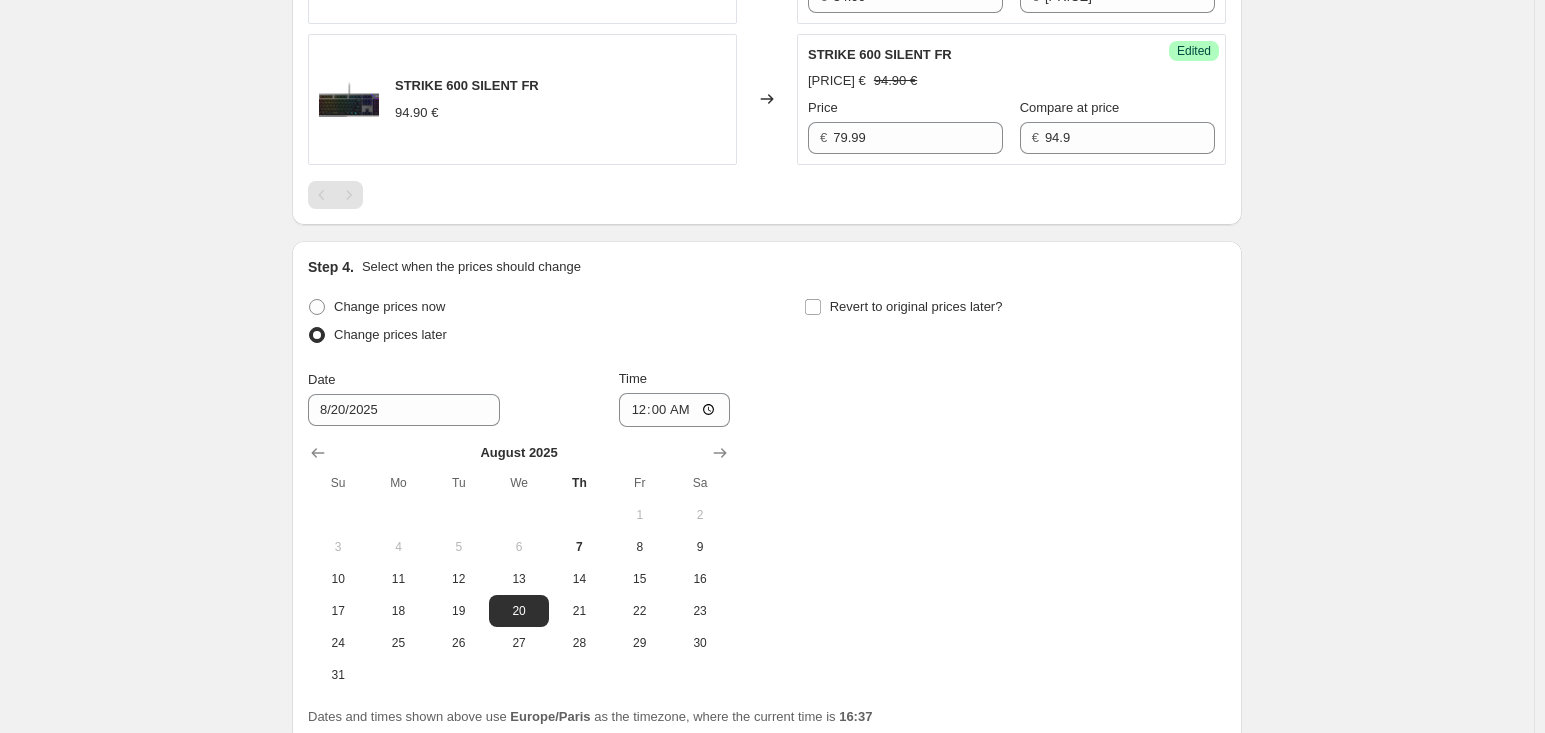 scroll, scrollTop: 1194, scrollLeft: 0, axis: vertical 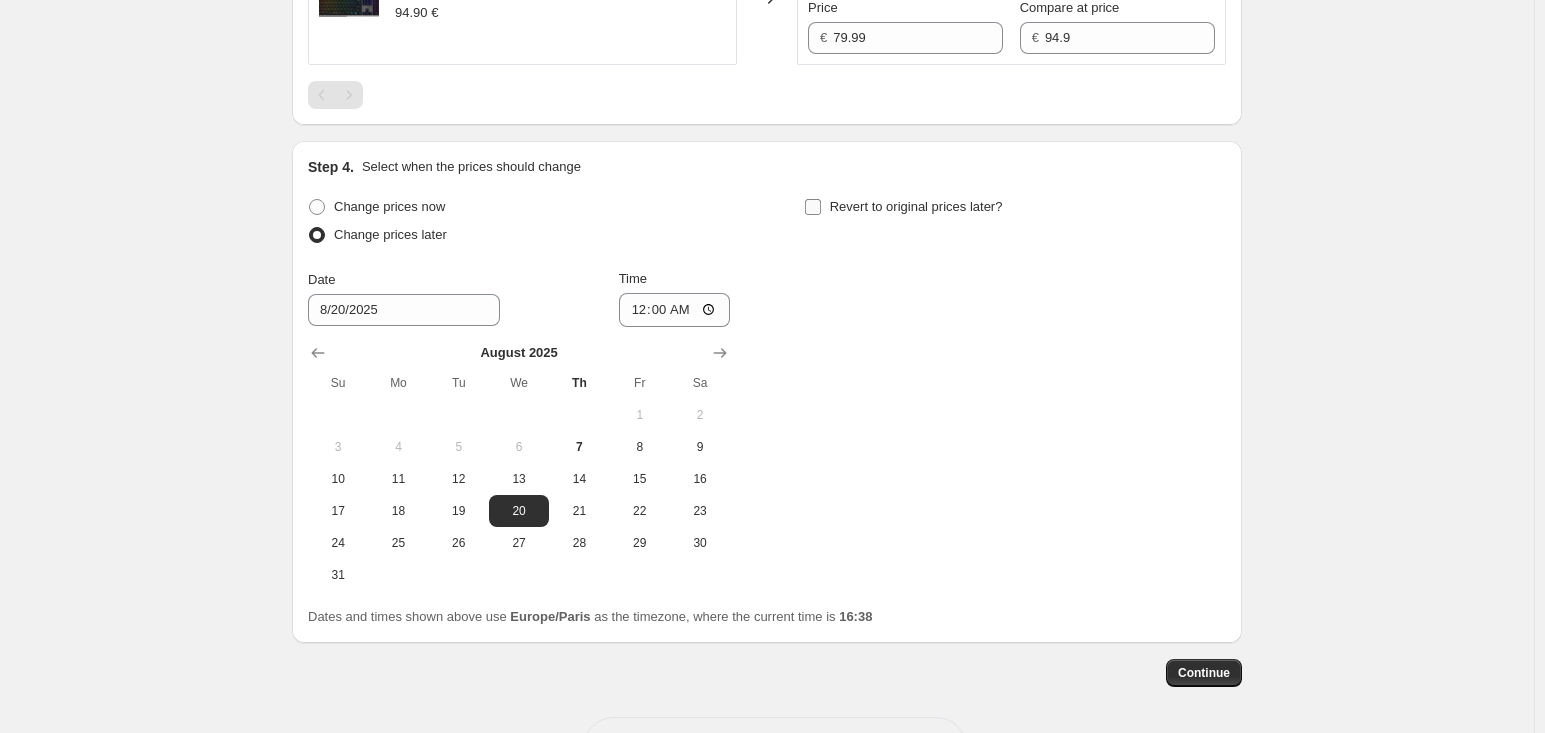 click on "Revert to original prices later?" at bounding box center [916, 206] 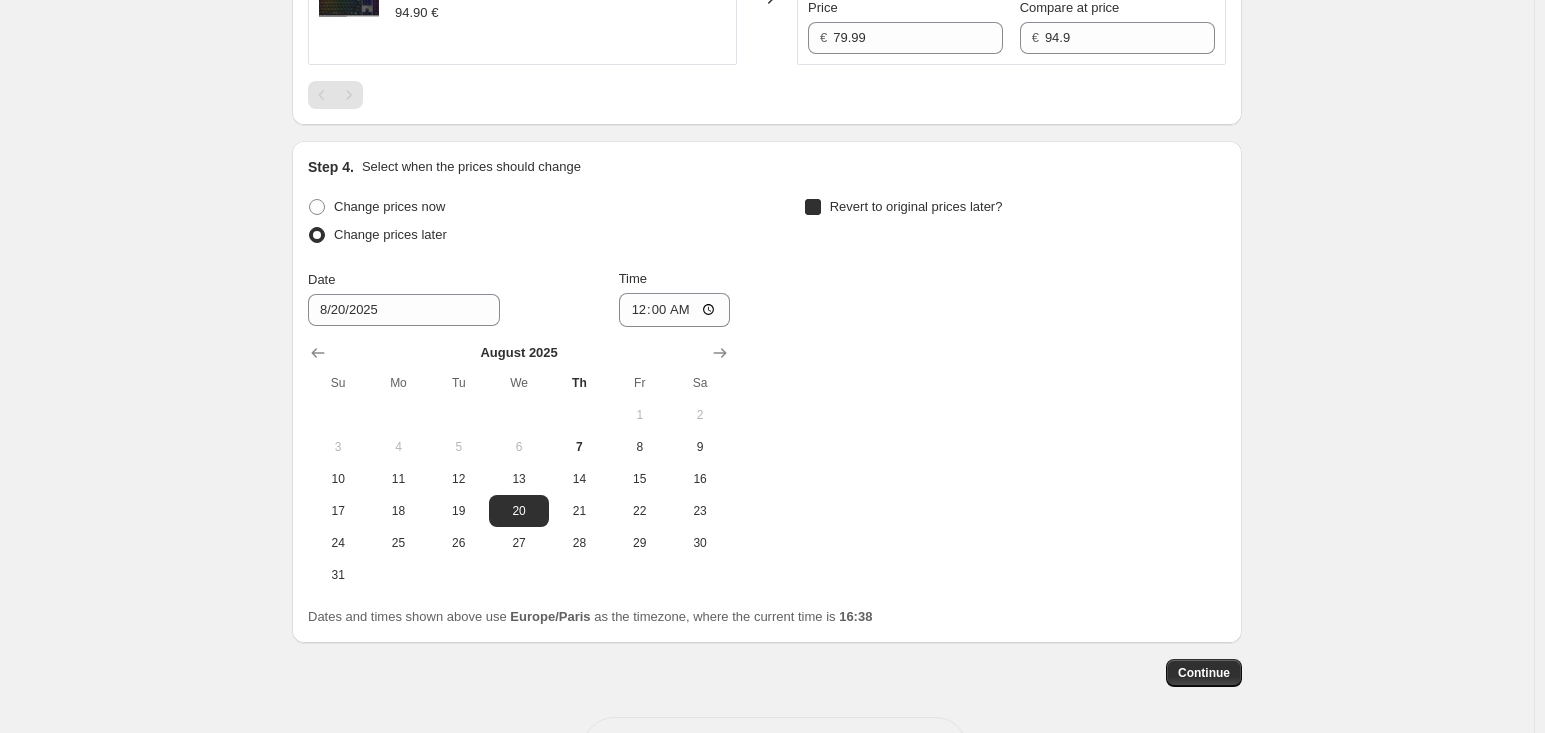 checkbox on "true" 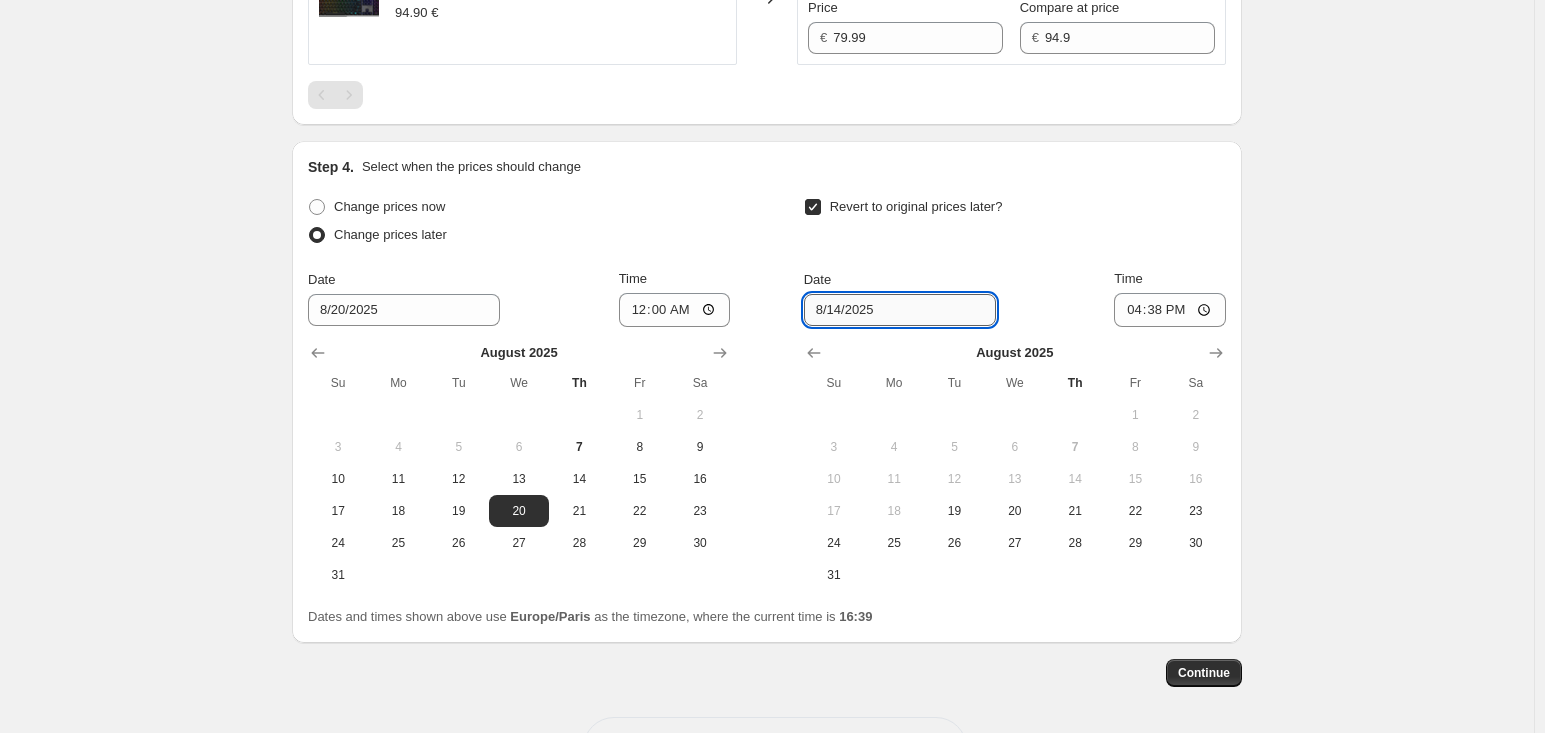 click on "8/14/2025" at bounding box center (900, 310) 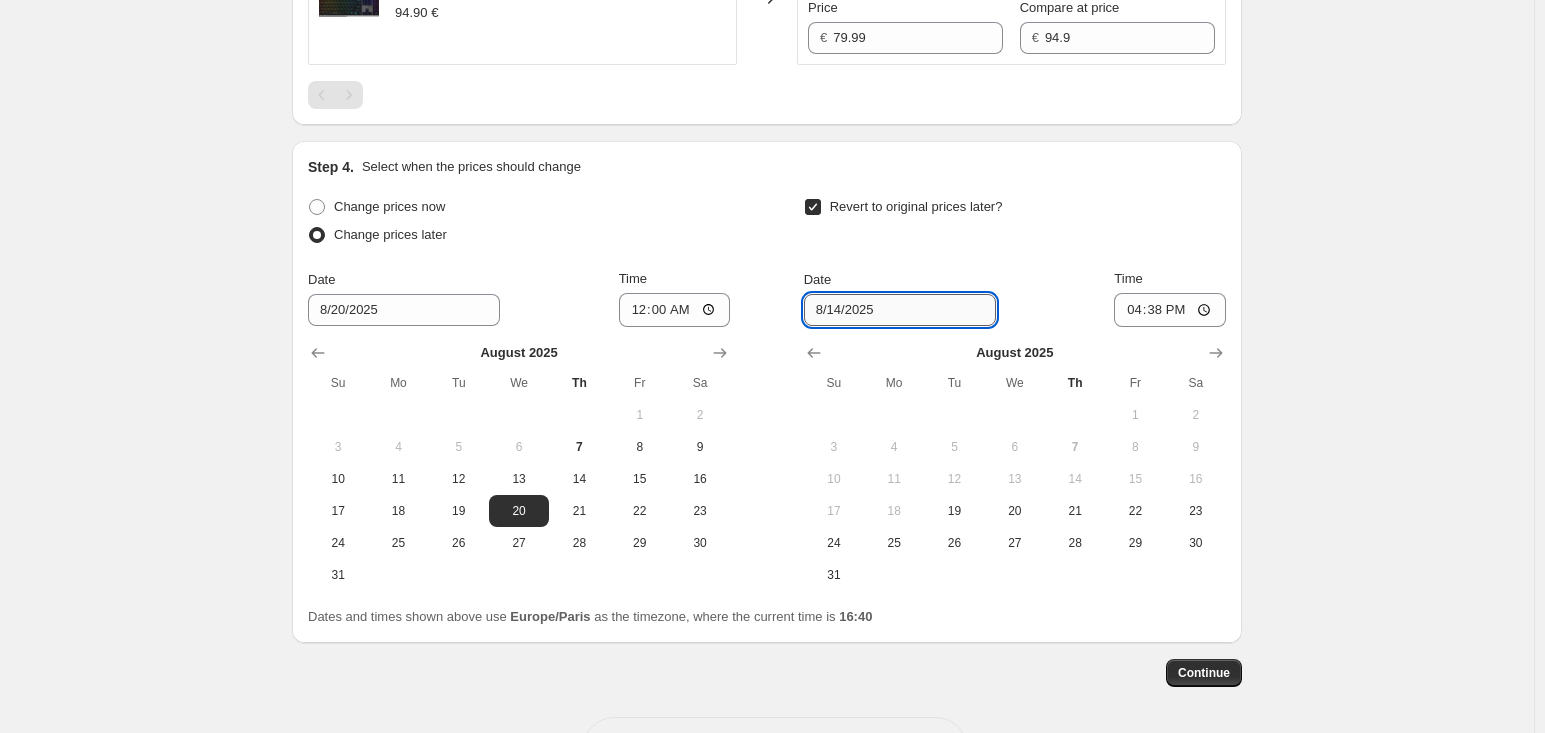 drag, startPoint x: 822, startPoint y: 302, endPoint x: 810, endPoint y: 302, distance: 12 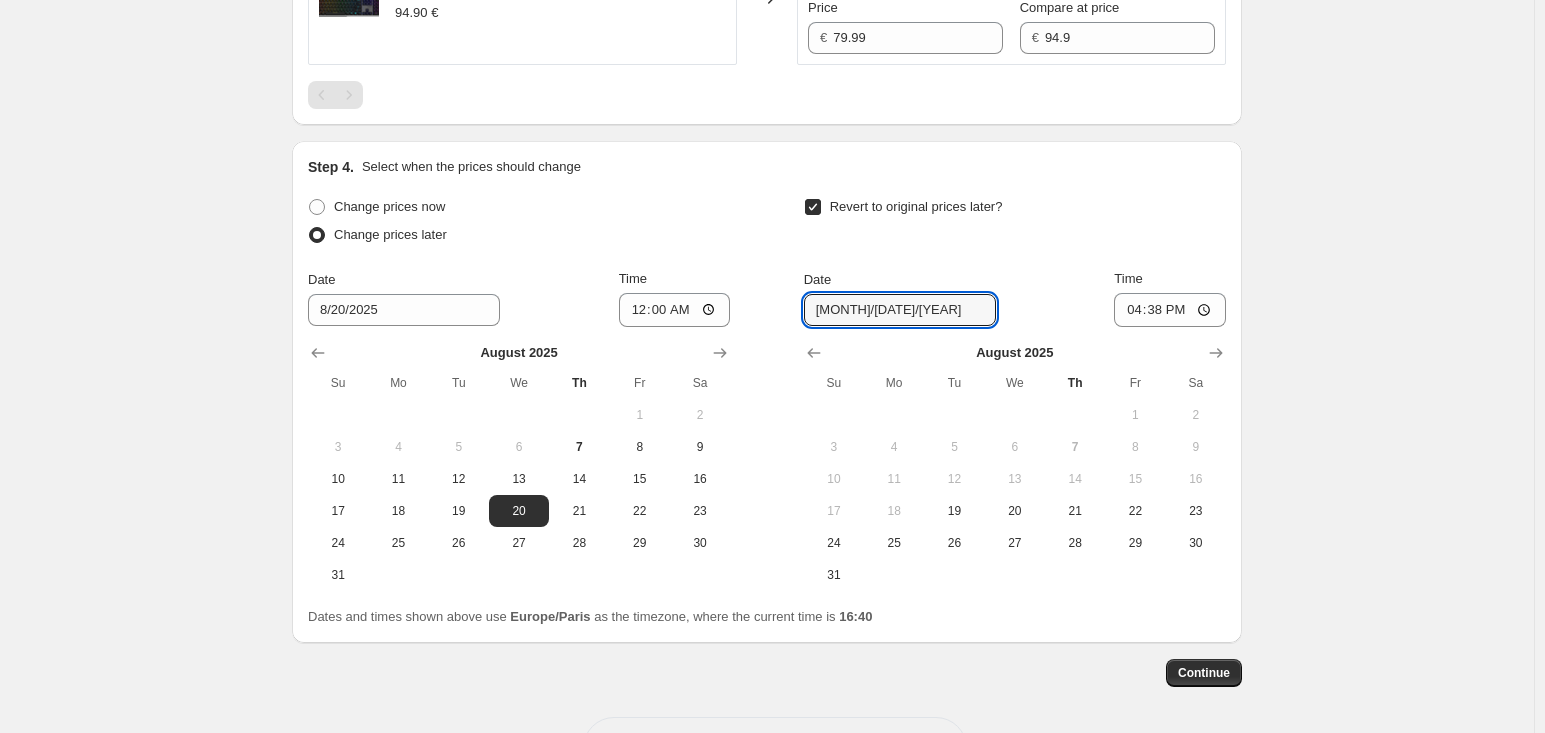type on "[MONTH]/[DATE]/[YEAR]" 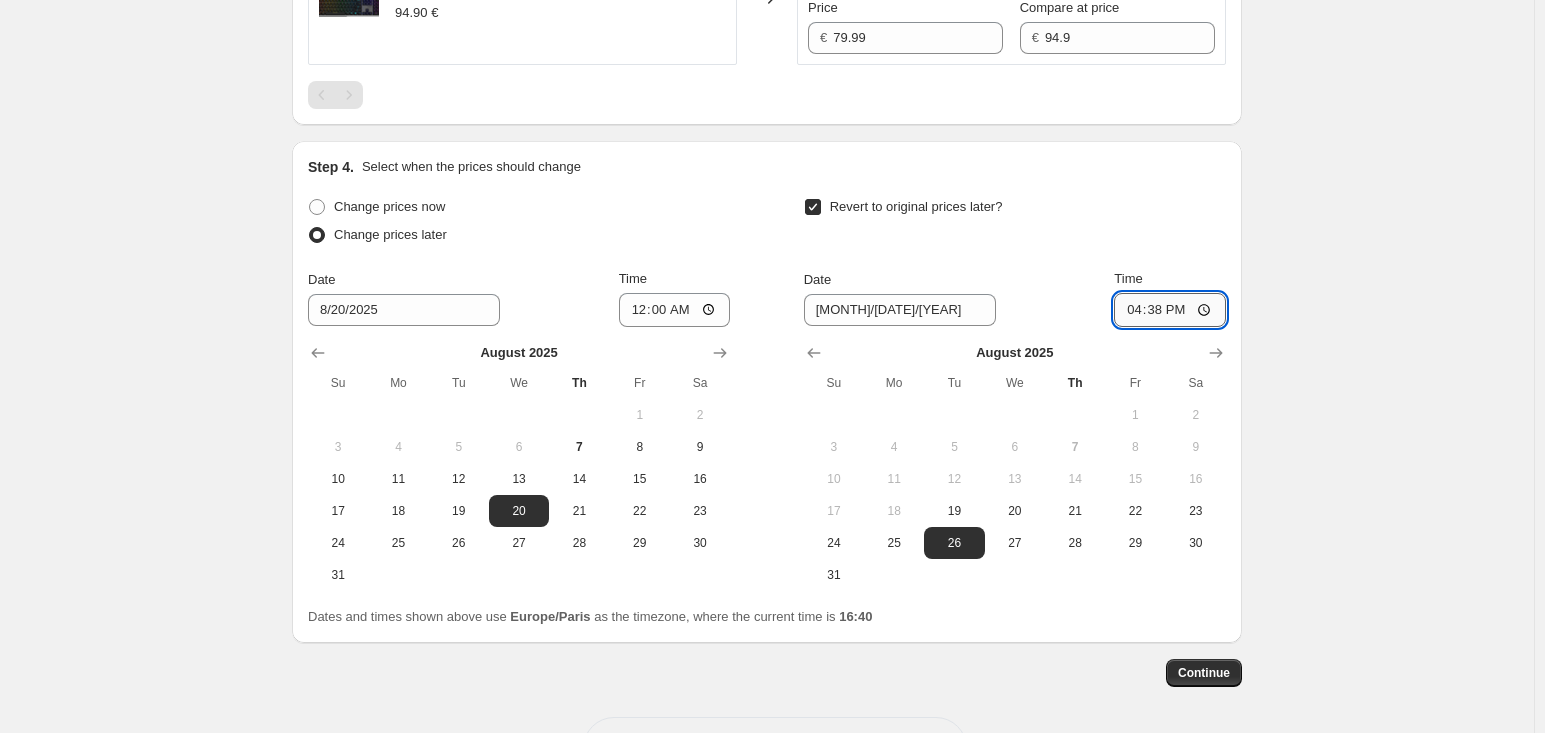 click on "16:38" at bounding box center [1170, 310] 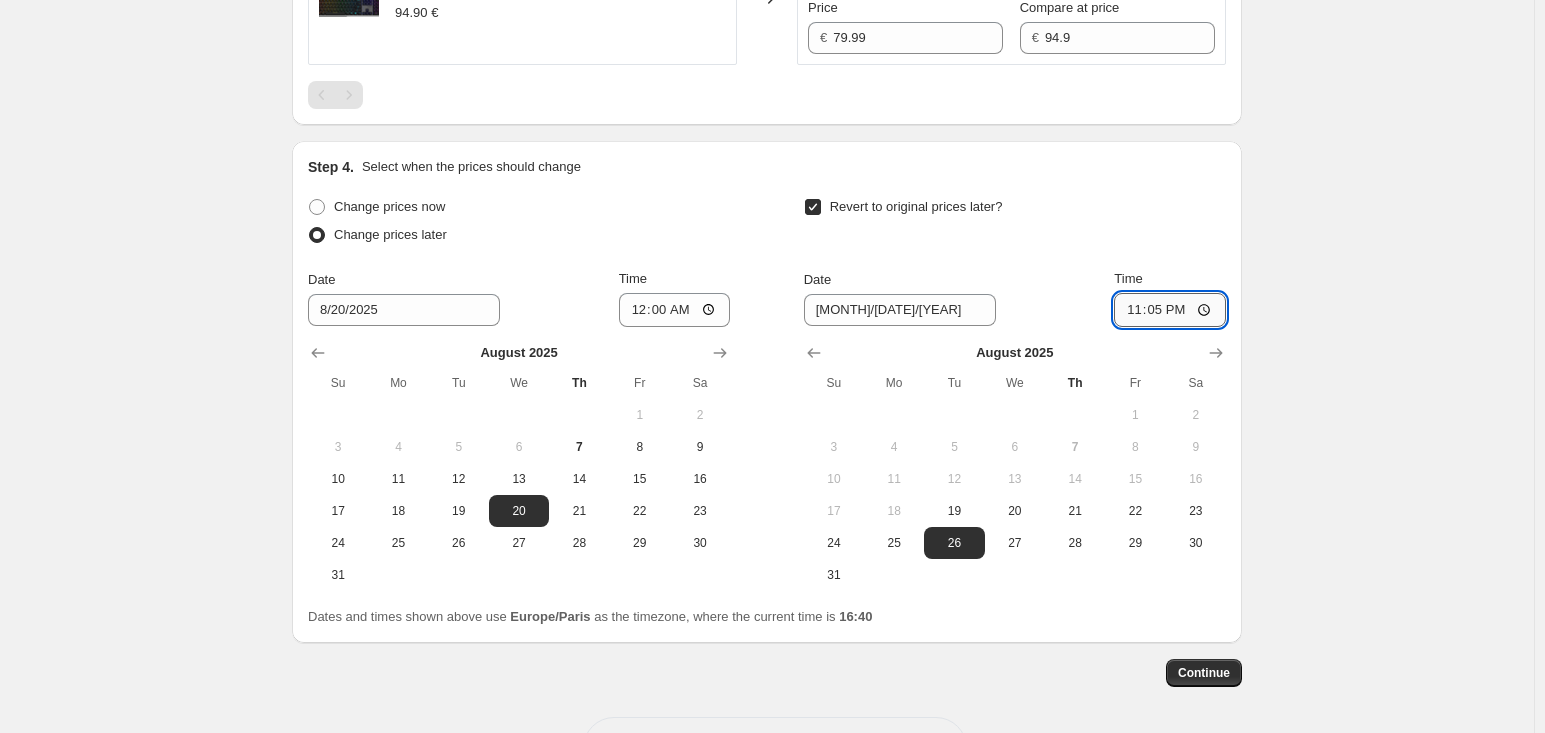 type on "23:59" 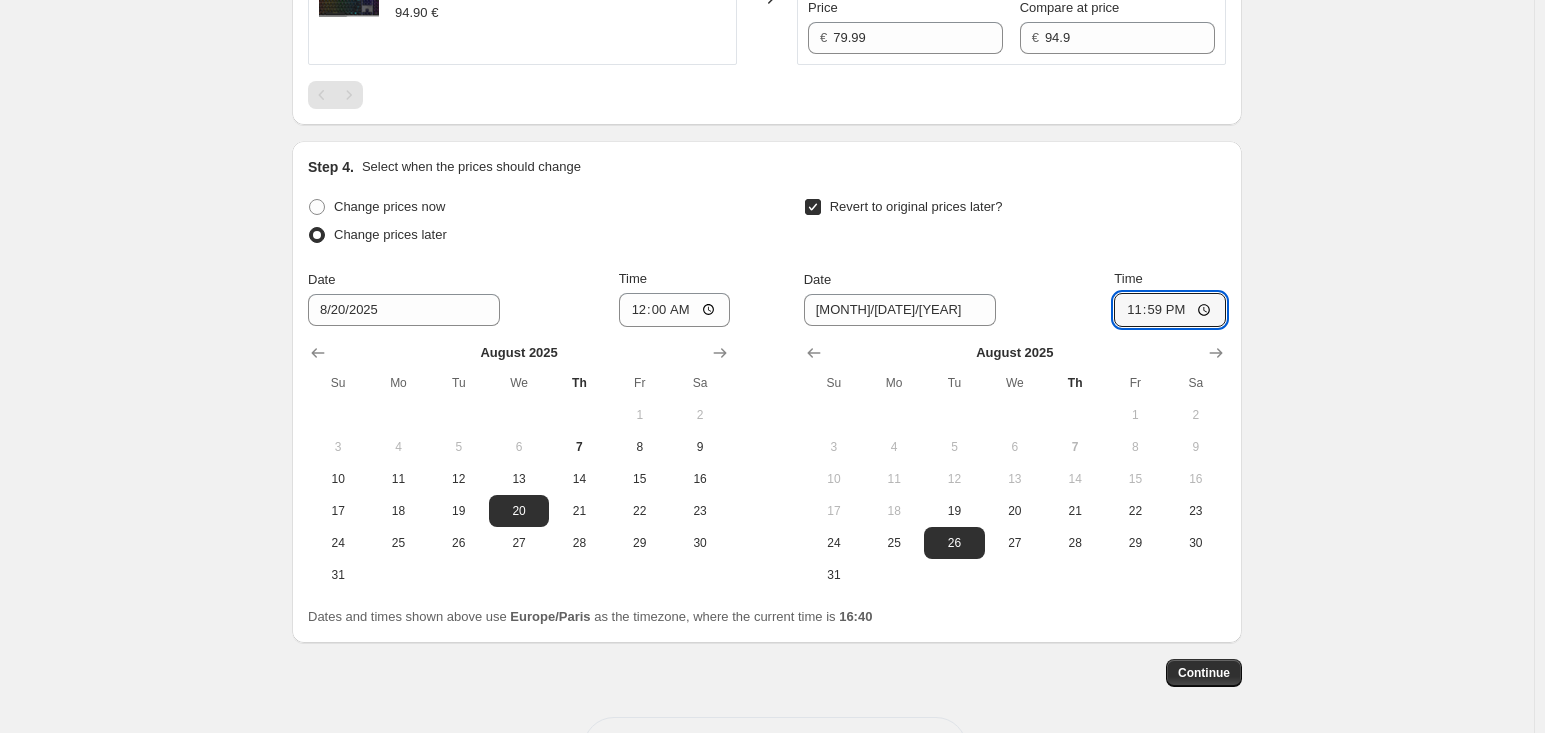 click on "Create new price change job. This page is ready Create new price change job Draft Step 1. Optionally give your price change job a title (eg "March 30% off sale on boots") GG BTS 2025 promo This title is just for internal use, customers won't see it Step 2. Select how the prices should change Use bulk price change rules Set product prices individually Use CSV upload Select tags to add while price change is active Submit price-change-job-active bts-25-gg Select tags to remove while price change is active How does tagging work? Step 3. Select which products should change in price Select all products, use filters, or select products variants individually All products Filter by product, collection, tag, vendor, product type, variant title, or inventory Select product variants individually Select product variants 3   product variants selected PRICE CHANGE PREVIEW 3 product variants selected. 3 product prices edited: VIGOR GK30 COMBO FR 64.90 € Changed to Success Edited VIGOR GK30 COMBO FR 44.90 € 64.90 € €" at bounding box center [767, -193] 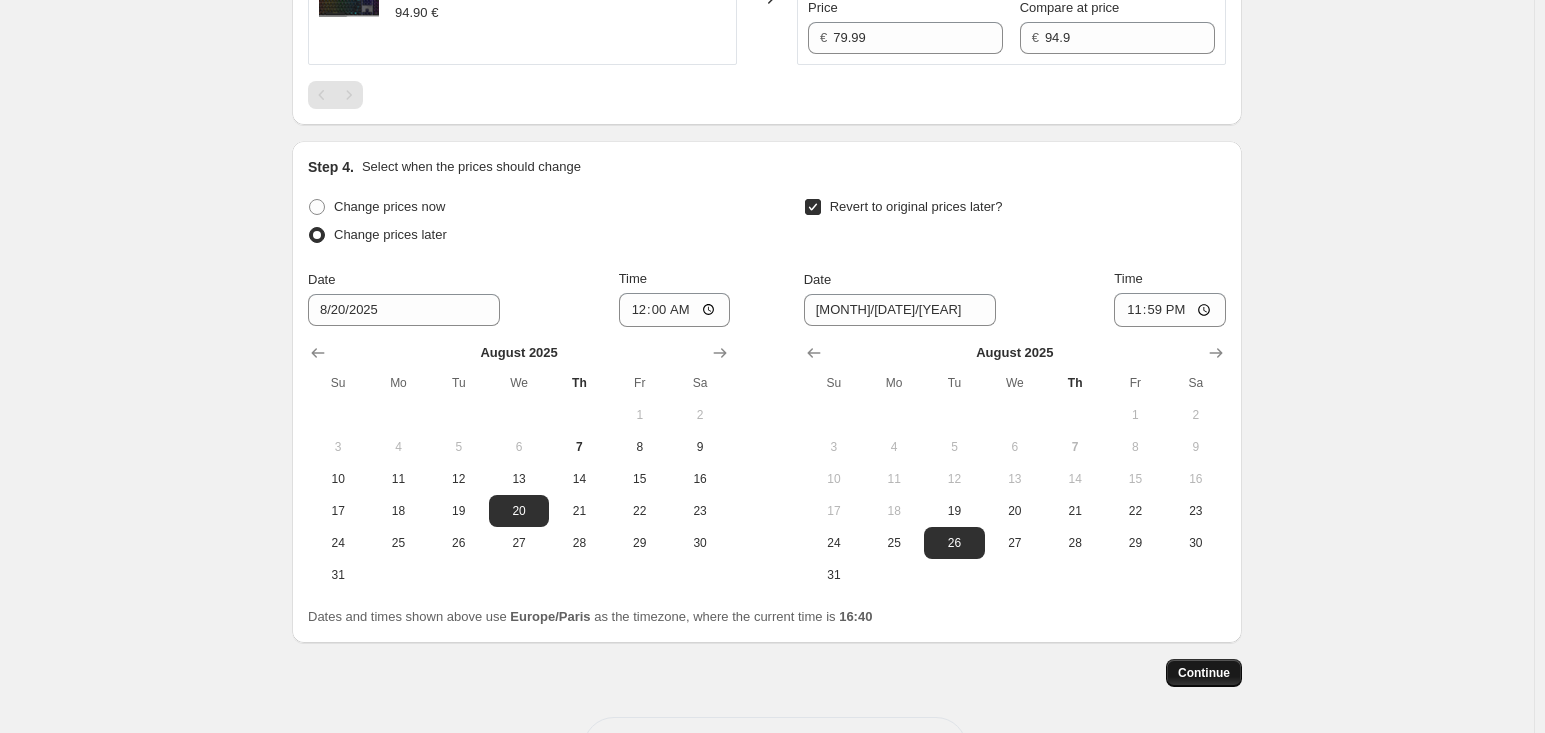 click on "Continue" at bounding box center (1204, 673) 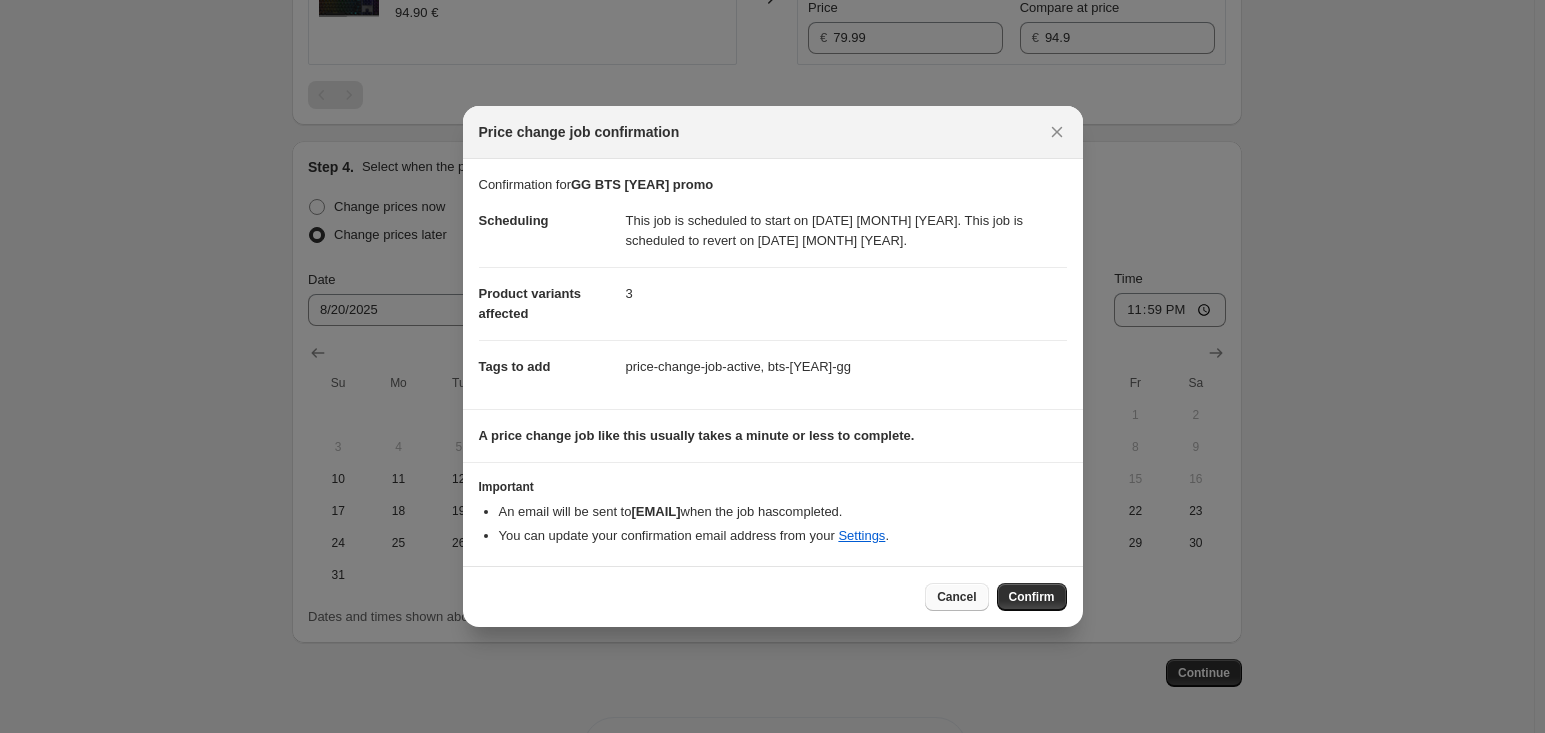 click on "Cancel" at bounding box center (956, 597) 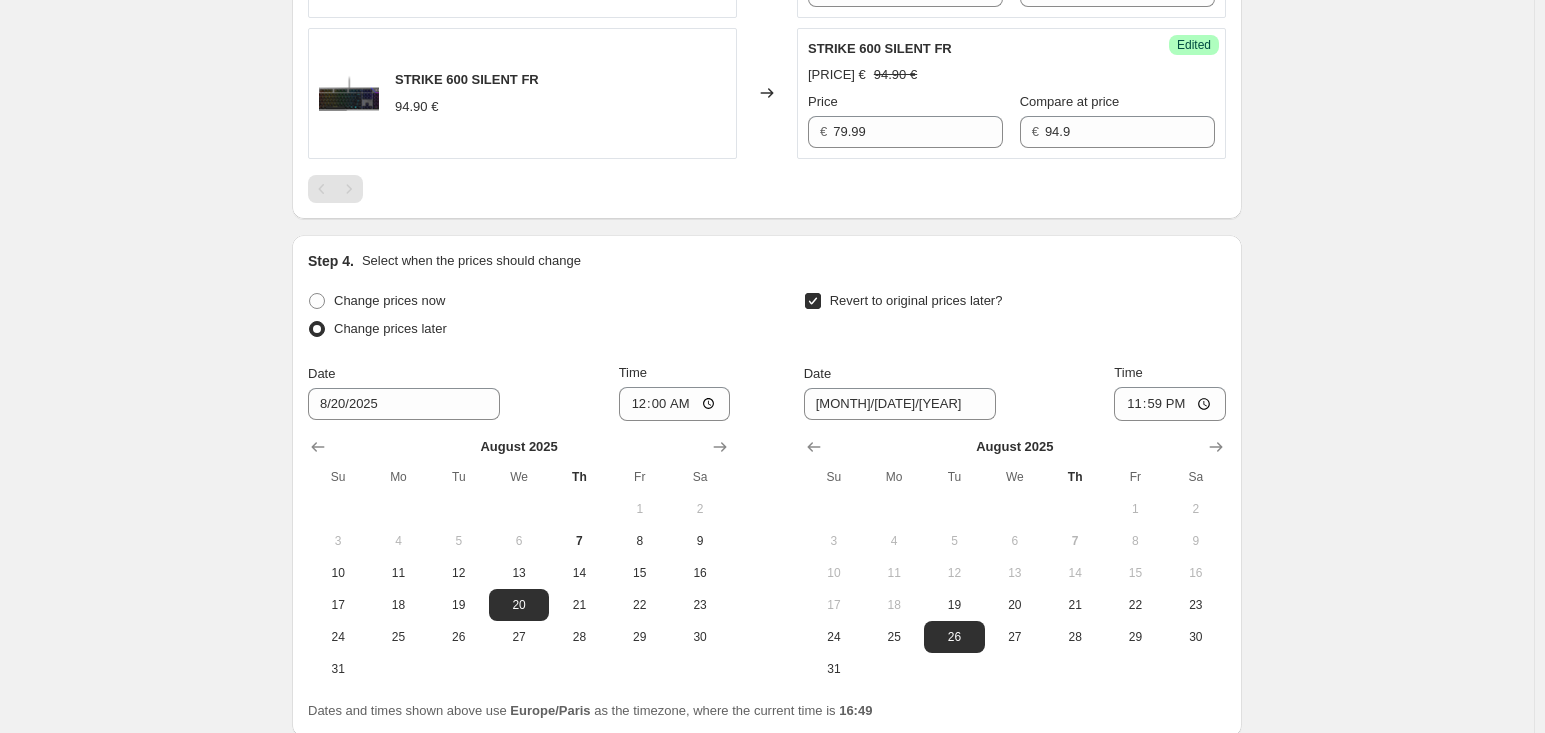 scroll, scrollTop: 1268, scrollLeft: 0, axis: vertical 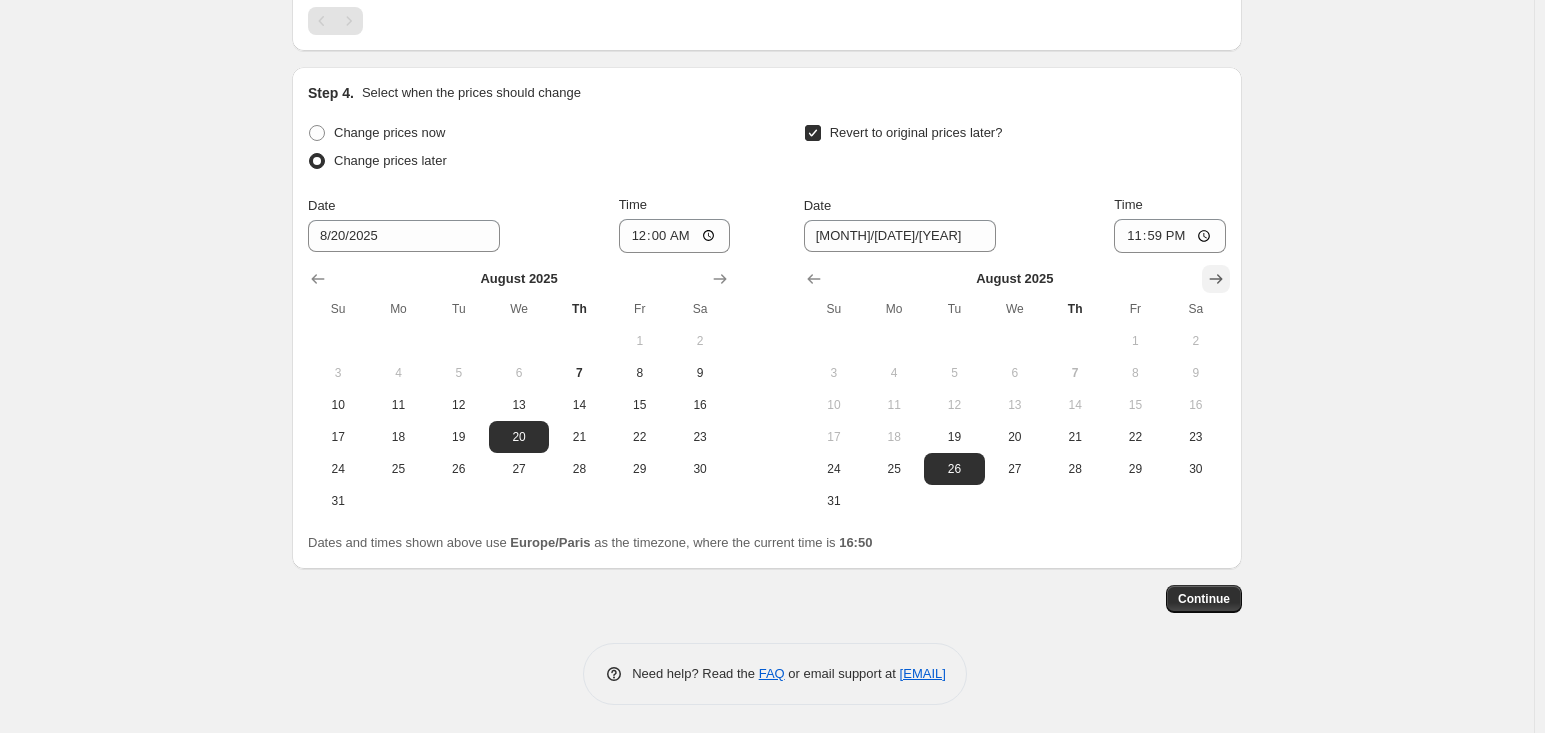 click 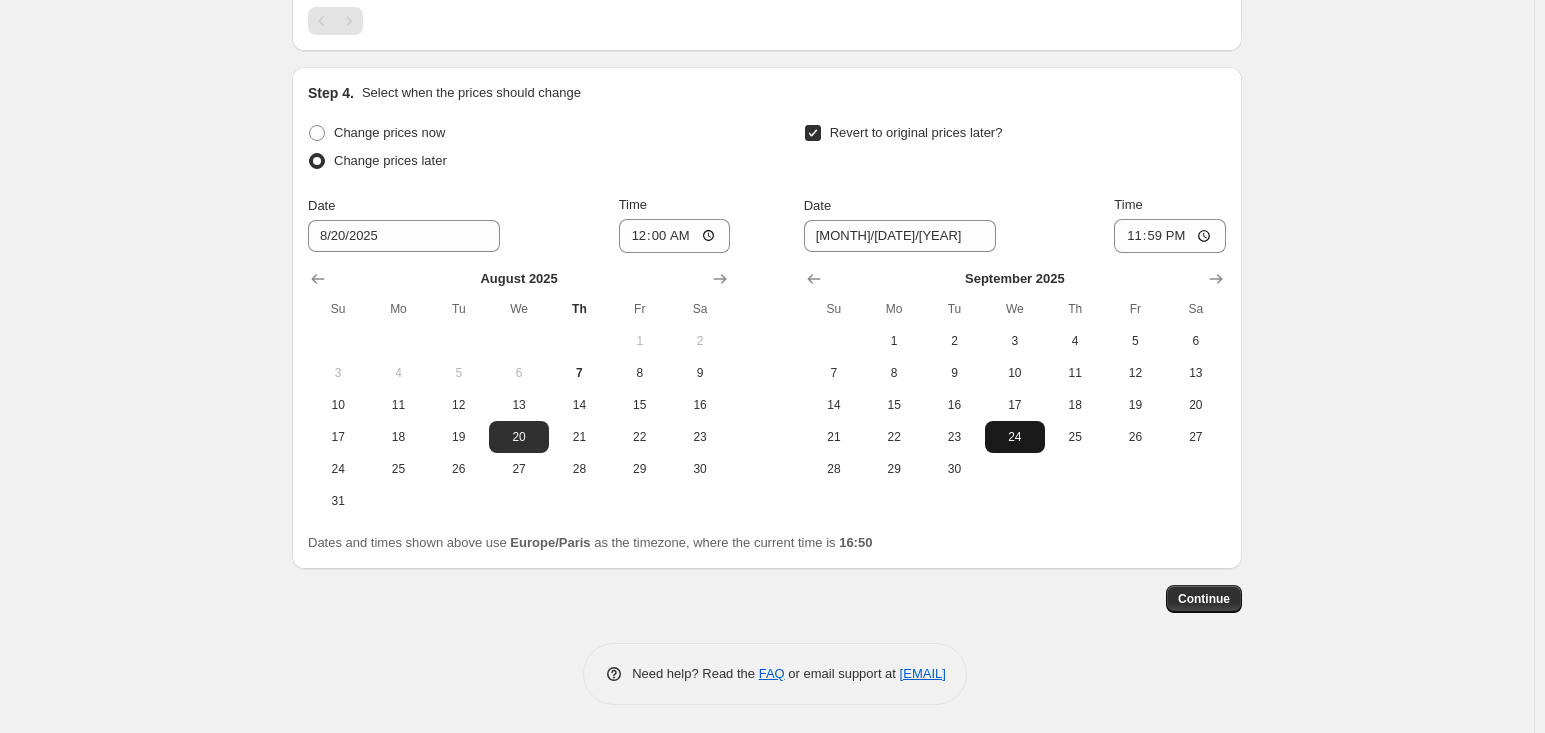 click on "24" at bounding box center (1015, 437) 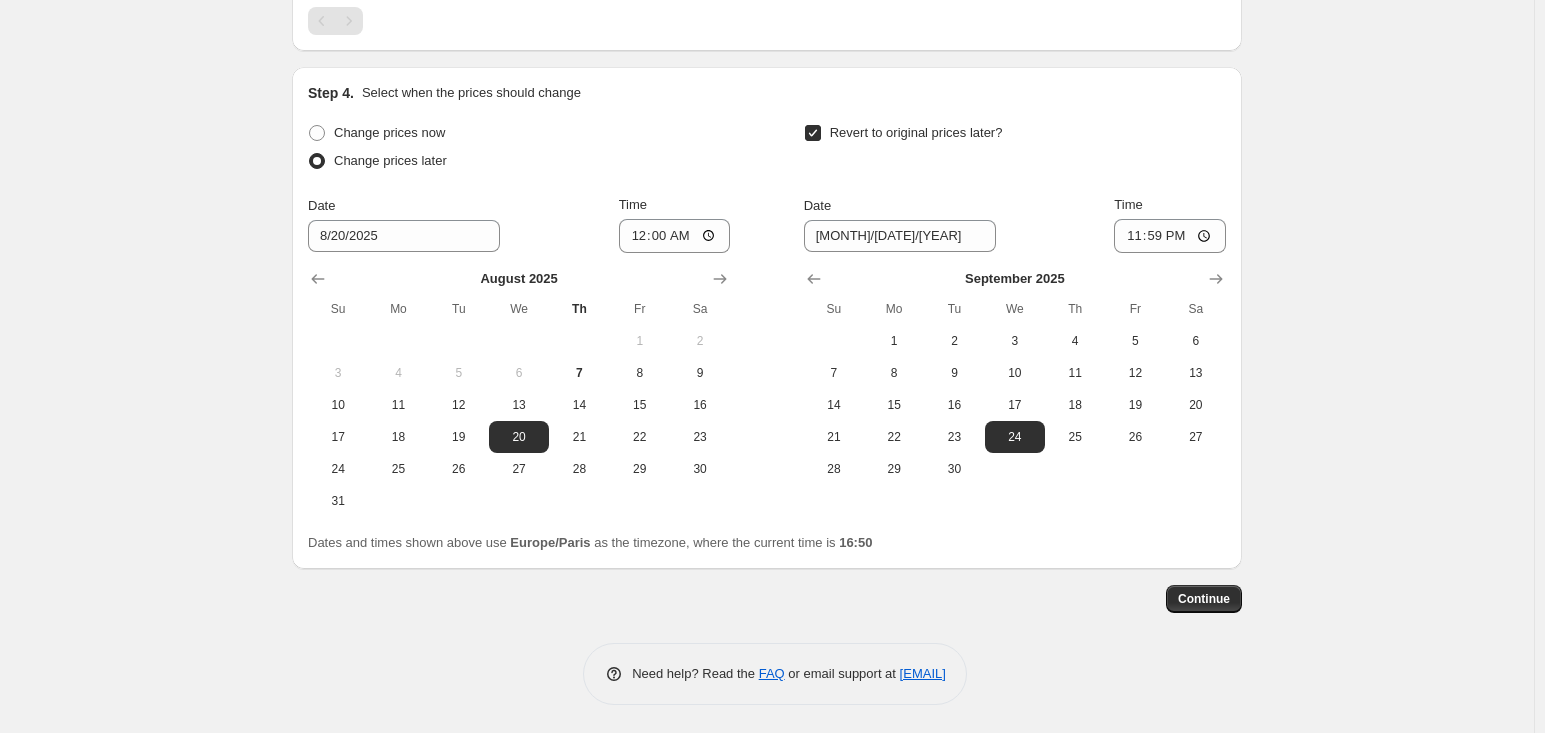 click on "Create new price change job. This page is ready Create new price change job Draft Step 1. Optionally give your price change job a title (eg "March 30% off sale on boots") GG BTS 2025 promo This title is just for internal use, customers won't see it Step 2. Select how the prices should change Use bulk price change rules Set product prices individually Use CSV upload Select tags to add while price change is active Submit price-change-job-active bts-25-gg Select tags to remove while price change is active How does tagging work? Step 3. Select which products should change in price Select all products, use filters, or select products variants individually All products Filter by product, collection, tag, vendor, product type, variant title, or inventory Select product variants individually Select product variants 3   product variants selected PRICE CHANGE PREVIEW 3 product variants selected. 3 product prices edited: VIGOR GK30 COMBO FR 64.90 € Changed to Success Edited VIGOR GK30 COMBO FR 44.90 € 64.90 € €" at bounding box center [767, -267] 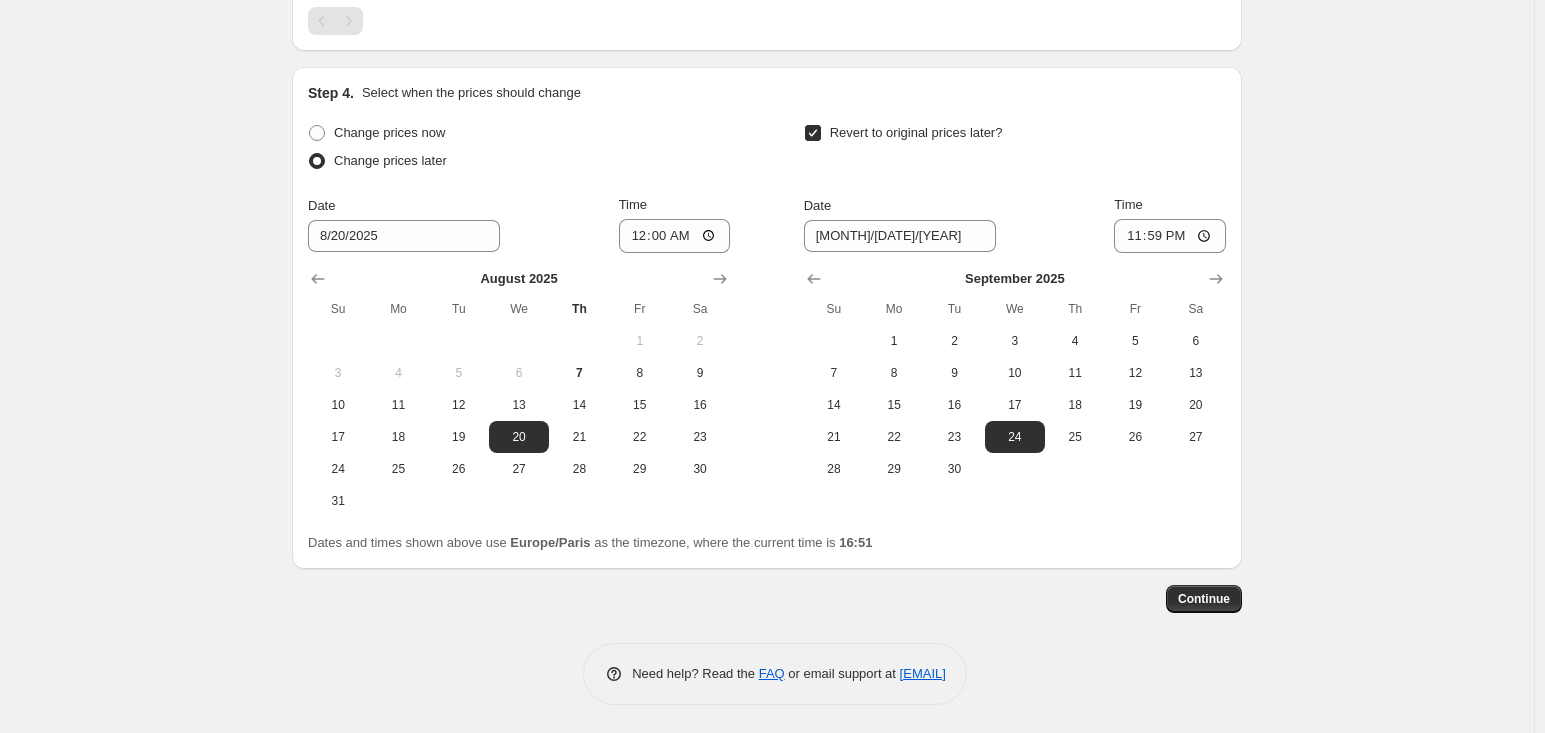 click on "Create new price change job. This page is ready Create new price change job Draft Step 1. Optionally give your price change job a title (eg "March 30% off sale on boots") GG BTS 2025 promo This title is just for internal use, customers won't see it Step 2. Select how the prices should change Use bulk price change rules Set product prices individually Use CSV upload Select tags to add while price change is active Submit price-change-job-active bts-25-gg Select tags to remove while price change is active How does tagging work? Step 3. Select which products should change in price Select all products, use filters, or select products variants individually All products Filter by product, collection, tag, vendor, product type, variant title, or inventory Select product variants individually Select product variants 3   product variants selected PRICE CHANGE PREVIEW 3 product variants selected. 3 product prices edited: VIGOR GK30 COMBO FR 64.90 € Changed to Success Edited VIGOR GK30 COMBO FR 44.90 € 64.90 € €" at bounding box center (767, -267) 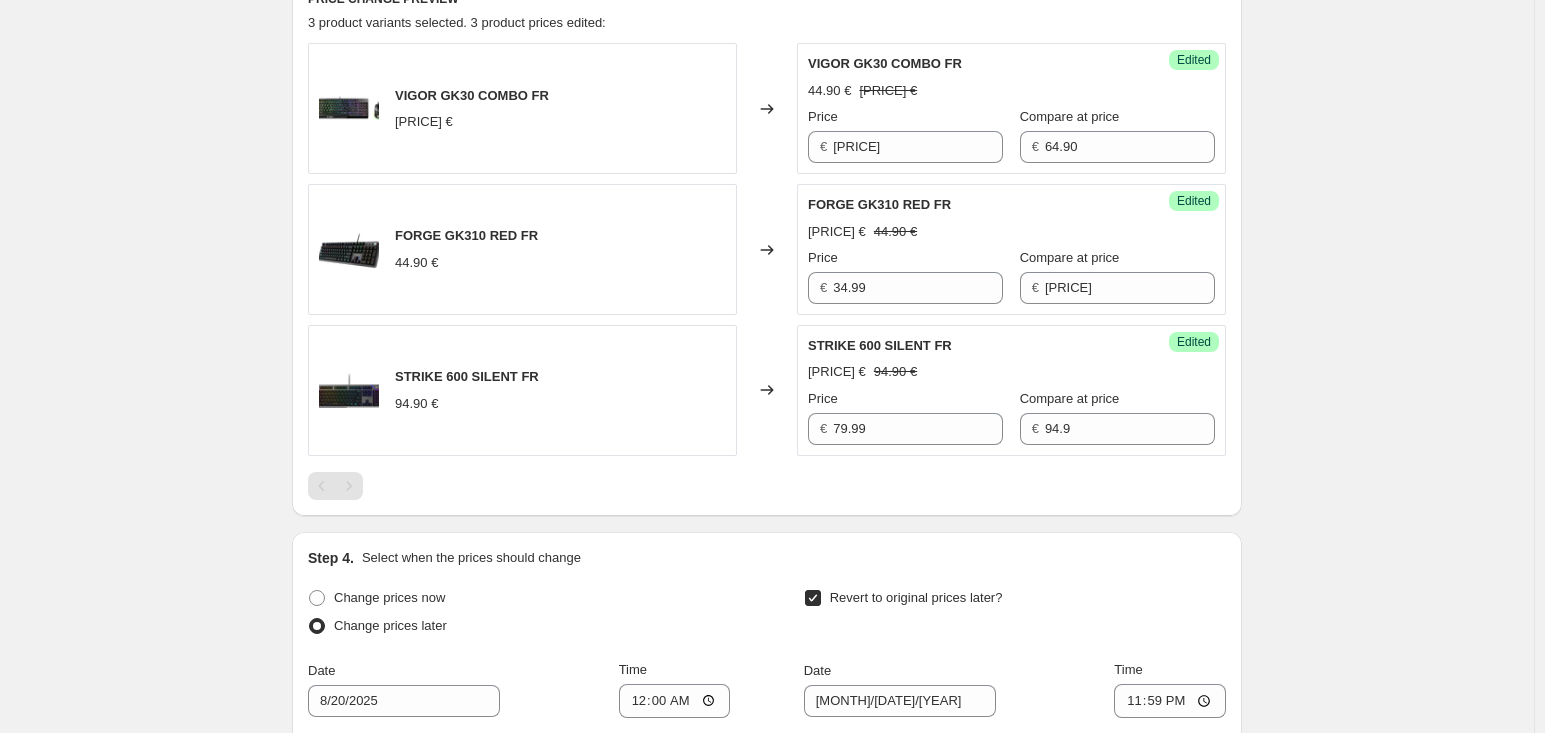 scroll, scrollTop: 768, scrollLeft: 0, axis: vertical 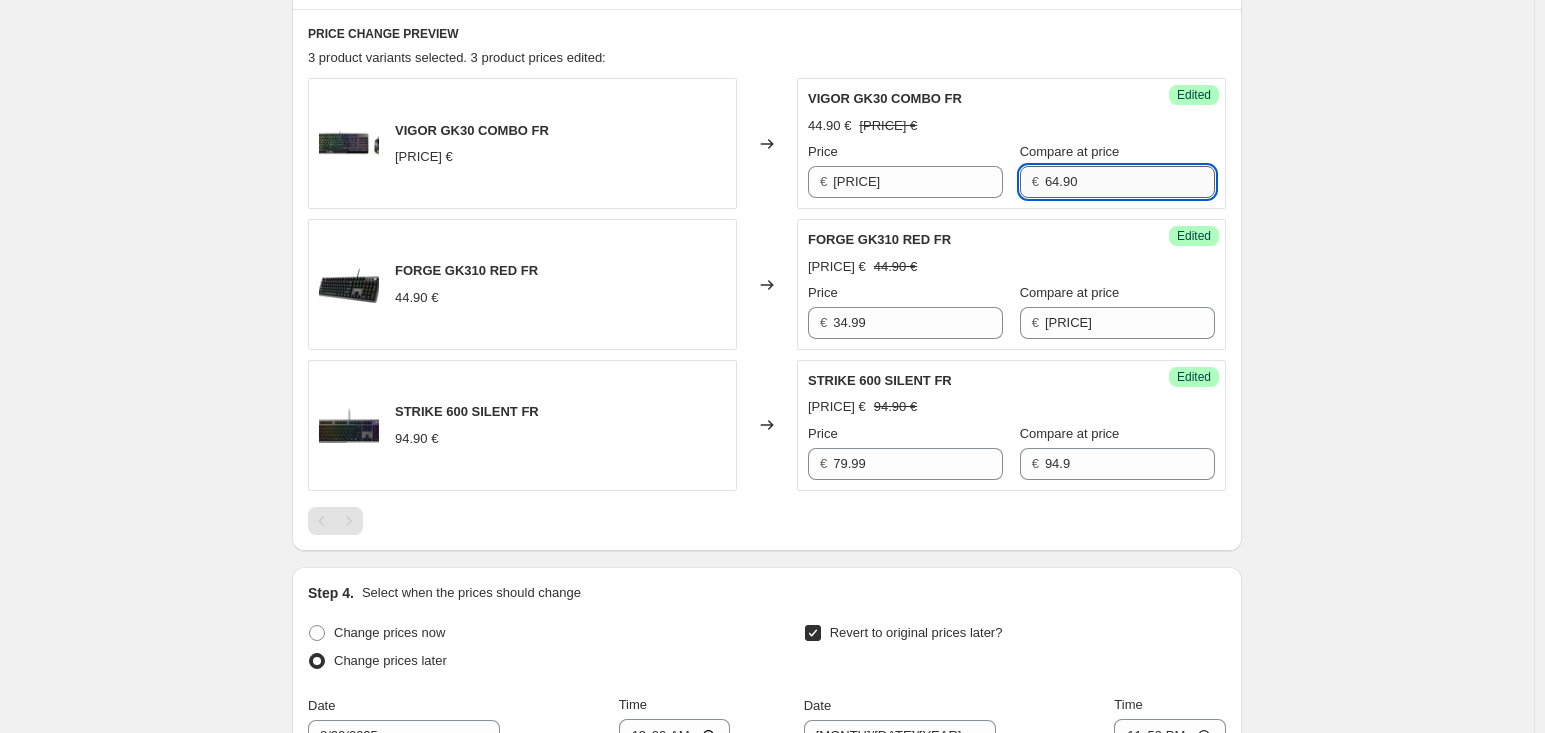 click on "64.90" at bounding box center (1130, 182) 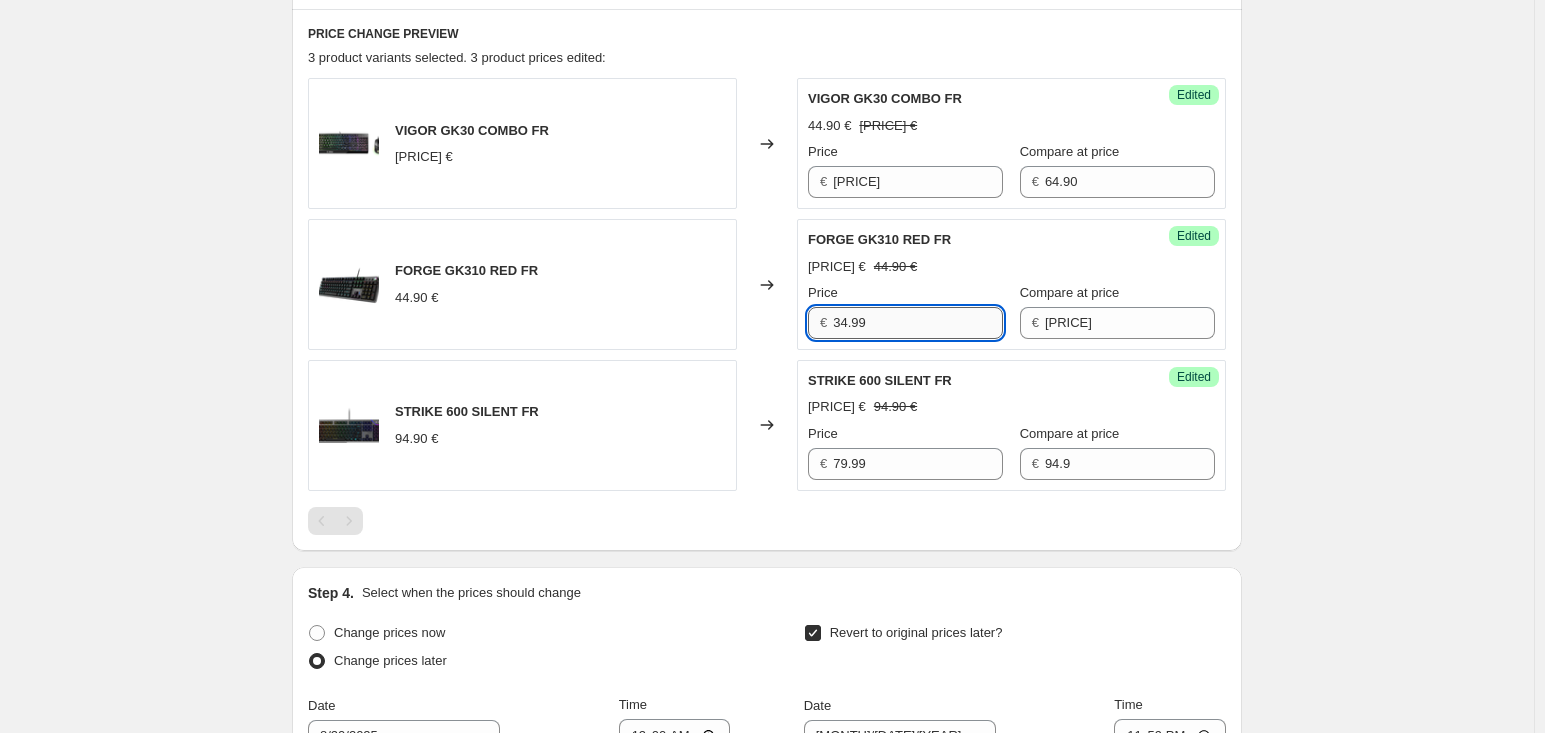 drag, startPoint x: 902, startPoint y: 319, endPoint x: 870, endPoint y: 318, distance: 32.01562 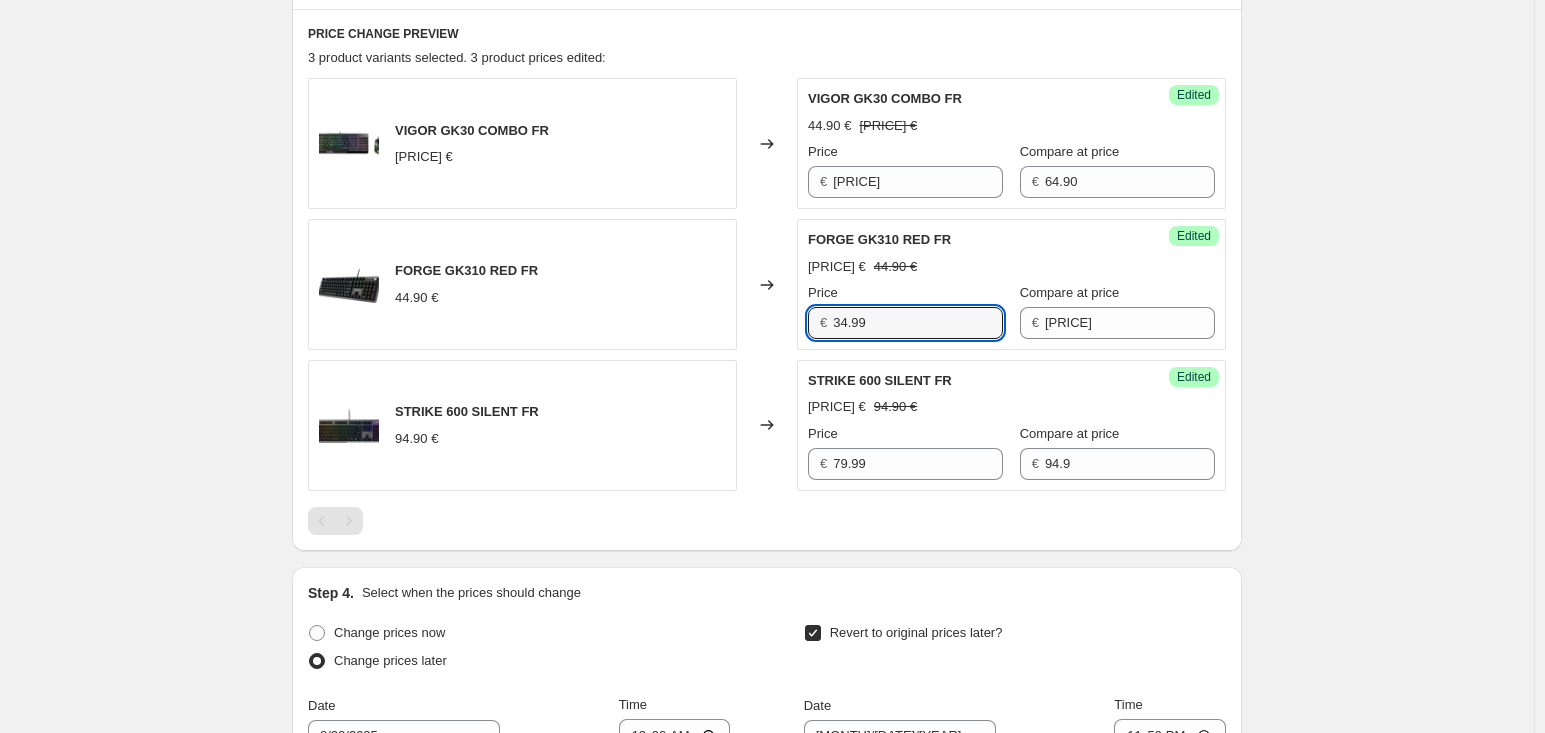 click on "PRICE CHANGE PREVIEW 3 product variants selected. 3 product prices edited: VIGOR GK30 COMBO FR [PRICE] € Changed to Success Edited VIGOR GK30 COMBO FR [PRICE] € [PRICE] € Price € [PRICE] Compare at price € [PRICE] FORGE GK310 RED FR [PRICE] € Changed to Success Edited FORGE GK310 RED FR [PRICE] € [PRICE] € Price € [PRICE] Compare at price € [PRICE] STRIKE 600 SILENT FR [PRICE] € Changed to Success Edited STRIKE 600 SILENT FR [PRICE] € [PRICE] € Price € [PRICE] Compare at price € [PRICE]" at bounding box center [767, 280] 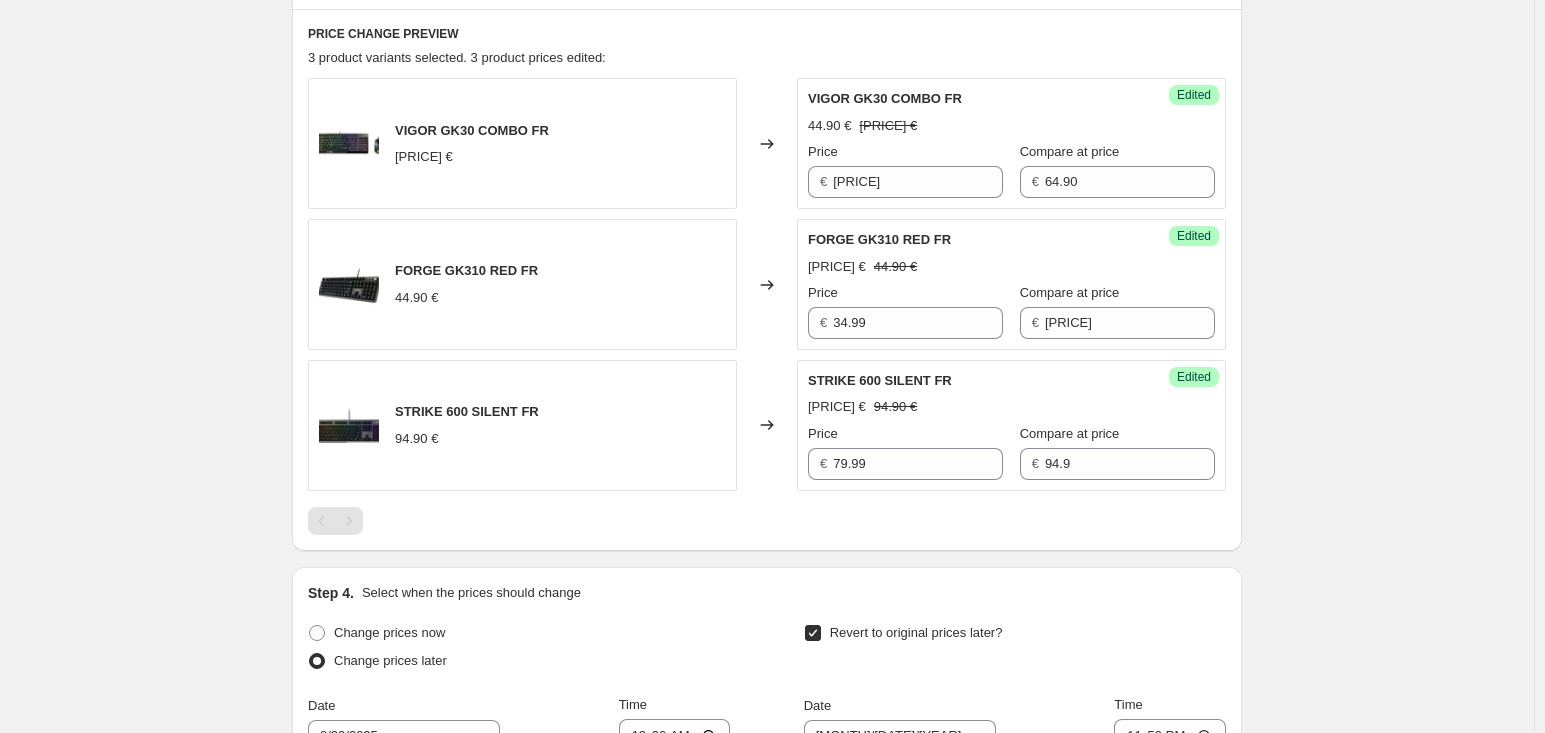 click on "PRICE CHANGE PREVIEW 3 product variants selected. 3 product prices edited: VIGOR GK30 COMBO FR [PRICE] € Changed to Success Edited VIGOR GK30 COMBO FR [PRICE] € [PRICE] € Price € [PRICE] Compare at price € [PRICE] FORGE GK310 RED FR [PRICE] € Changed to Success Edited FORGE GK310 RED FR [PRICE] € [PRICE] € Price € [PRICE] Compare at price € [PRICE] STRIKE 600 SILENT FR [PRICE] € Changed to Success Edited STRIKE 600 SILENT FR [PRICE] € [PRICE] € Price € [PRICE] Compare at price € [PRICE]" at bounding box center [767, 280] 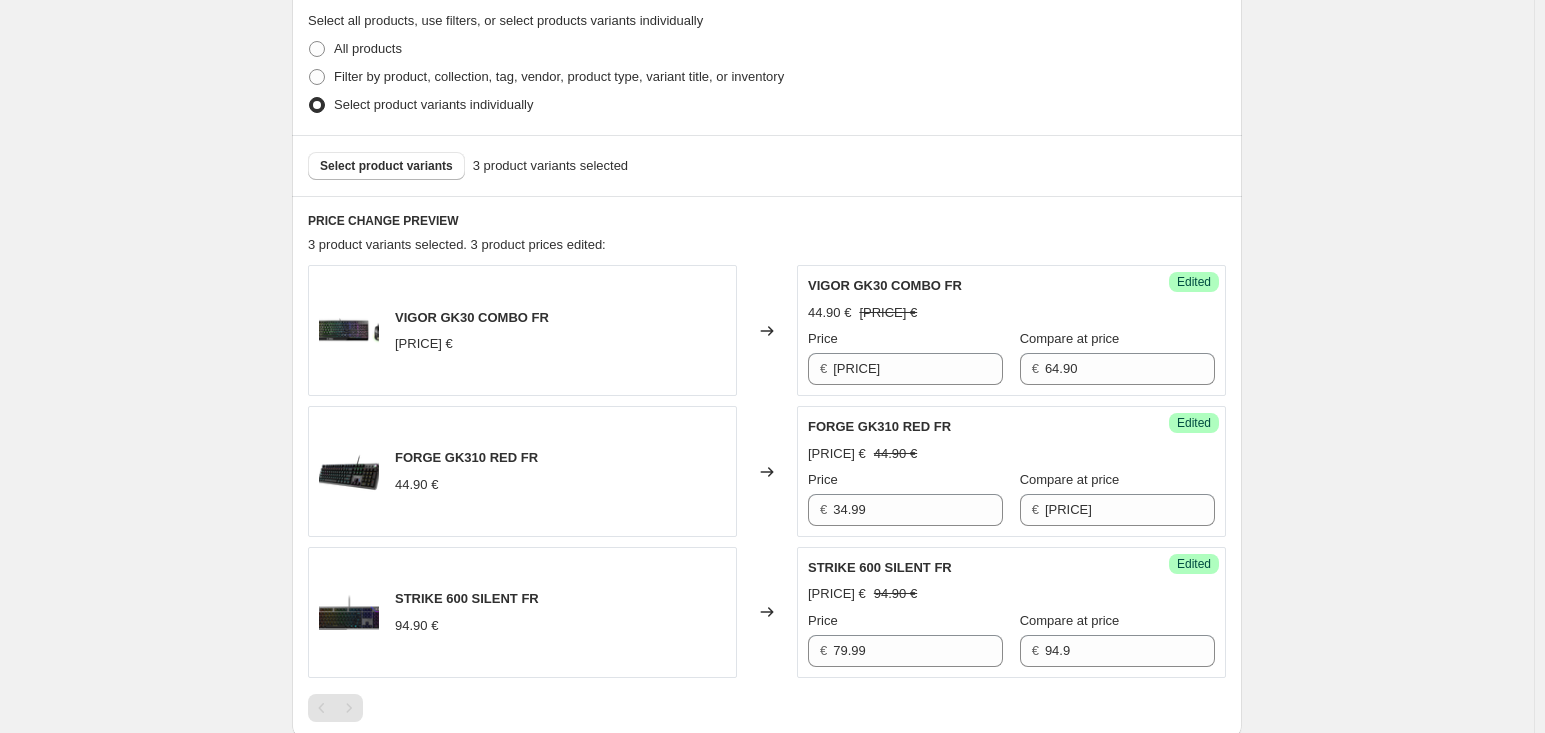 scroll, scrollTop: 652, scrollLeft: 0, axis: vertical 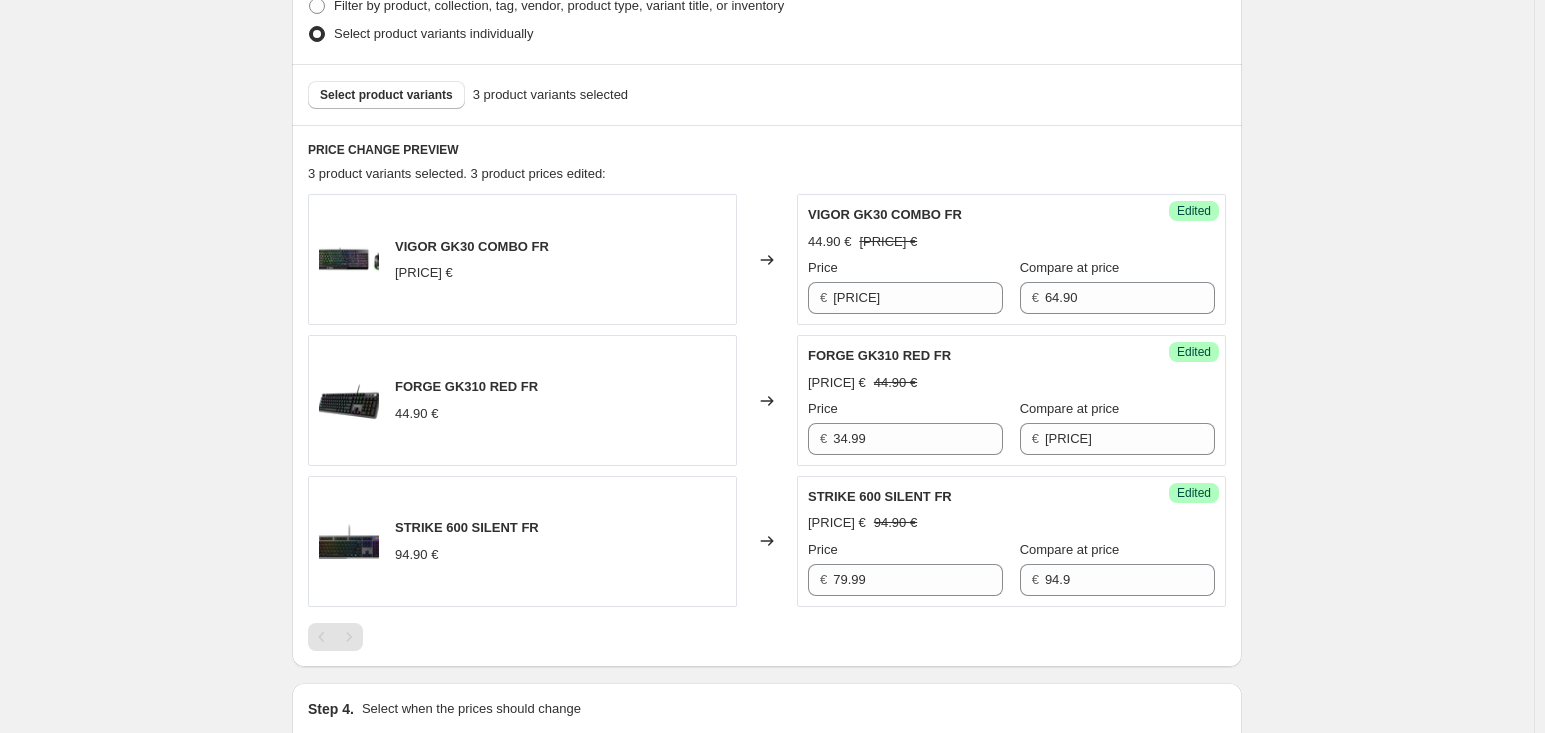 click on "Create new price change job. This page is ready Create new price change job Draft Step 1. Optionally give your price change job a title (eg "March 30% off sale on boots") GG BTS 2025 promo This title is just for internal use, customers won't see it Step 2. Select how the prices should change Use bulk price change rules Set product prices individually Use CSV upload Select tags to add while price change is active Submit price-change-job-active bts-25-gg Select tags to remove while price change is active How does tagging work? Step 3. Select which products should change in price Select all products, use filters, or select products variants individually All products Filter by product, collection, tag, vendor, product type, variant title, or inventory Select product variants individually Select product variants 3   product variants selected PRICE CHANGE PREVIEW 3 product variants selected. 3 product prices edited: VIGOR GK30 COMBO FR 64.90 € Changed to Success Edited VIGOR GK30 COMBO FR 44.90 € 64.90 € €" at bounding box center (767, 349) 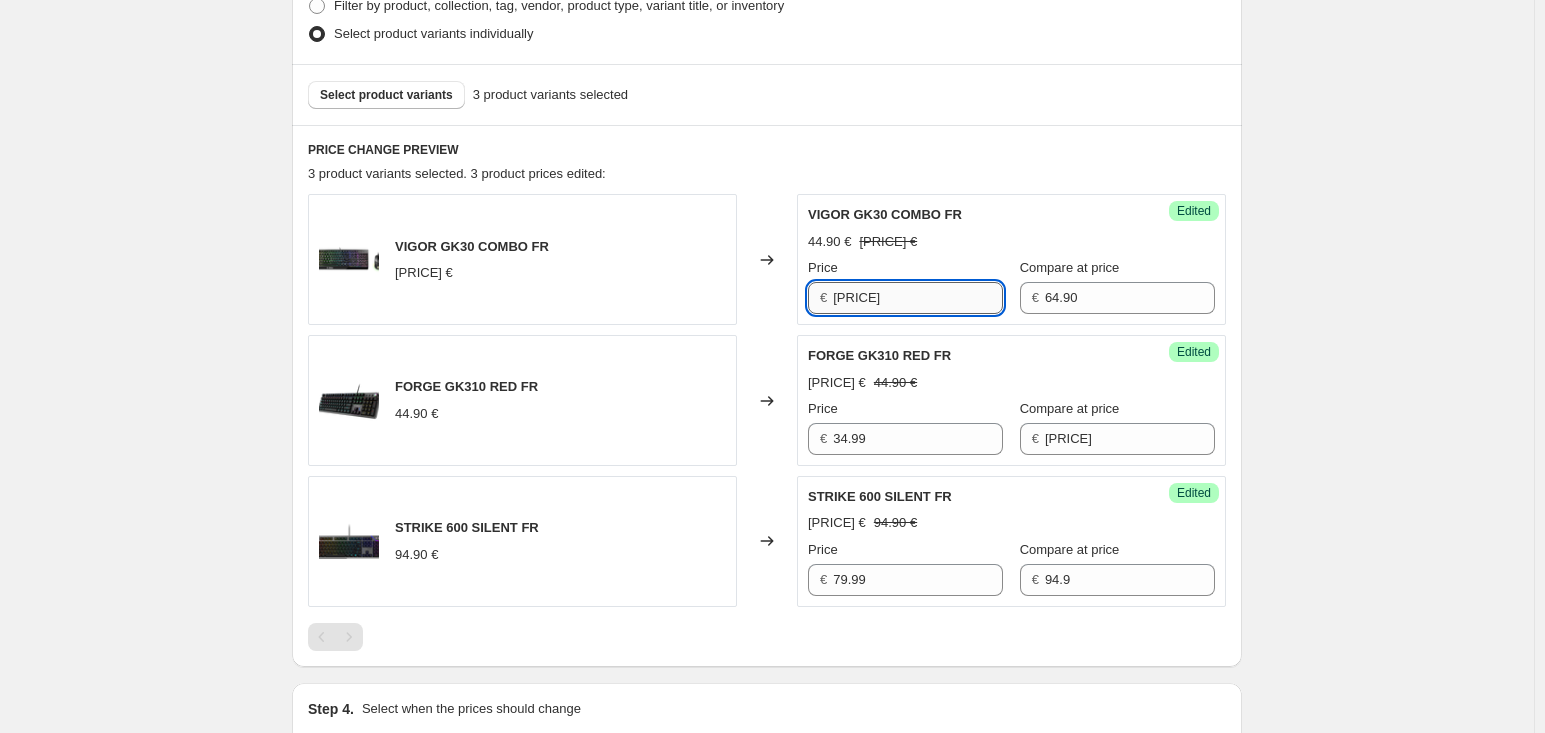 click on "[PRICE]" at bounding box center (918, 298) 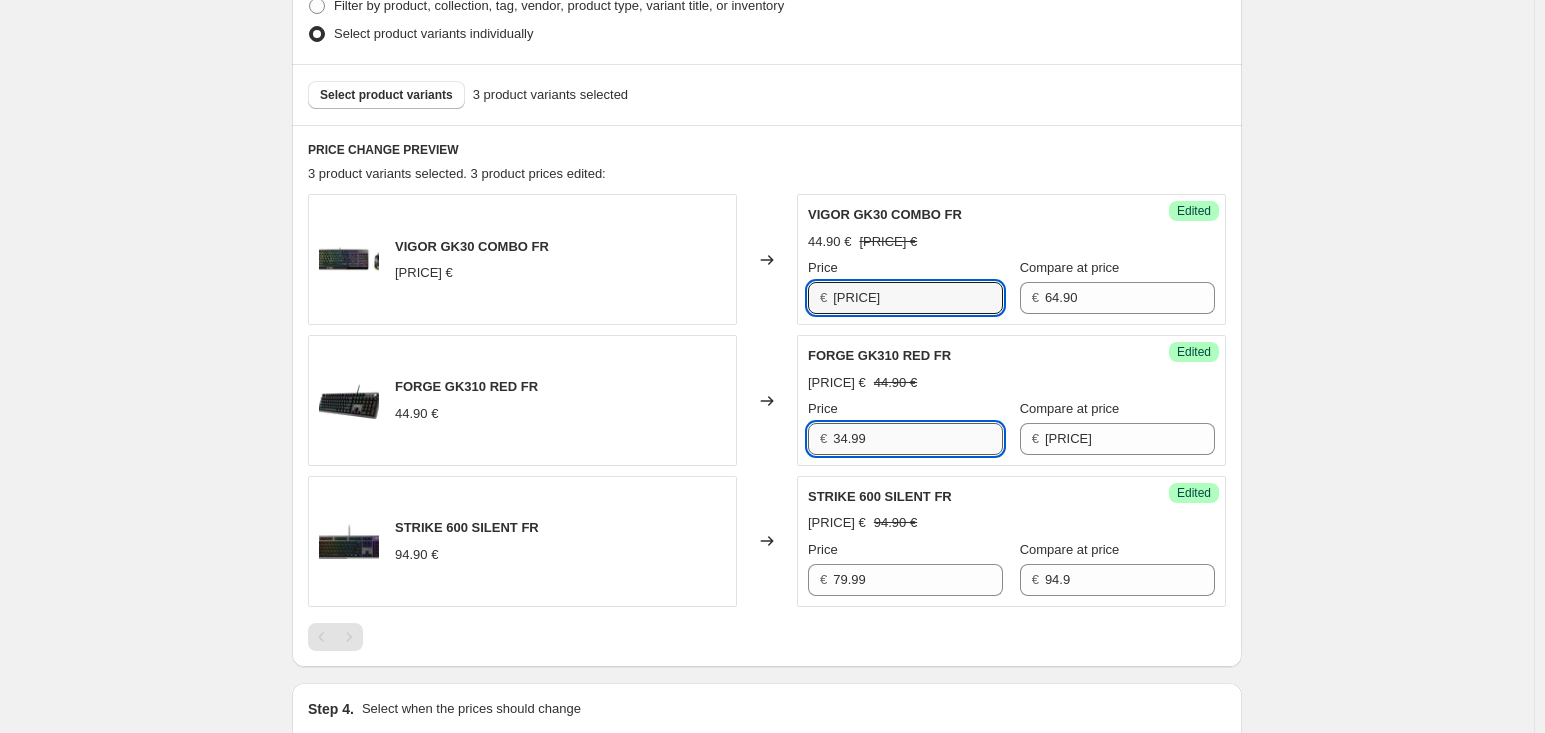 click on "34.99" at bounding box center [918, 439] 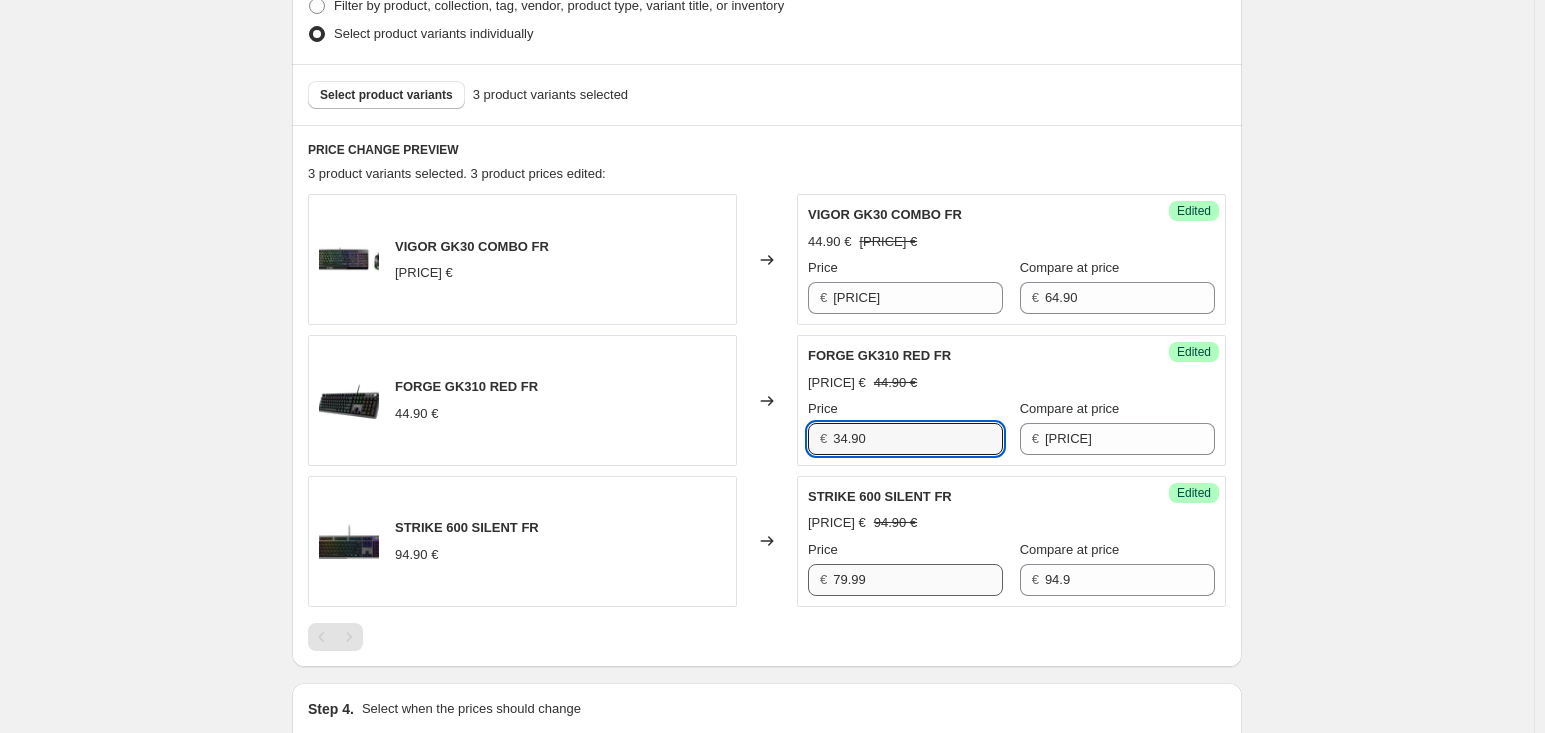 type on "34.90" 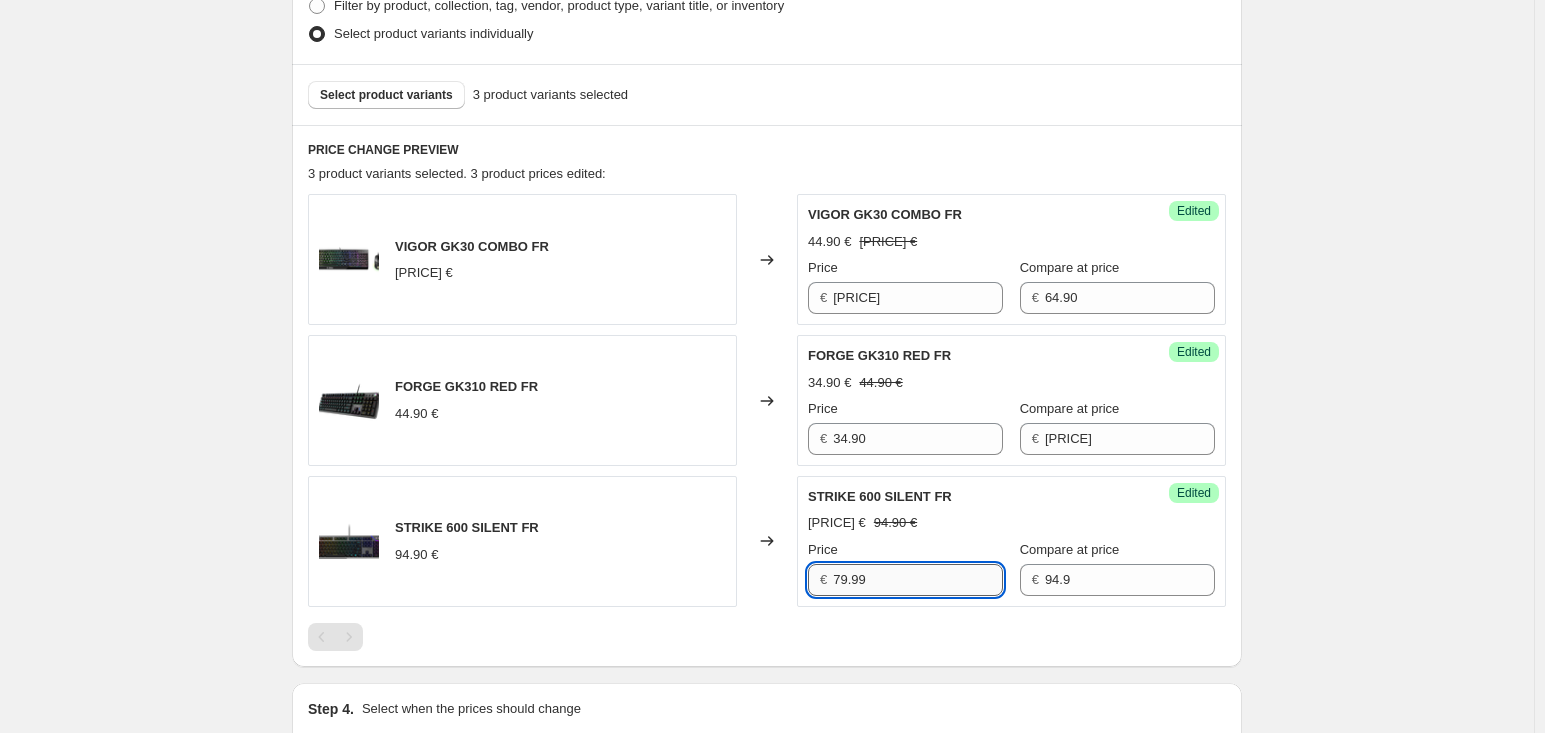 click on "79.99" at bounding box center [918, 580] 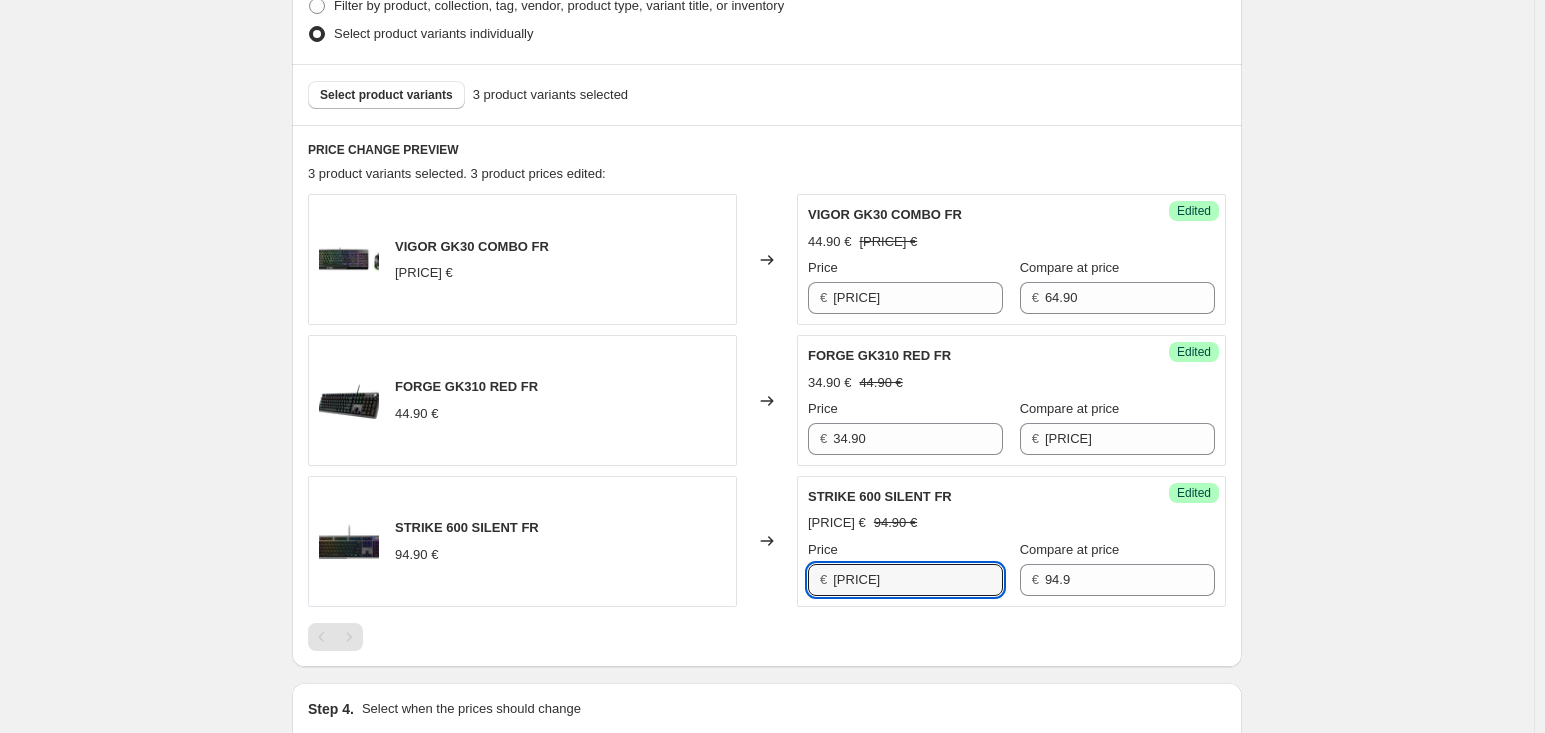 type on "[PRICE]" 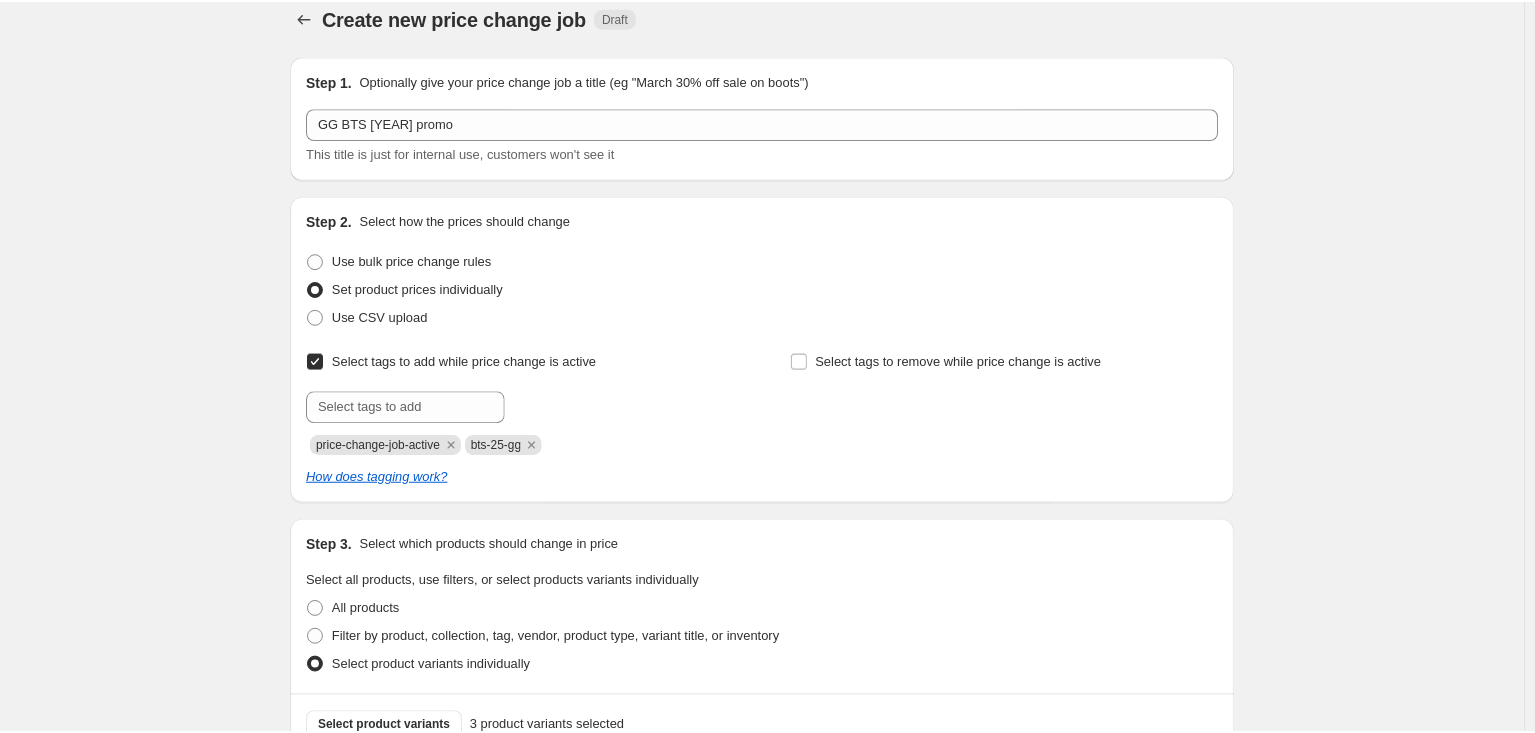 scroll, scrollTop: 0, scrollLeft: 0, axis: both 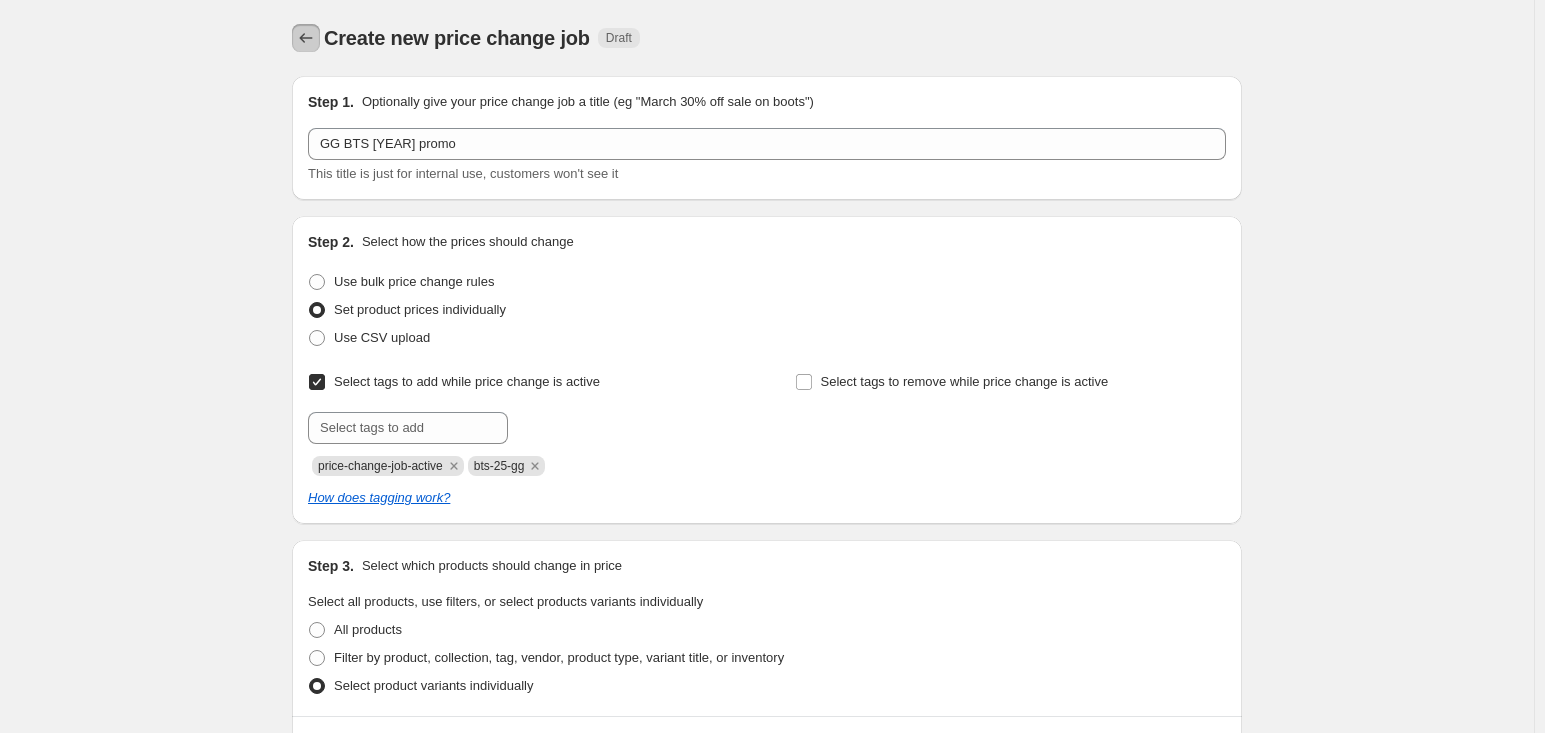 click 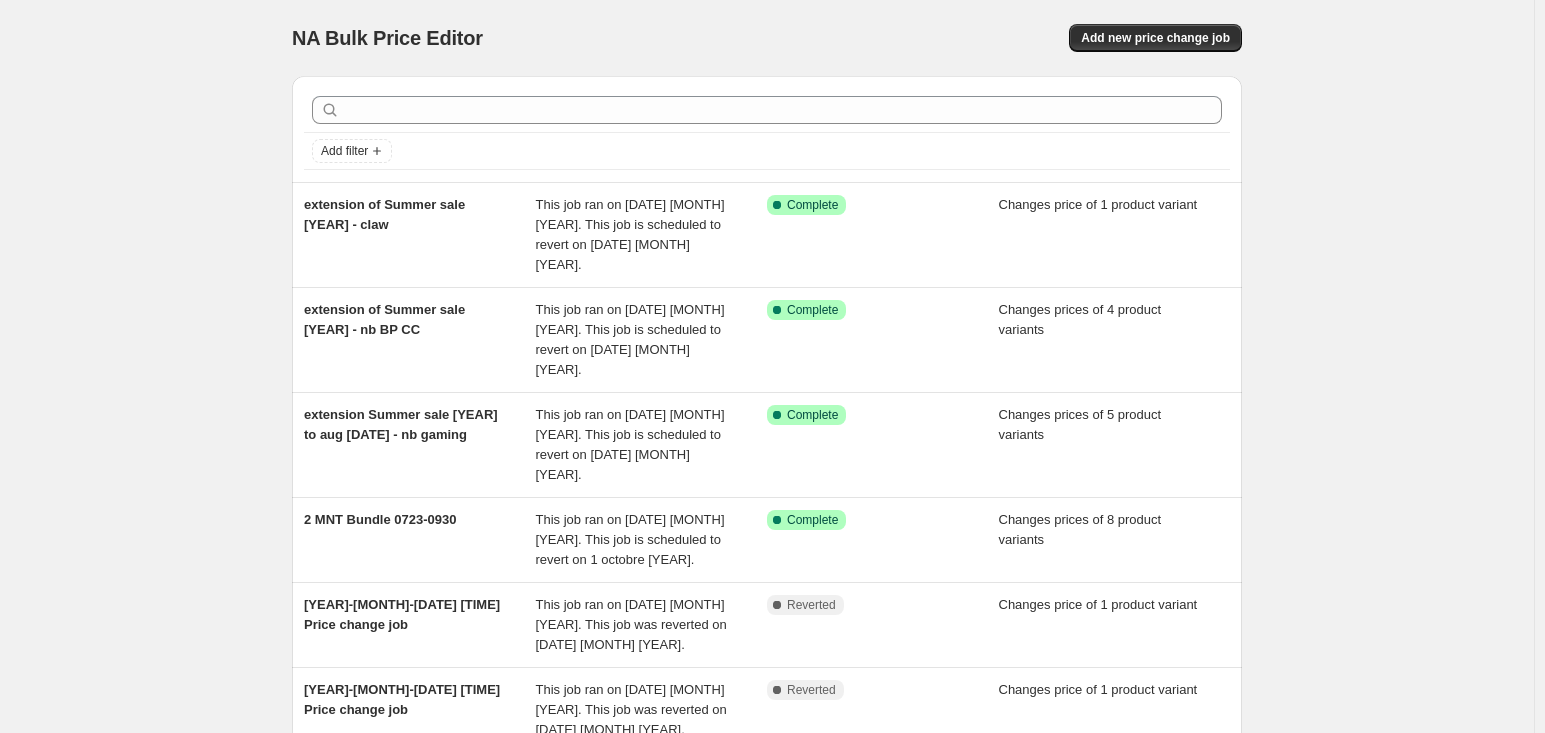 click on "NA Bulk Price Editor. This page is ready NA Bulk Price Editor Add new price change job Add filter   extension of Summer sale [YEAR] - claw This job ran on [DATE] [MONTH] [YEAR]. This job is scheduled to revert on [DATE] [MONTH] [YEAR]. Success Complete Complete Changes price of 1 product variant extension of Summer sale [YEAR] - nb BP CC This job ran on [DATE] [MONTH] [YEAR]. This job is scheduled to revert on [DATE] [MONTH] [YEAR]. Success Complete Complete Changes prices of 4 product variants extension Summer sale [YEAR] to aug [DATE] - nb gaming This job ran on [DATE] [MONTH] [YEAR]. This job is scheduled to revert on [DATE] [MONTH] [YEAR]. Success Complete Complete Changes prices of 5 product variants 2 MNT Bundle 0723-0930 This job ran on [DATE] [MONTH] [YEAR]. This job is scheduled to revert on 1 octobre [YEAR]. Success Complete Complete Changes prices of 8 product variants [YEAR]-[MONTH]-[DATE] [TIME] Price change job This job ran on [DATE] [MONTH] [YEAR]. This job was reverted on [DATE] [MONTH] [YEAR]. Complete Reverted Changes price of 1 product variant Complete   FAQ" at bounding box center (767, 645) 